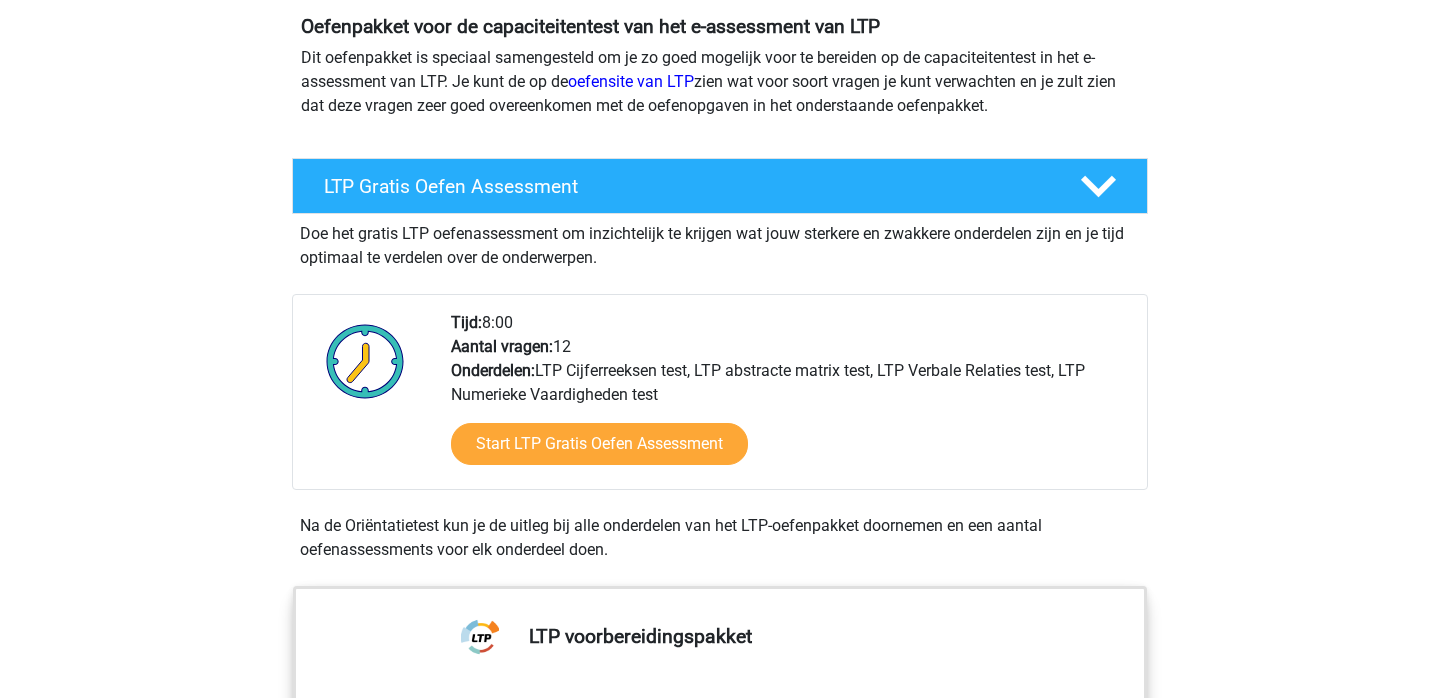 scroll, scrollTop: 179, scrollLeft: 0, axis: vertical 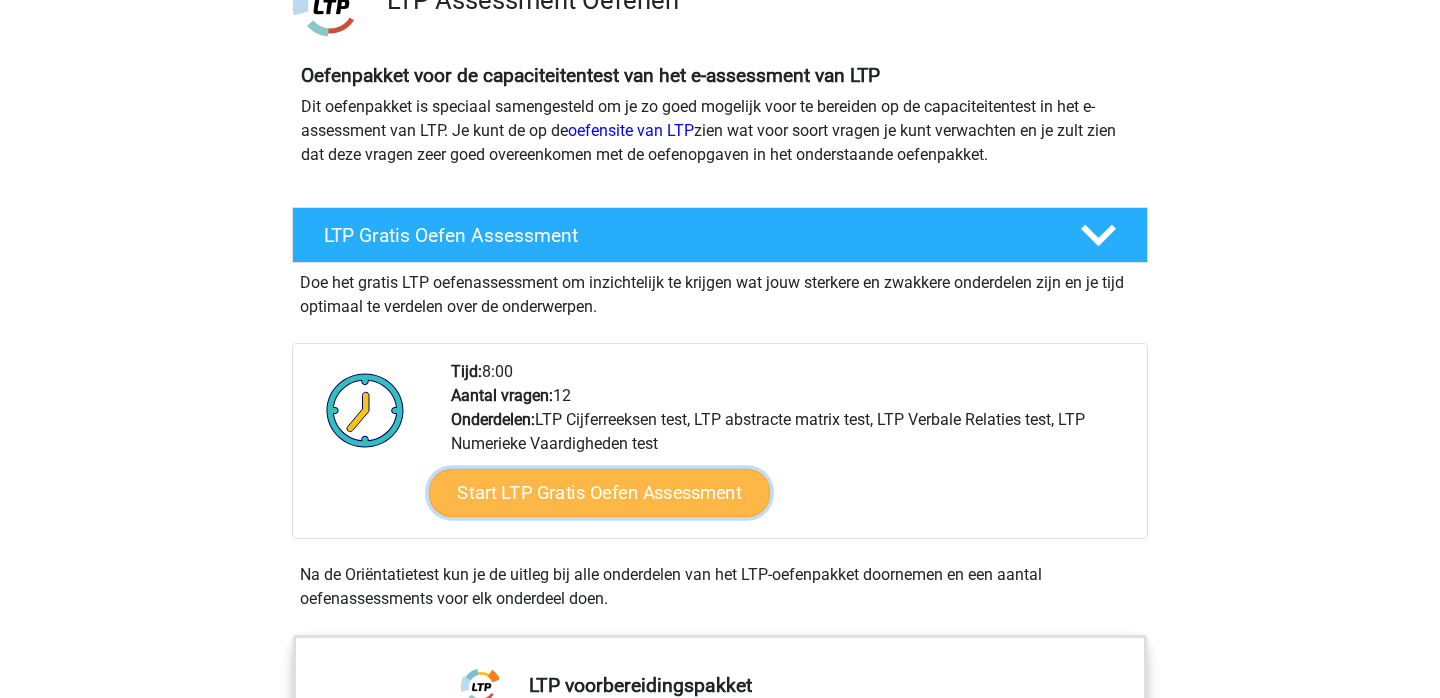 click on "Start LTP Gratis Oefen Assessment" at bounding box center (600, 493) 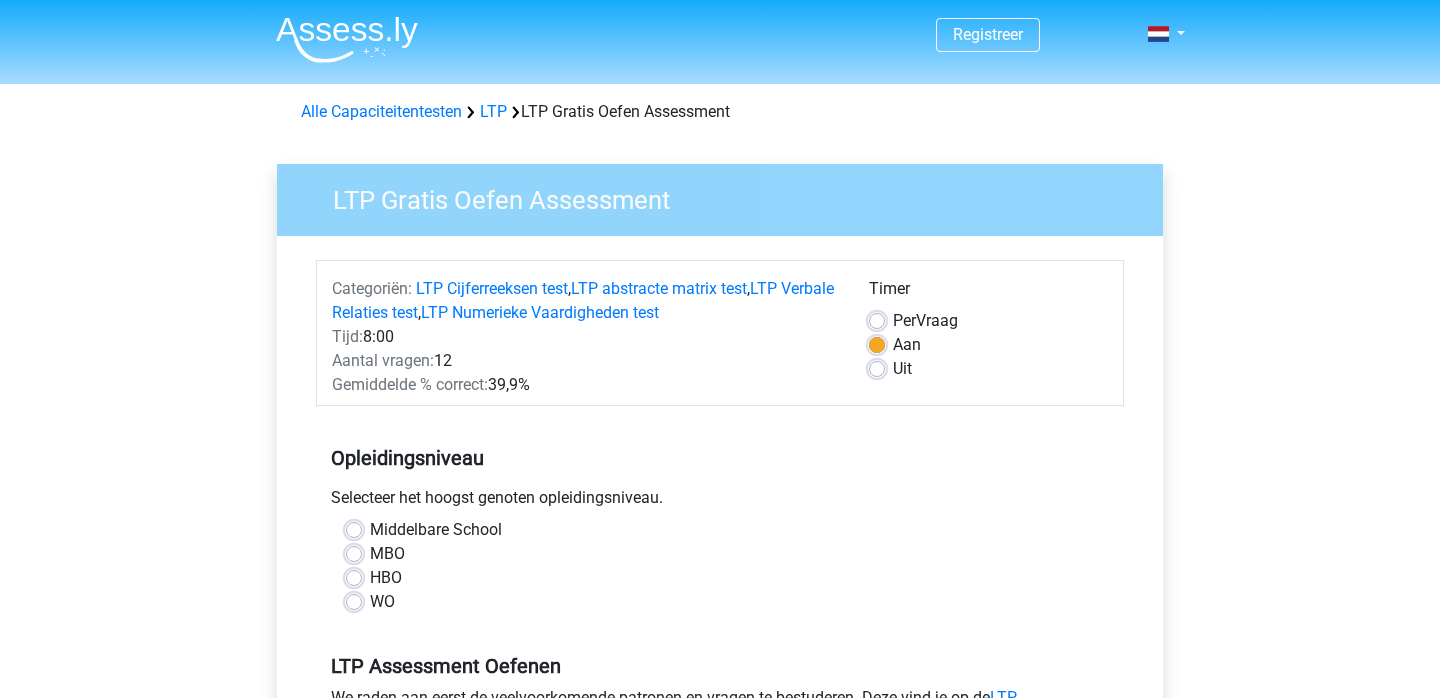 scroll, scrollTop: 93, scrollLeft: 0, axis: vertical 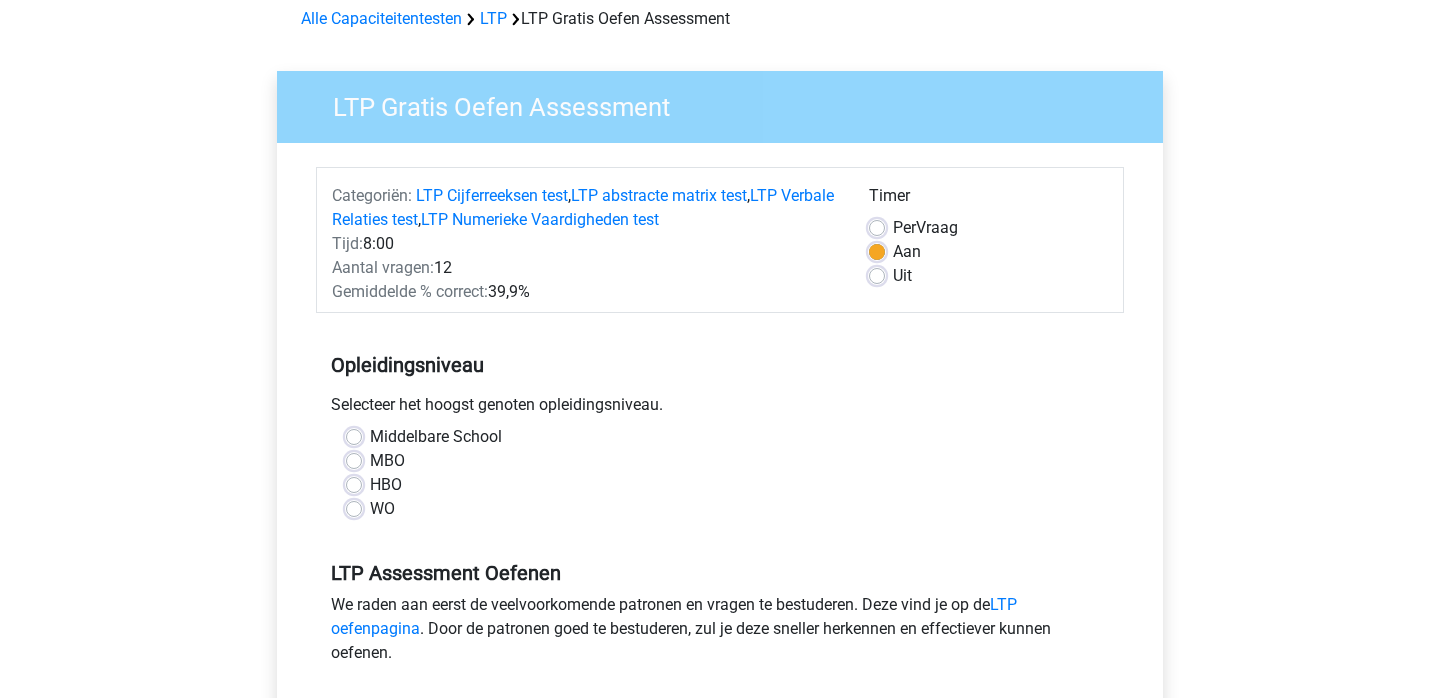 click on "WO" at bounding box center (382, 509) 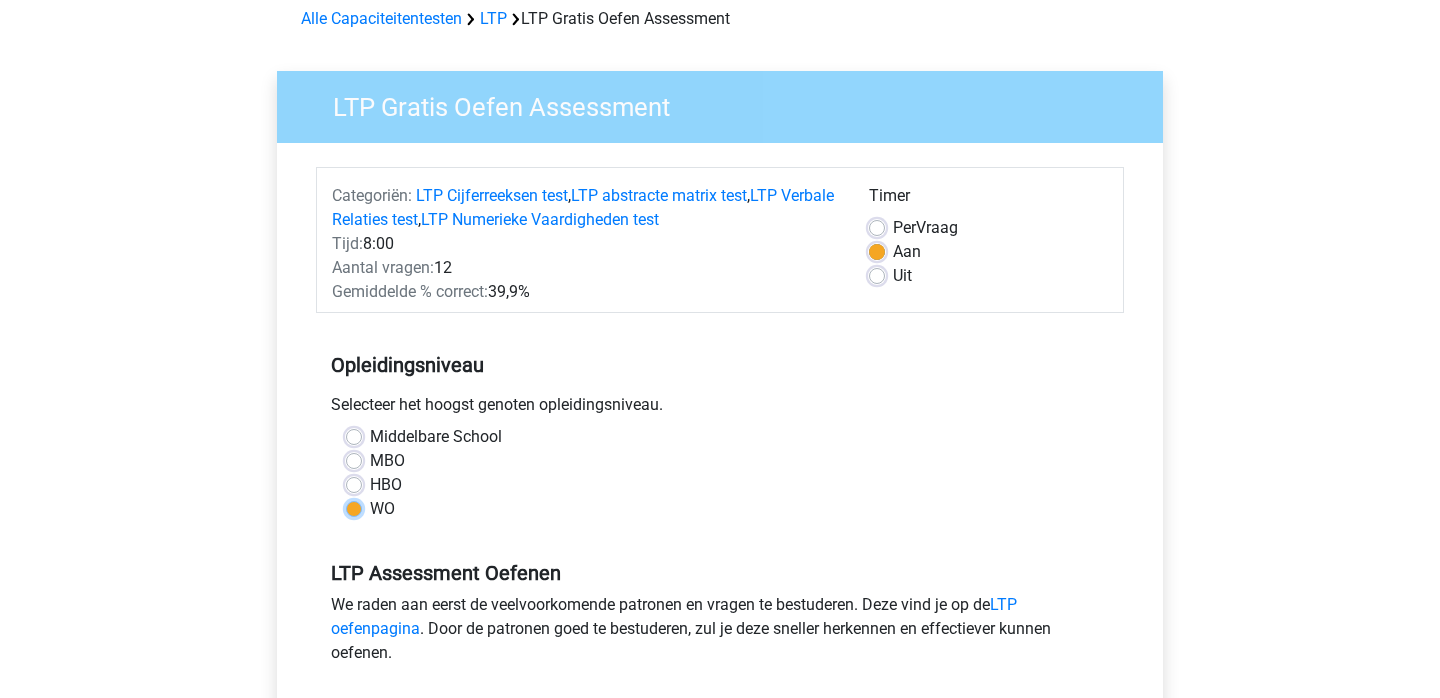 click on "WO" at bounding box center (354, 507) 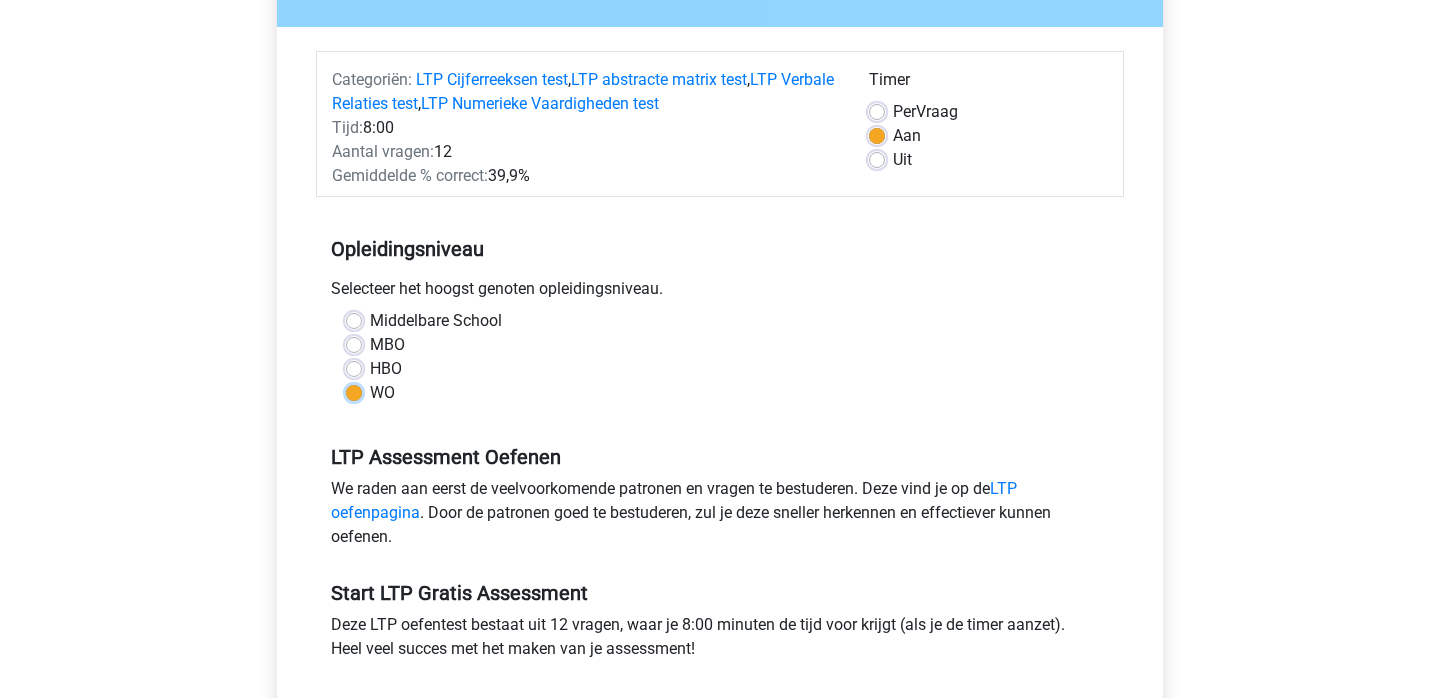 scroll, scrollTop: 211, scrollLeft: 0, axis: vertical 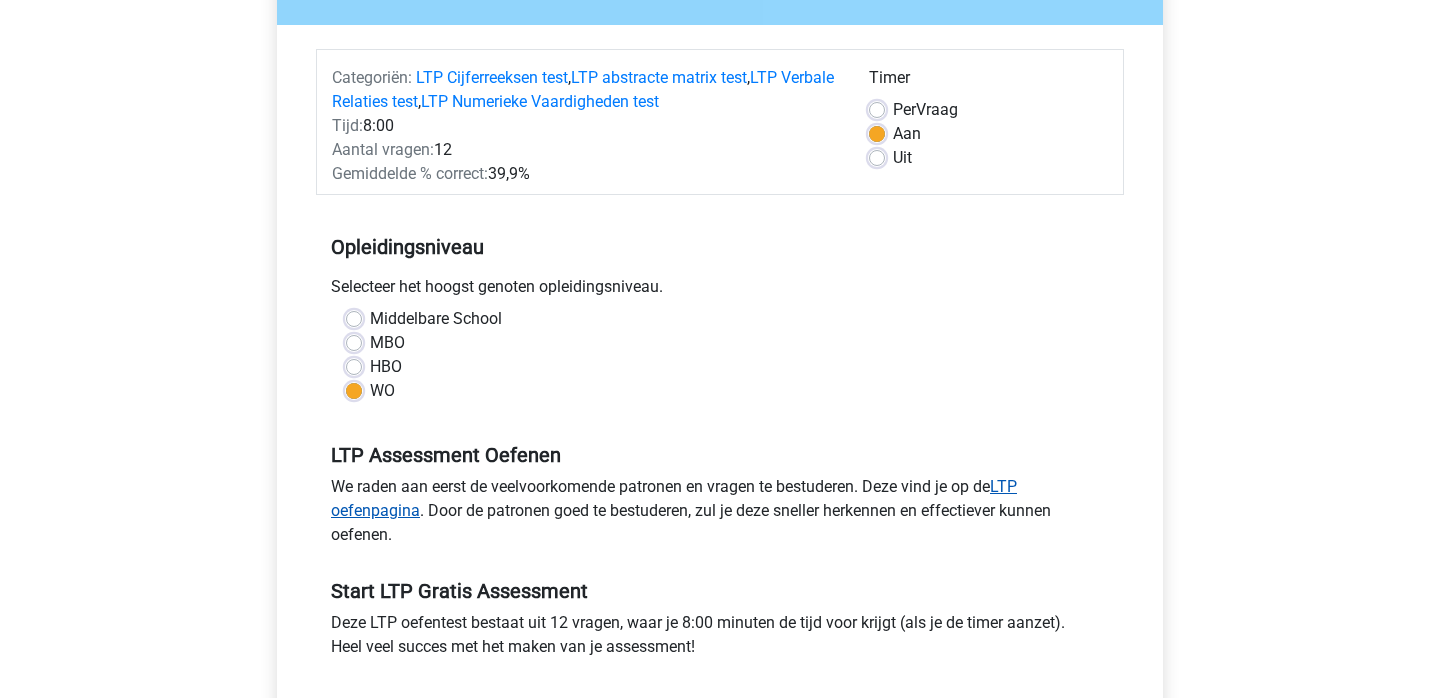 click on "LTP
oefenpagina" at bounding box center (674, 498) 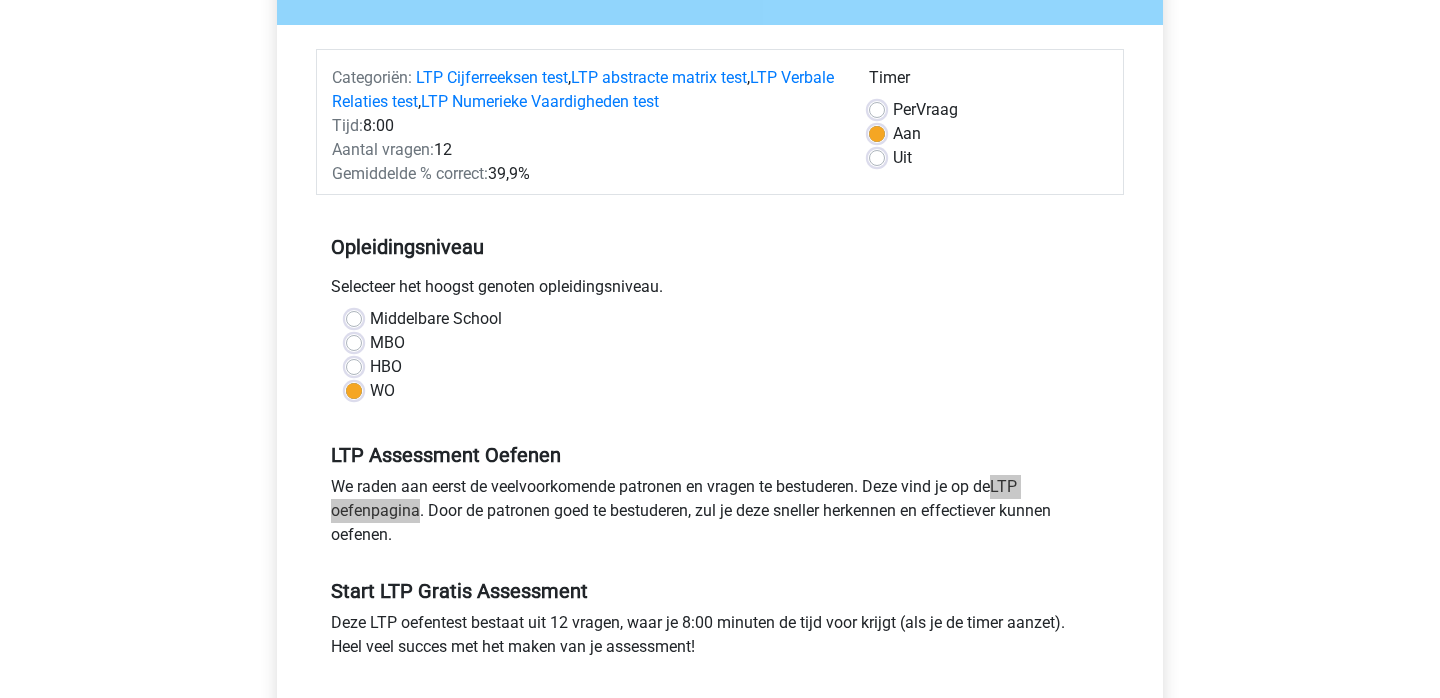drag, startPoint x: 390, startPoint y: 504, endPoint x: 468, endPoint y: 391, distance: 137.30623 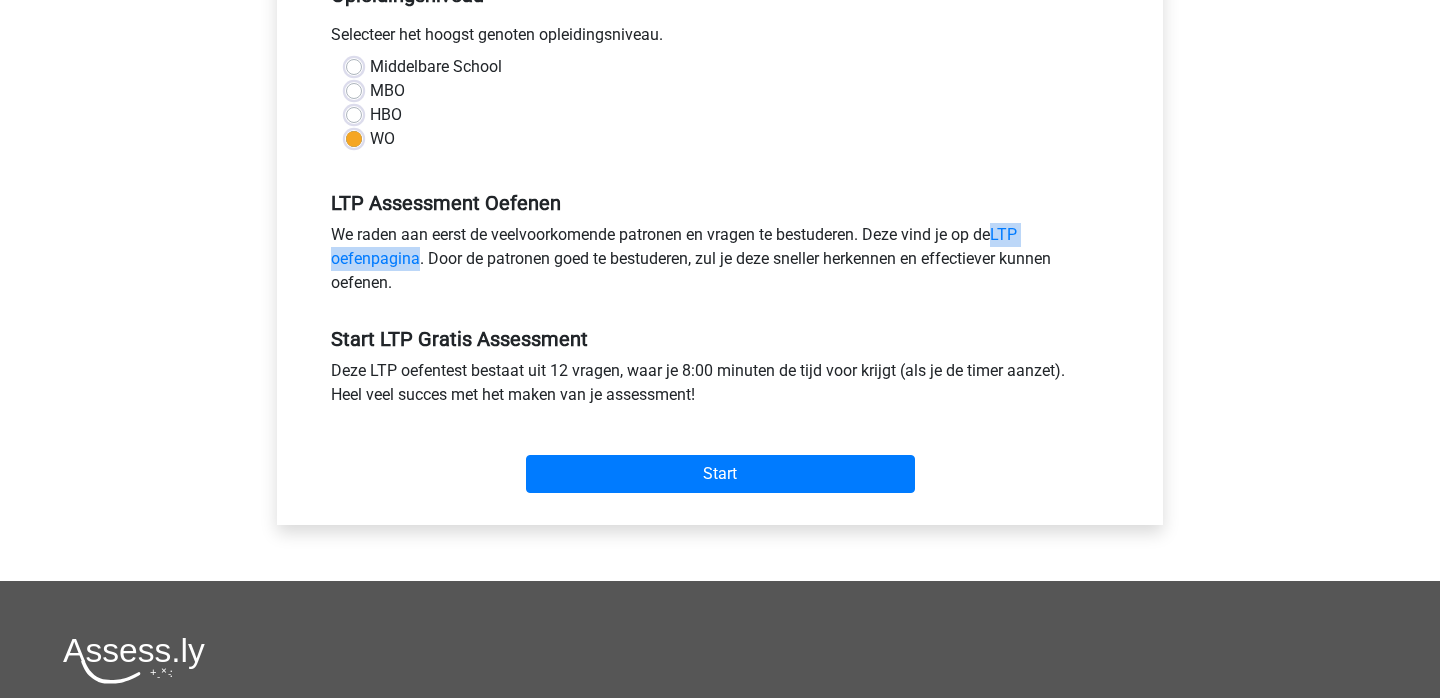 scroll, scrollTop: 483, scrollLeft: 0, axis: vertical 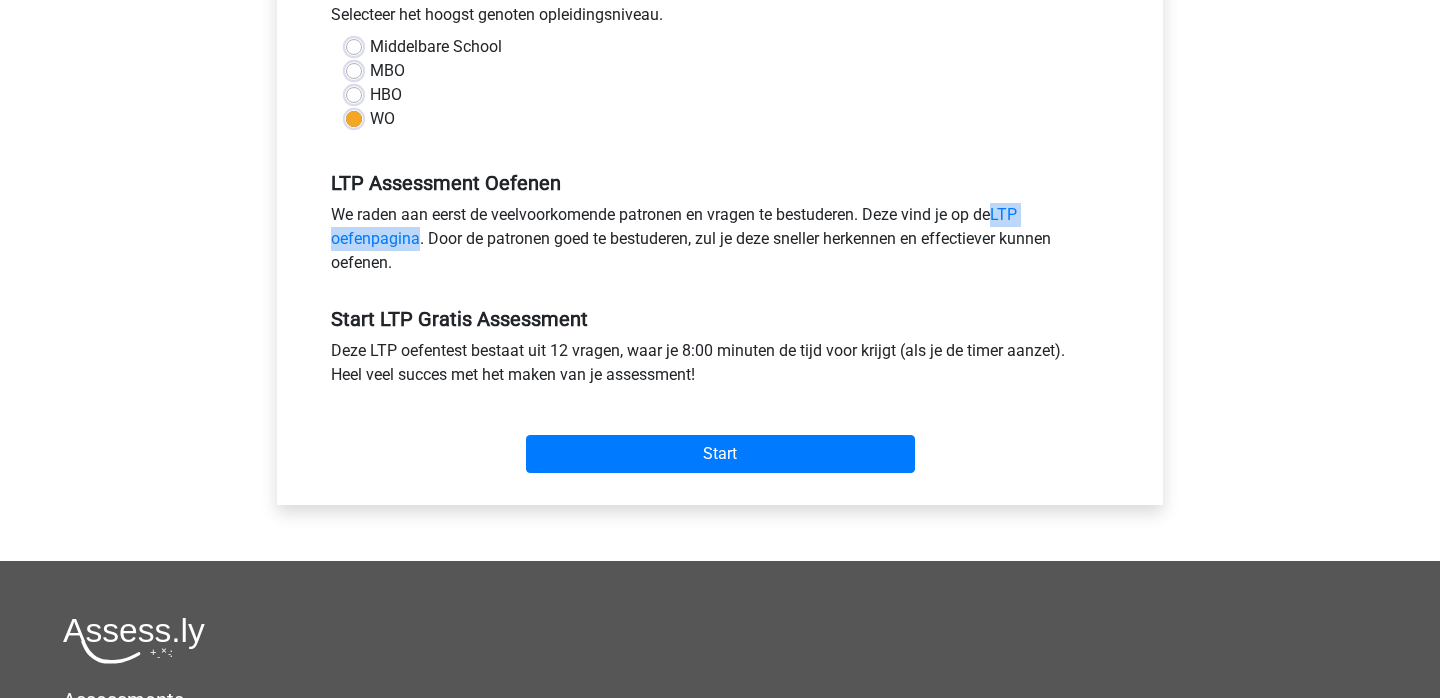click on "We raden aan eerst de veelvoorkomende patronen en vragen te bestuderen. Deze vind je op de
LTP
oefenpagina .
Door de patronen goed te bestuderen, zul je deze sneller herkennen en effectiever kunnen oefenen." at bounding box center (720, 243) 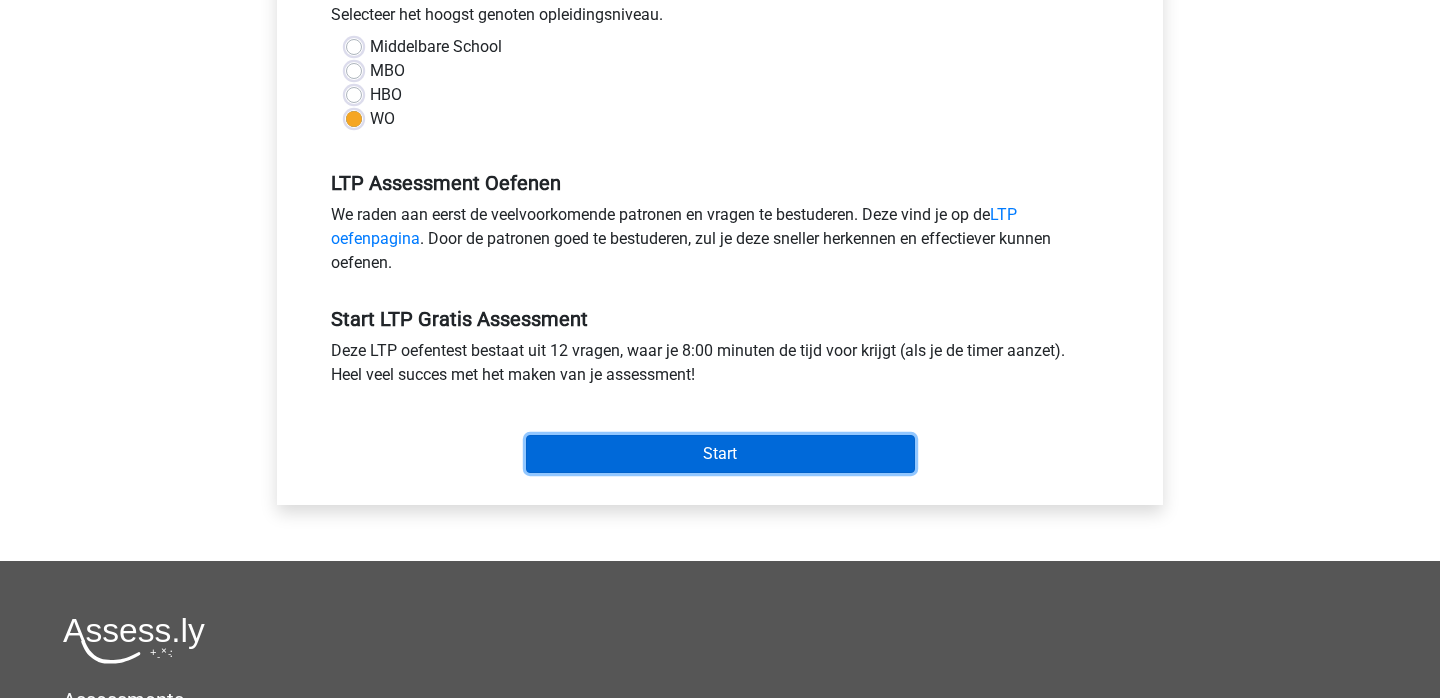 click on "Start" at bounding box center (720, 454) 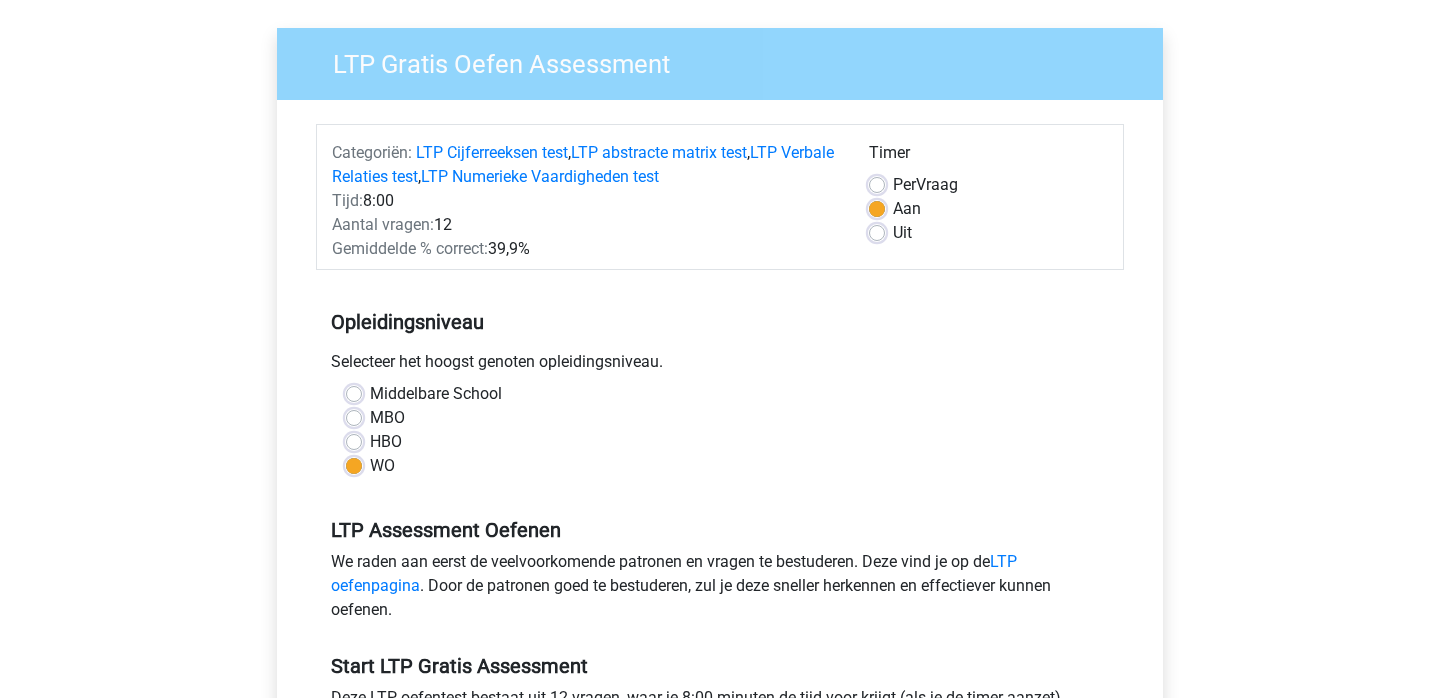scroll, scrollTop: 0, scrollLeft: 0, axis: both 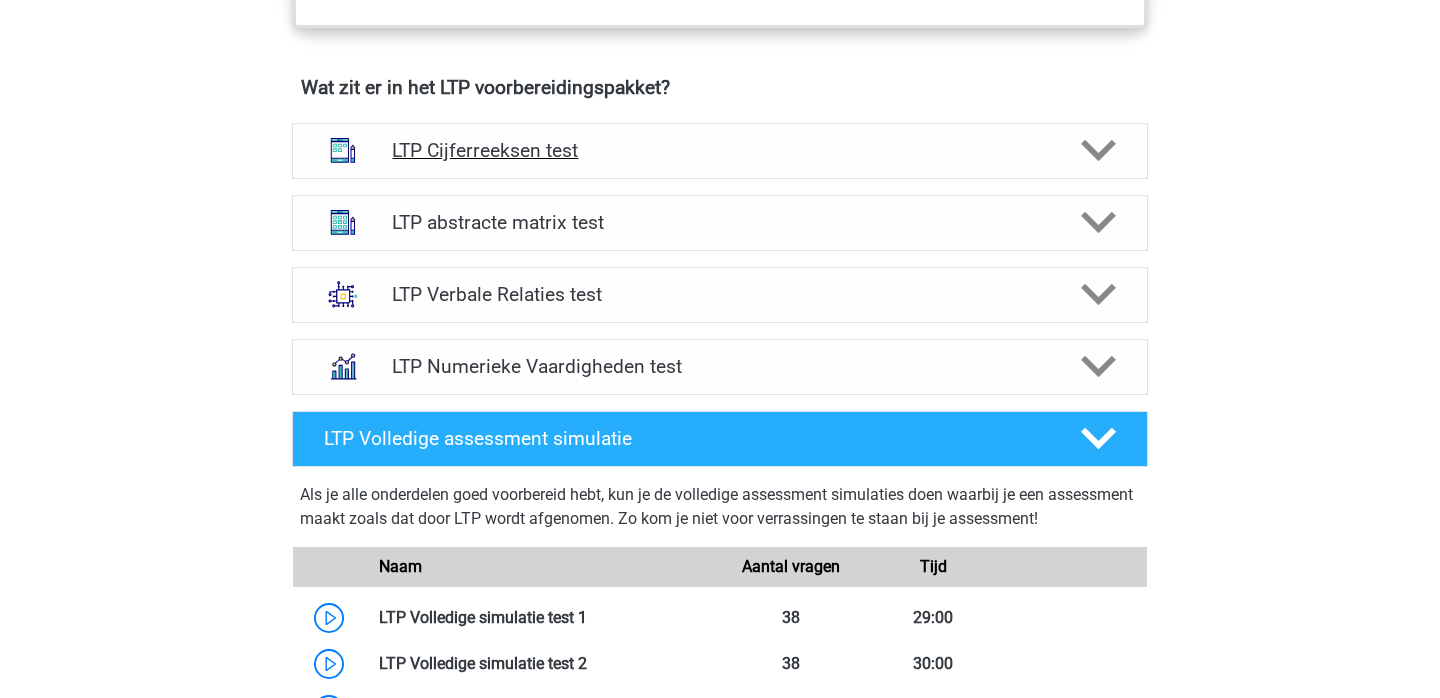 click 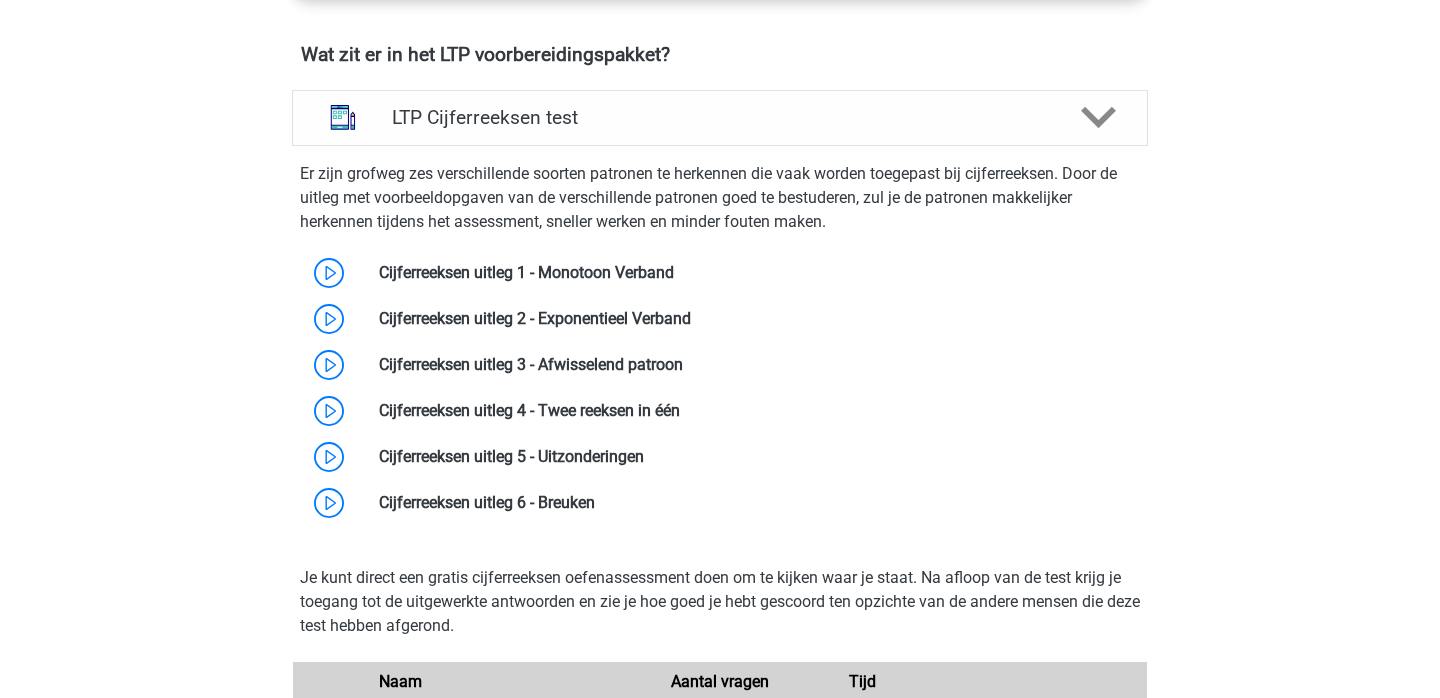 scroll, scrollTop: 1291, scrollLeft: 0, axis: vertical 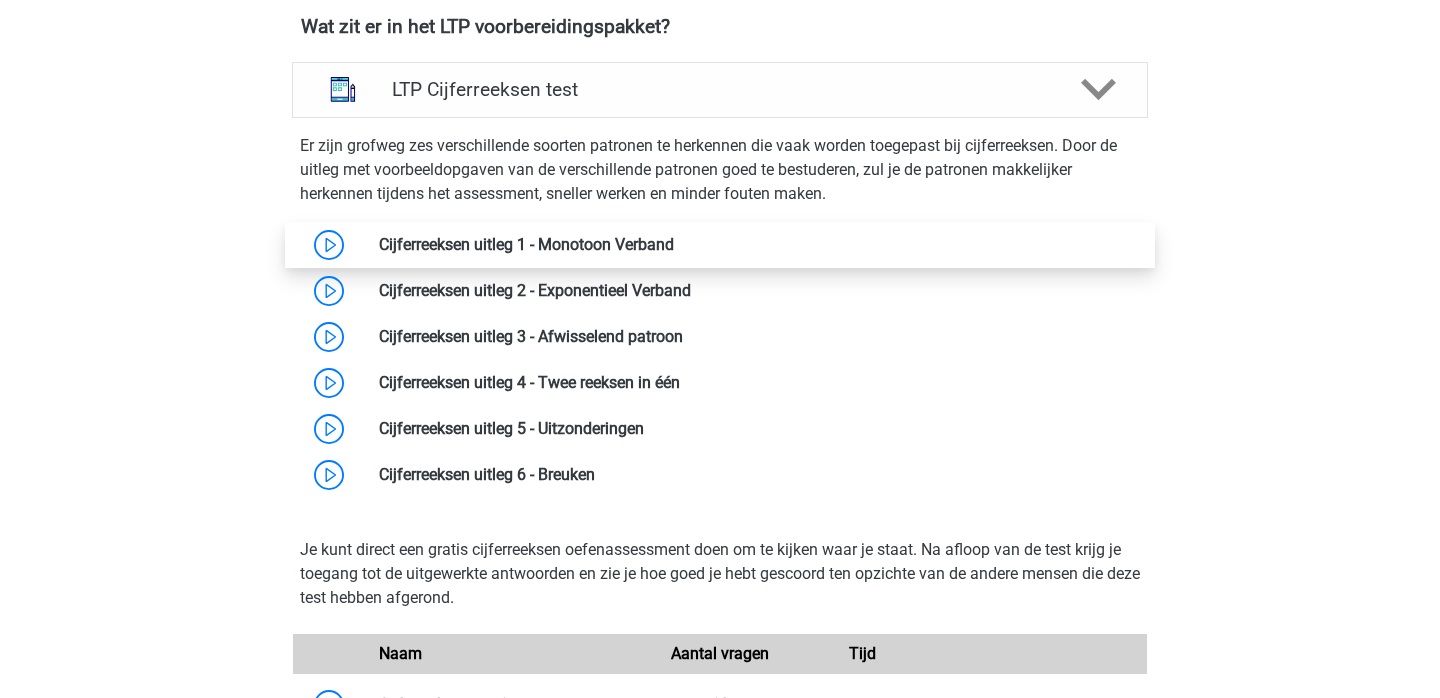 click at bounding box center [674, 244] 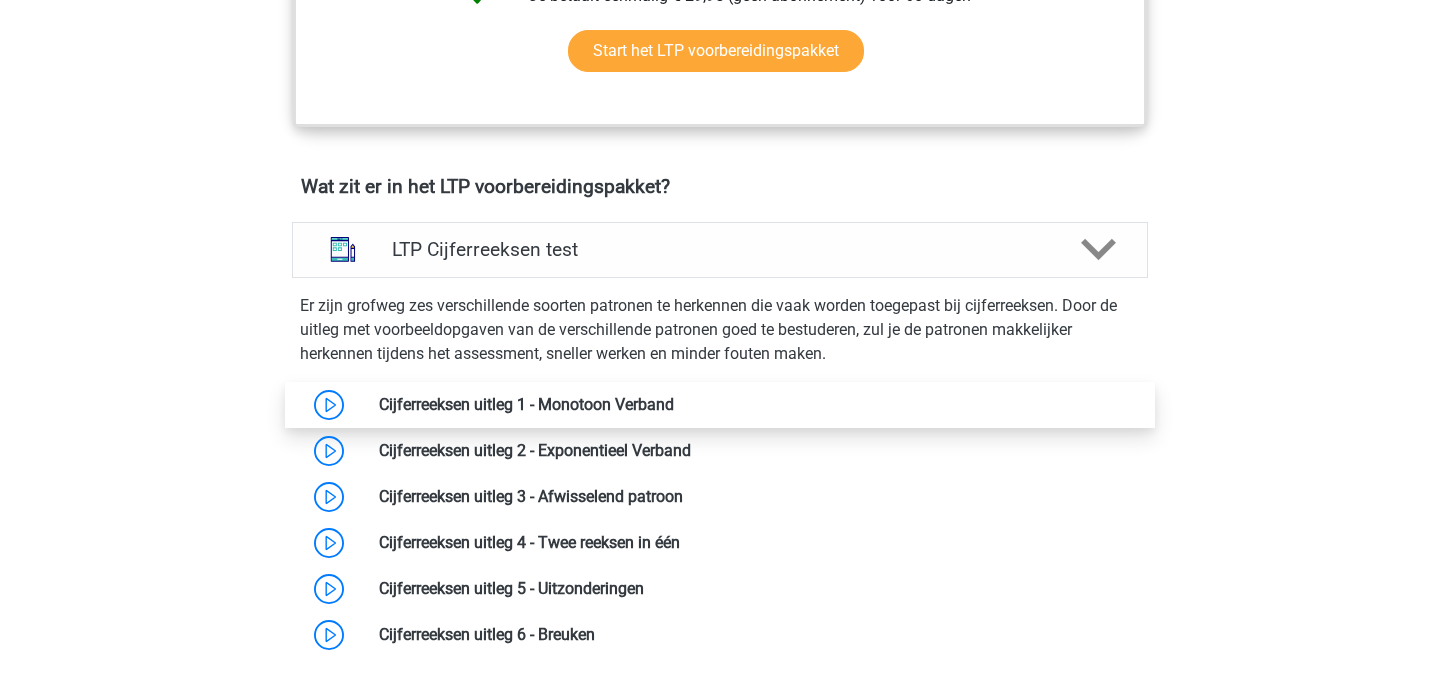 scroll, scrollTop: 1135, scrollLeft: 0, axis: vertical 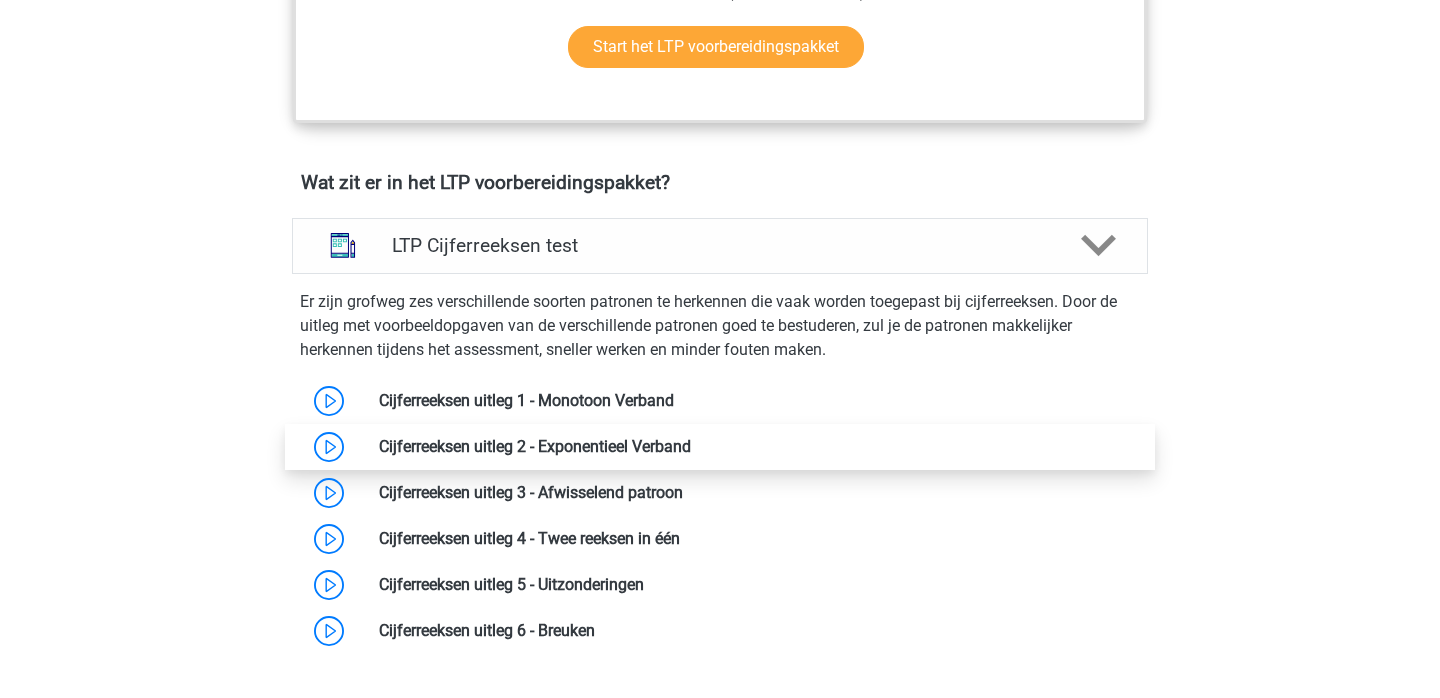click at bounding box center [691, 446] 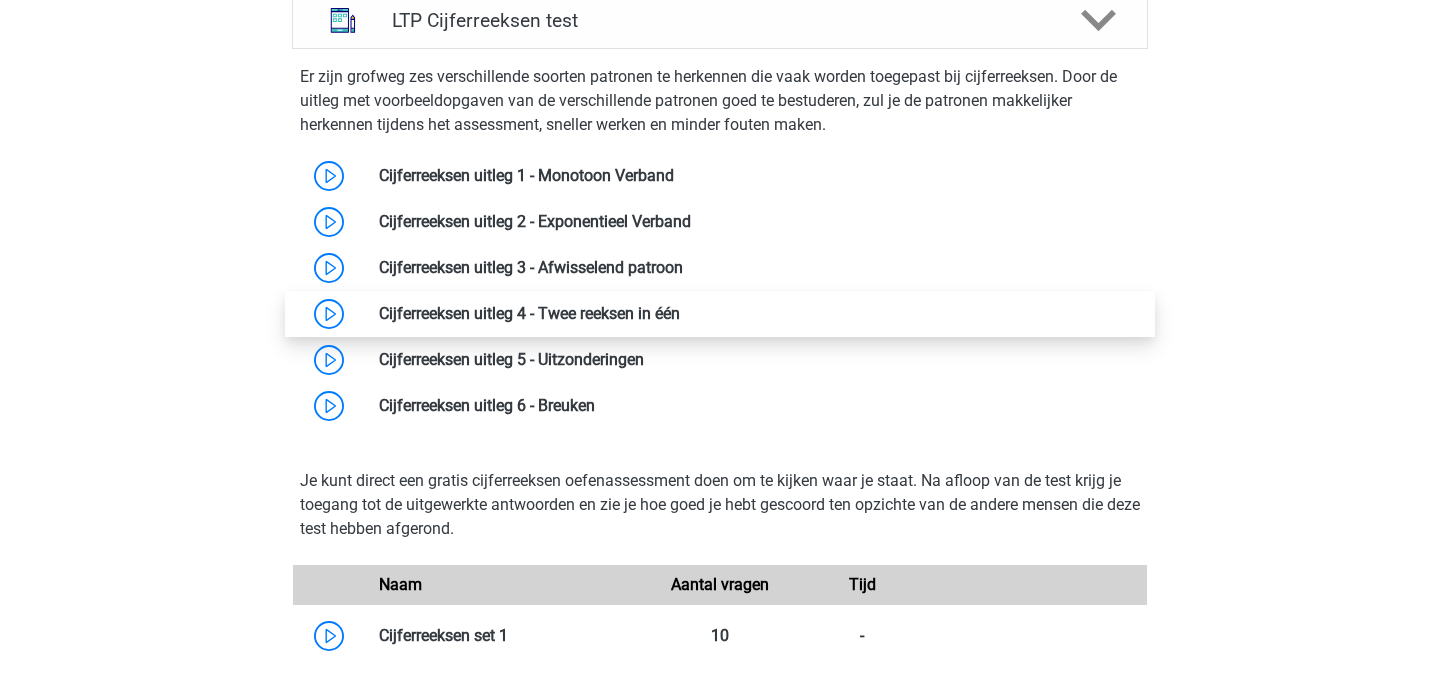scroll, scrollTop: 1356, scrollLeft: 0, axis: vertical 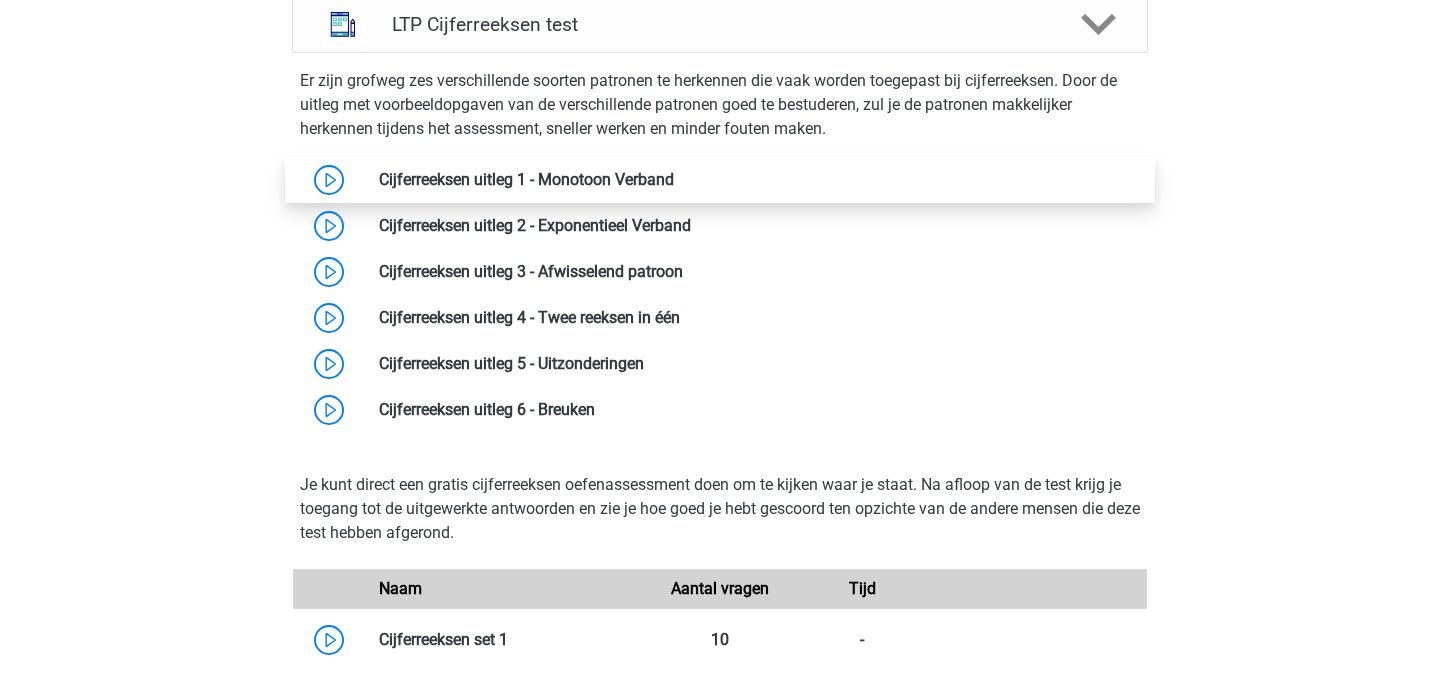 click at bounding box center [674, 179] 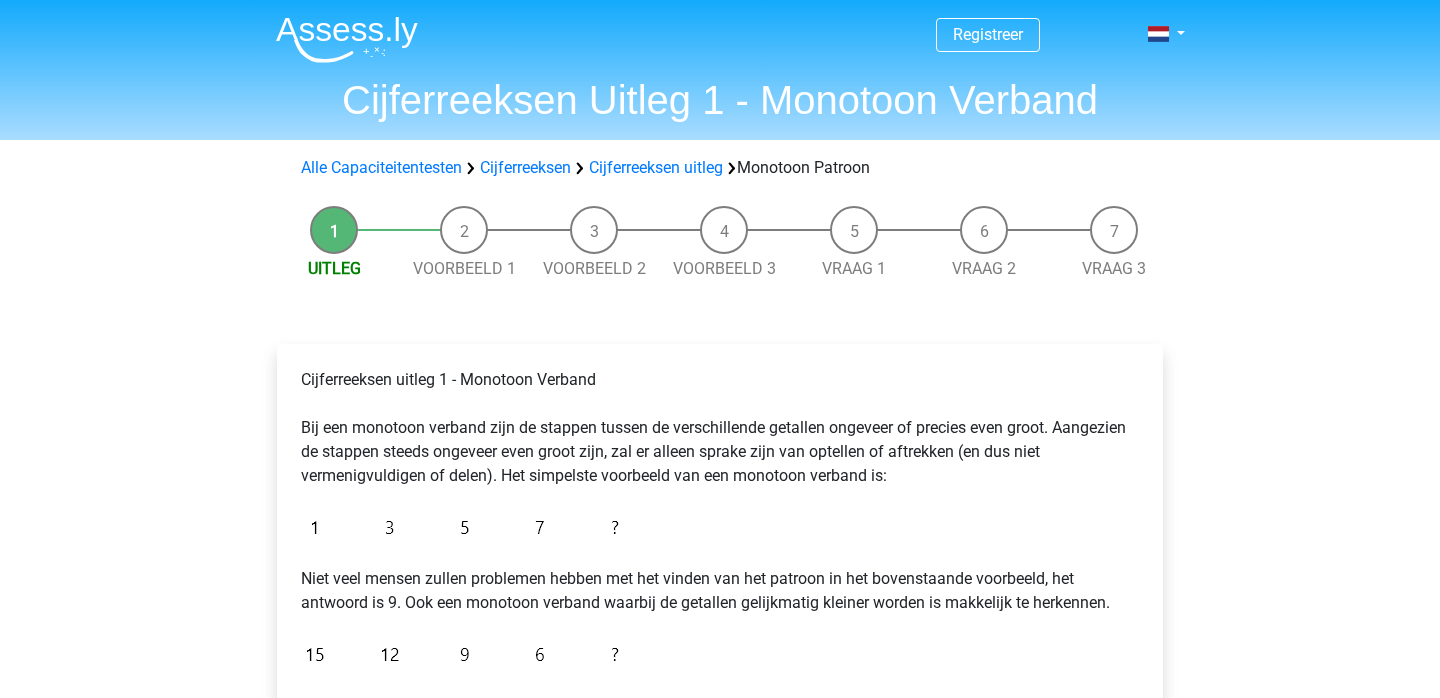 scroll, scrollTop: 3, scrollLeft: 0, axis: vertical 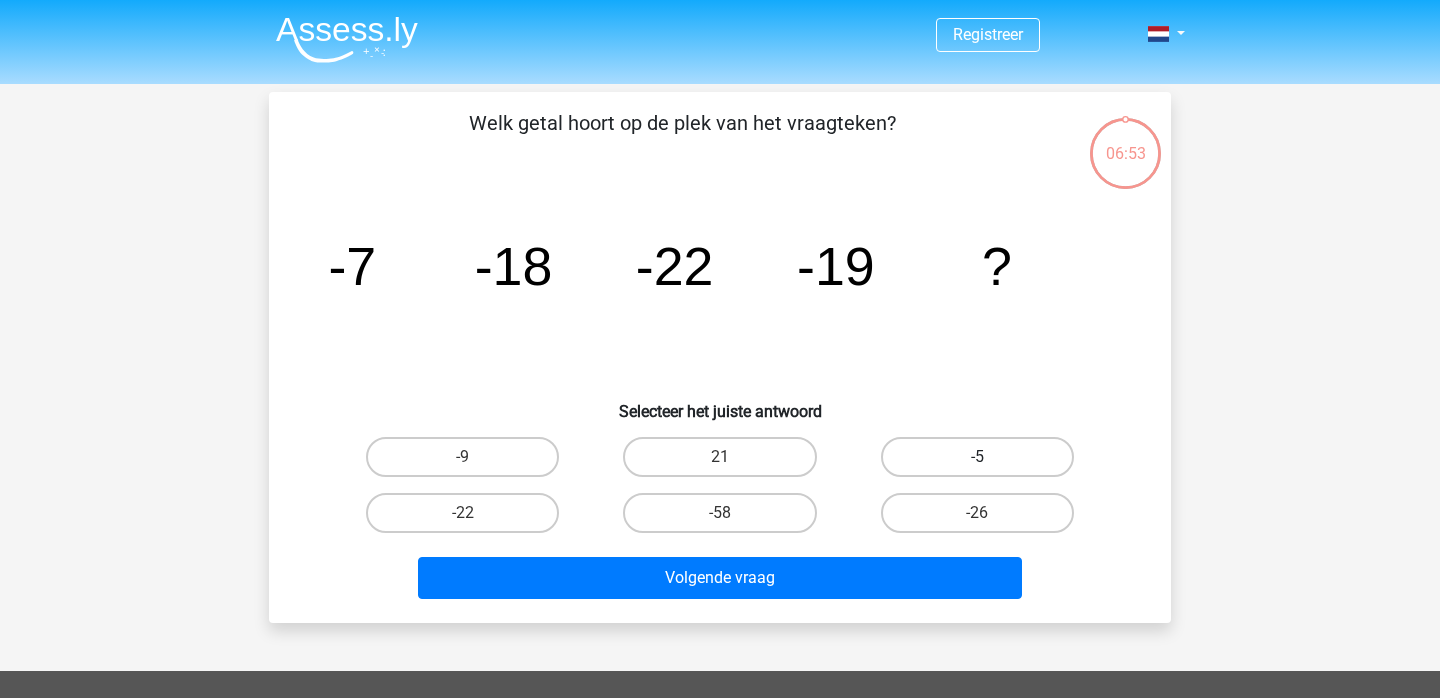click on "-5" at bounding box center (977, 457) 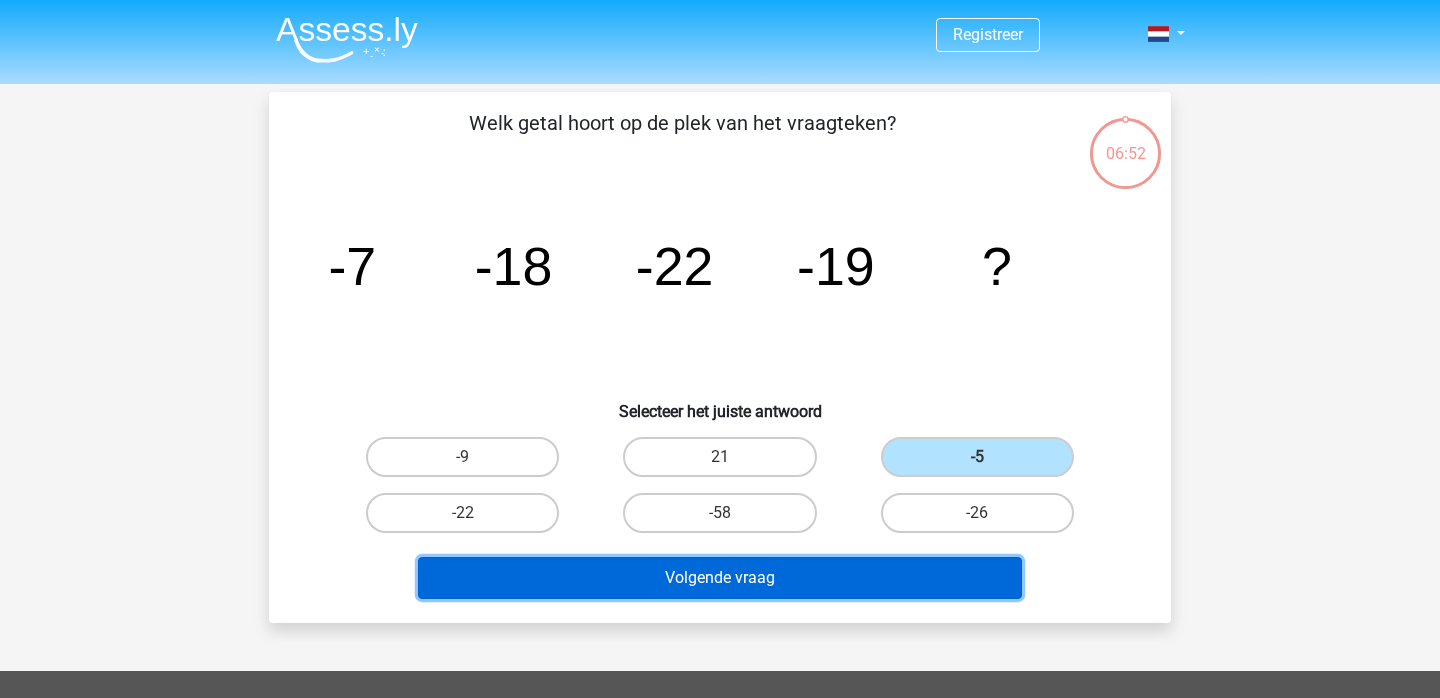 click on "Volgende vraag" at bounding box center [720, 578] 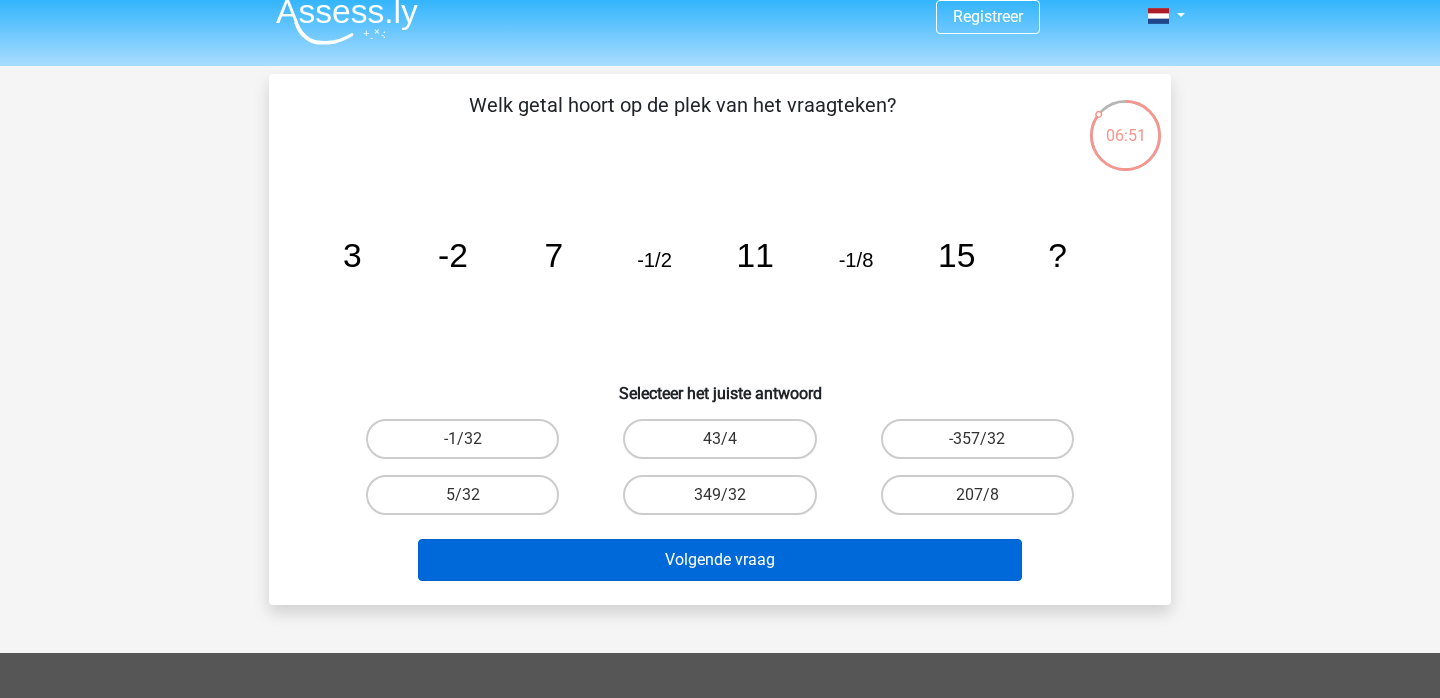 scroll, scrollTop: 15, scrollLeft: 0, axis: vertical 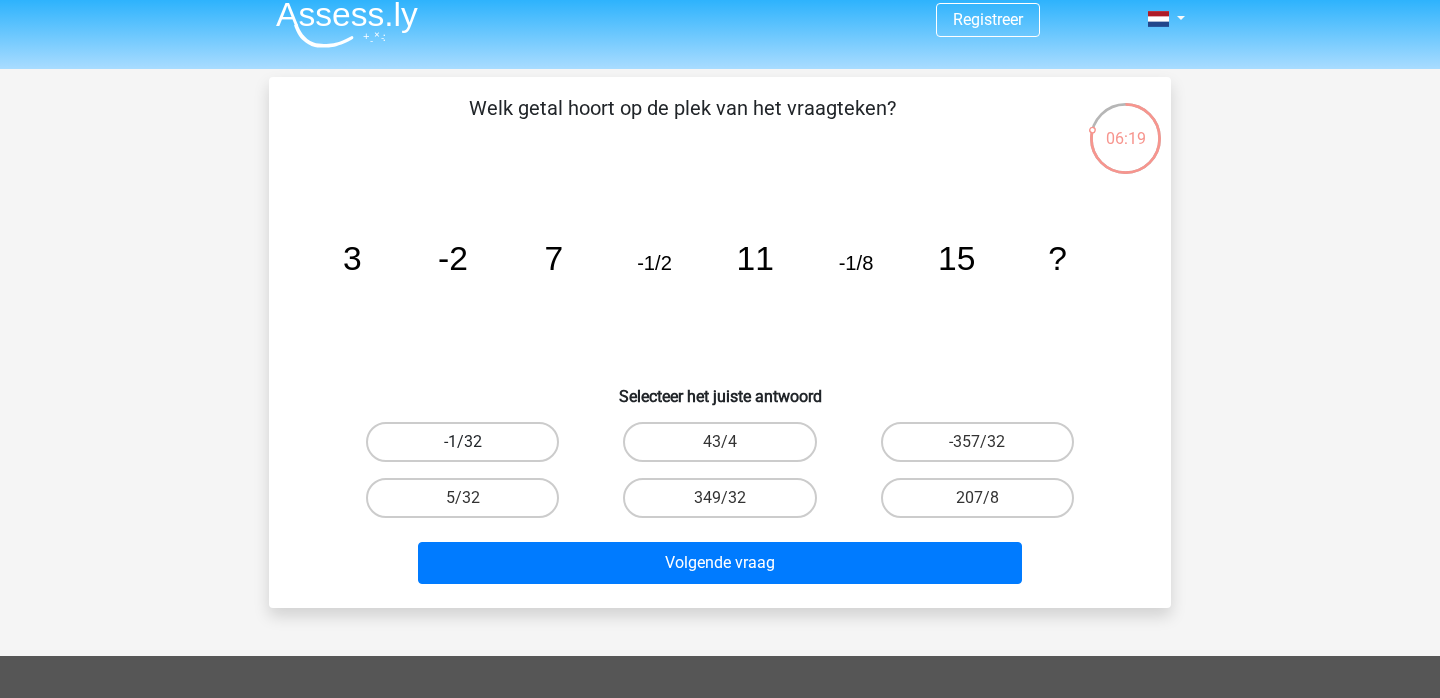 click on "-1/32" at bounding box center (462, 442) 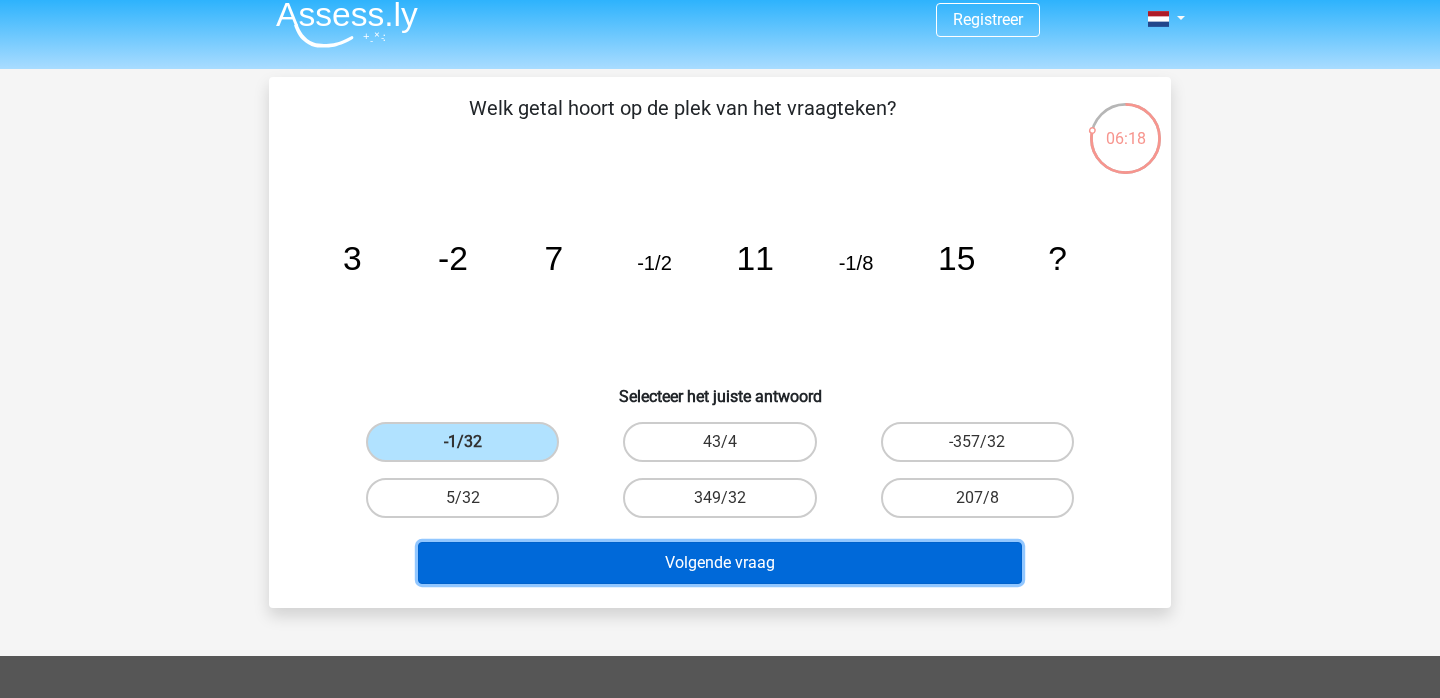 click on "Volgende vraag" at bounding box center [720, 563] 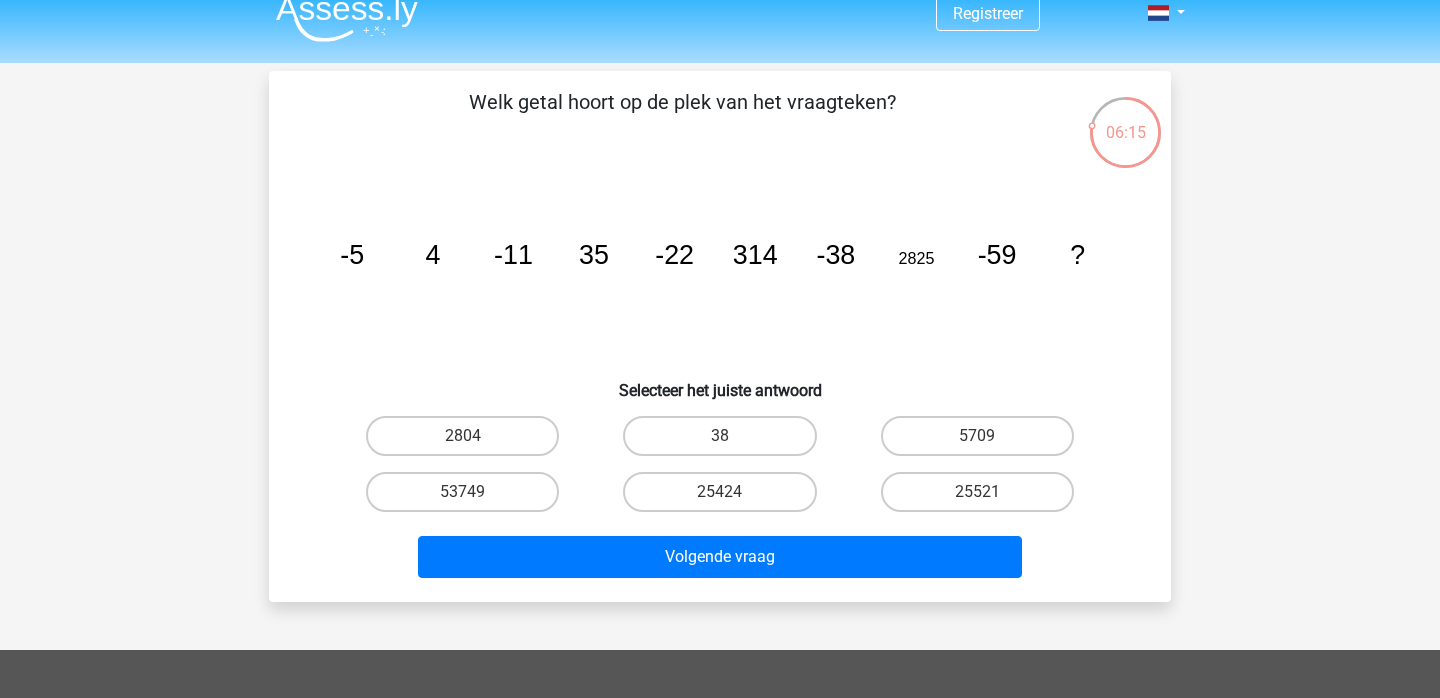 scroll, scrollTop: 0, scrollLeft: 0, axis: both 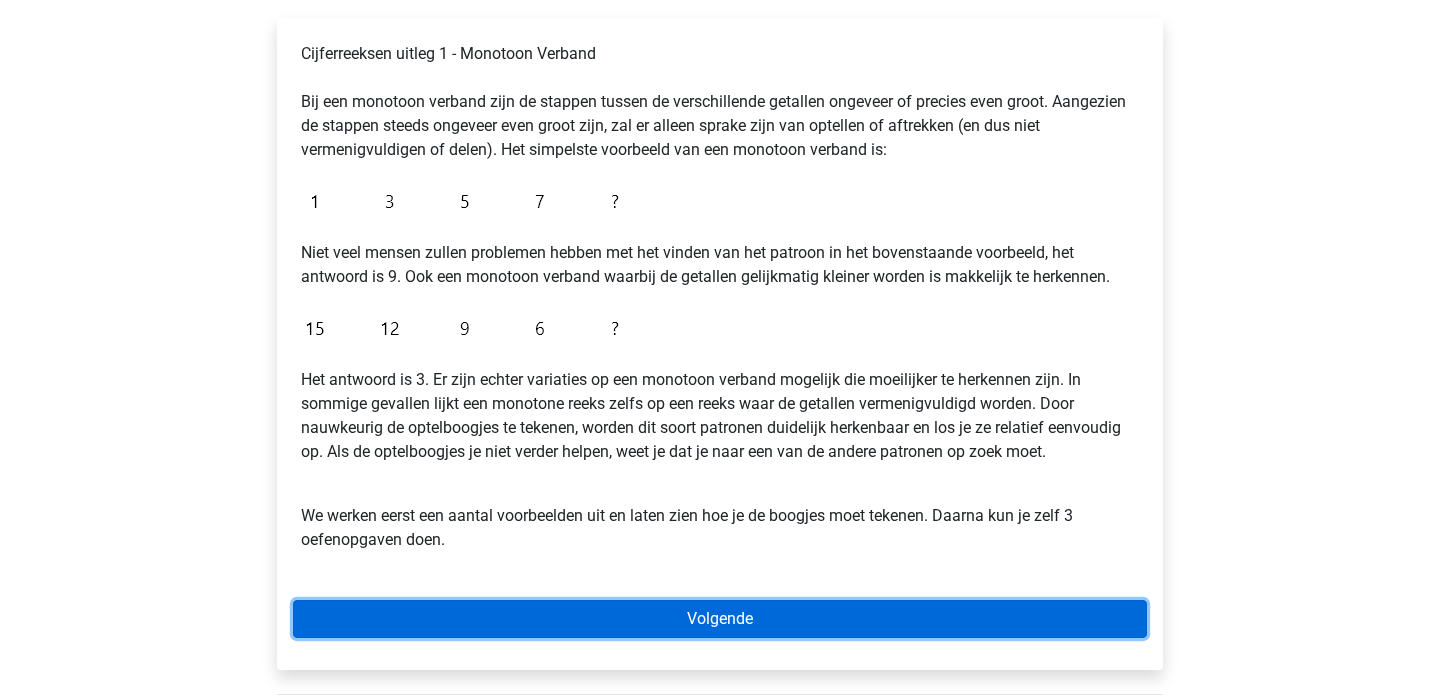 click on "Volgende" at bounding box center (720, 619) 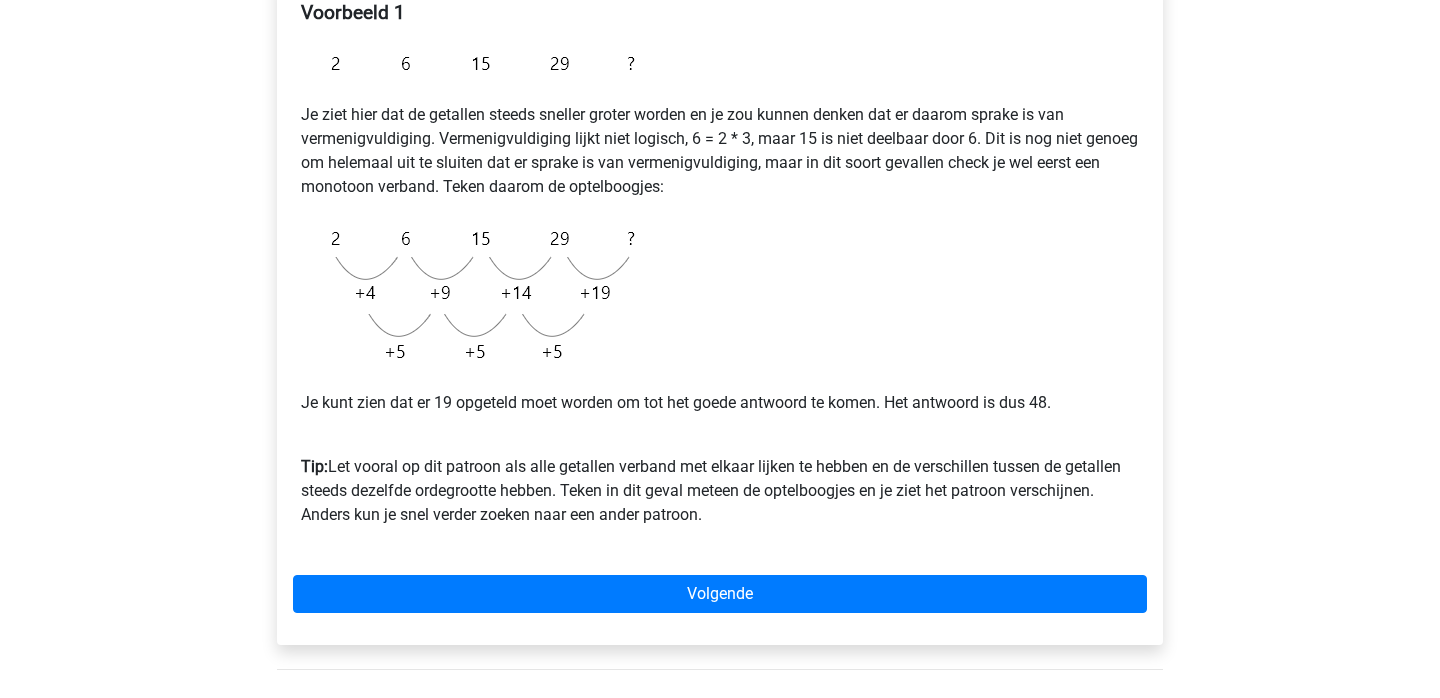 scroll, scrollTop: 368, scrollLeft: 0, axis: vertical 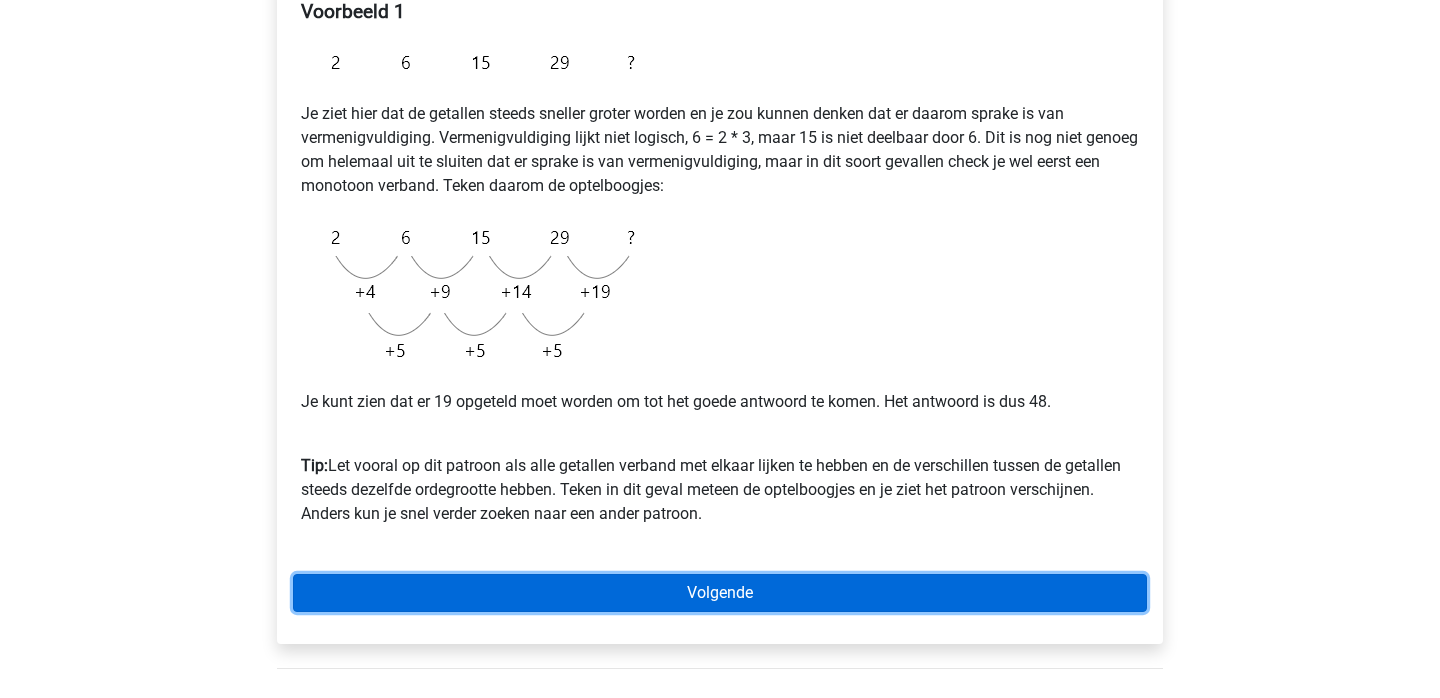 click on "Volgende" at bounding box center (720, 593) 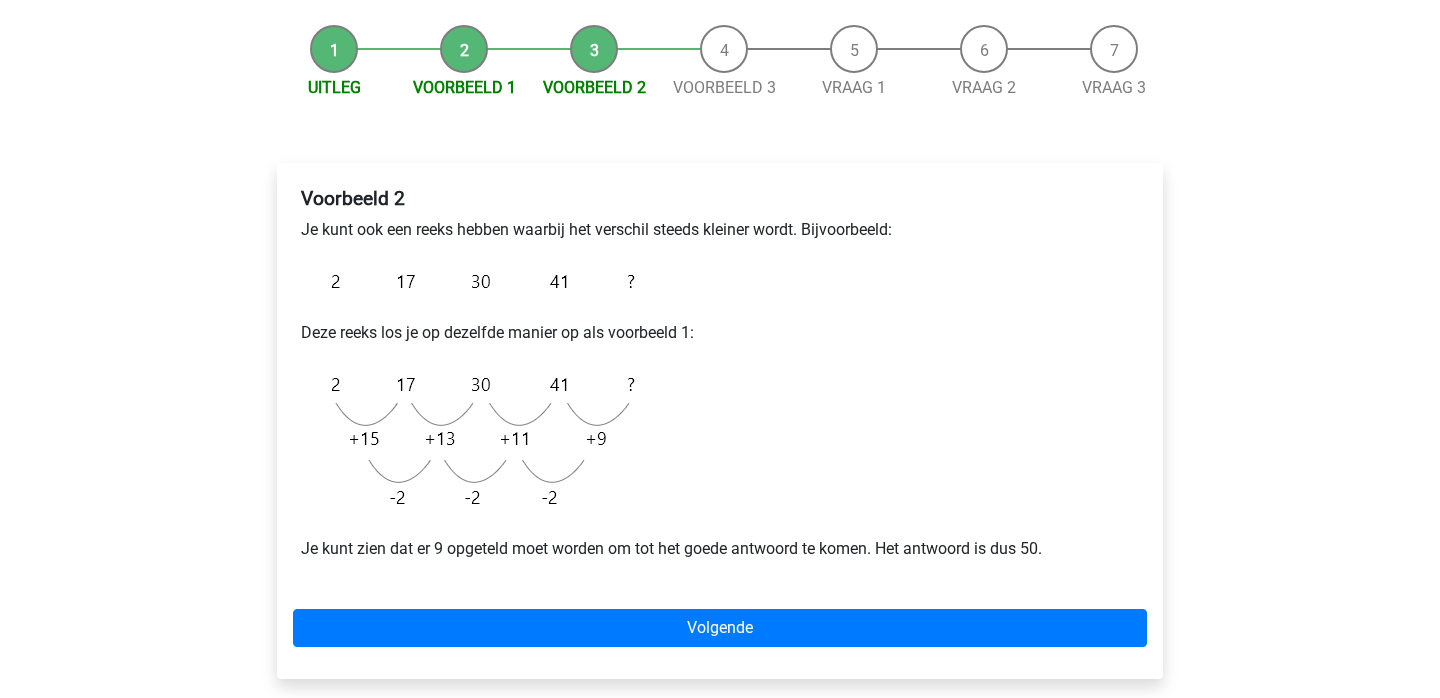scroll, scrollTop: 182, scrollLeft: 0, axis: vertical 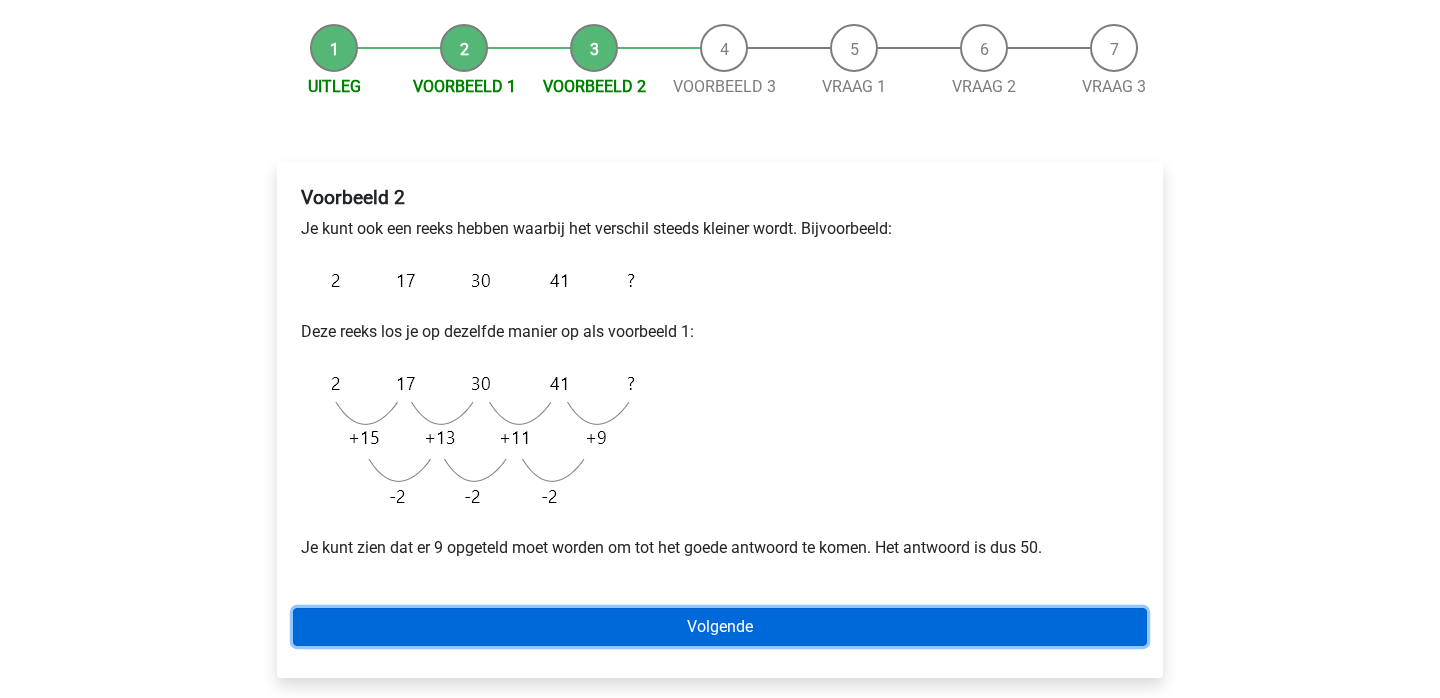 click on "Volgende" at bounding box center [720, 627] 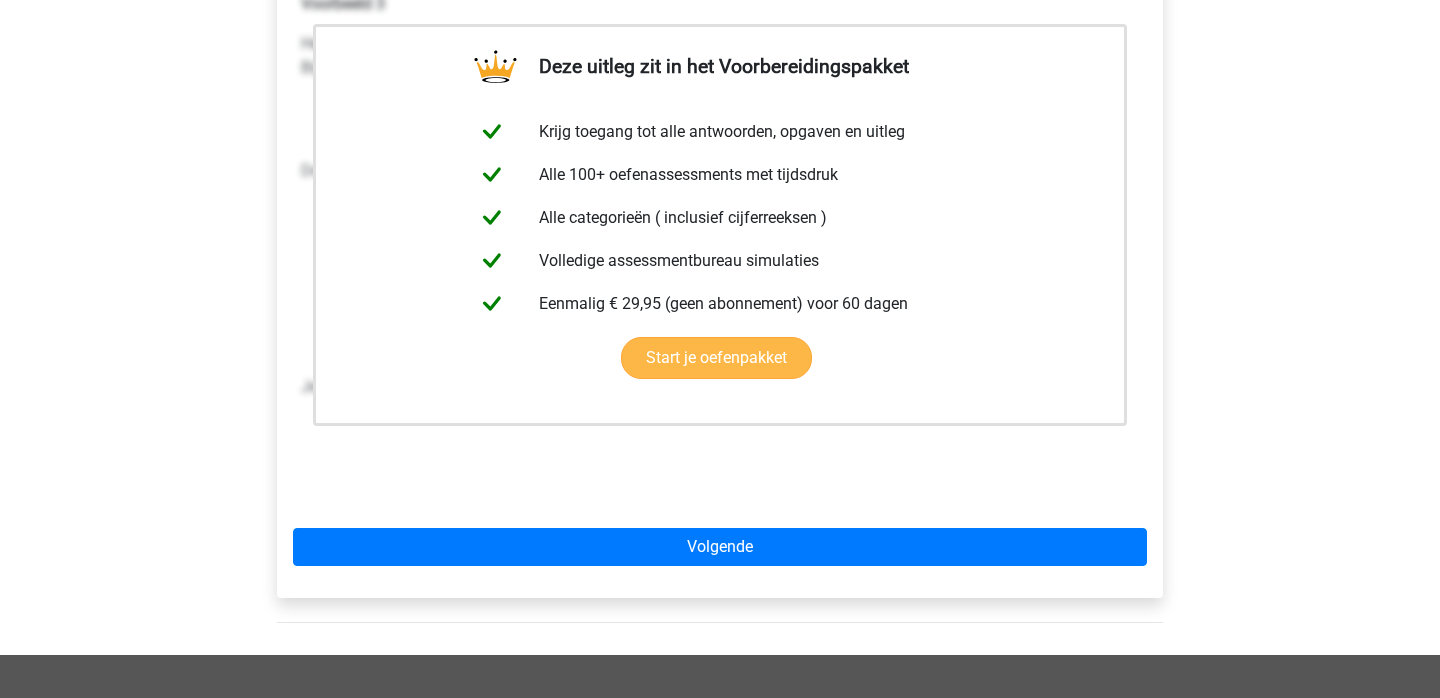 scroll, scrollTop: 379, scrollLeft: 0, axis: vertical 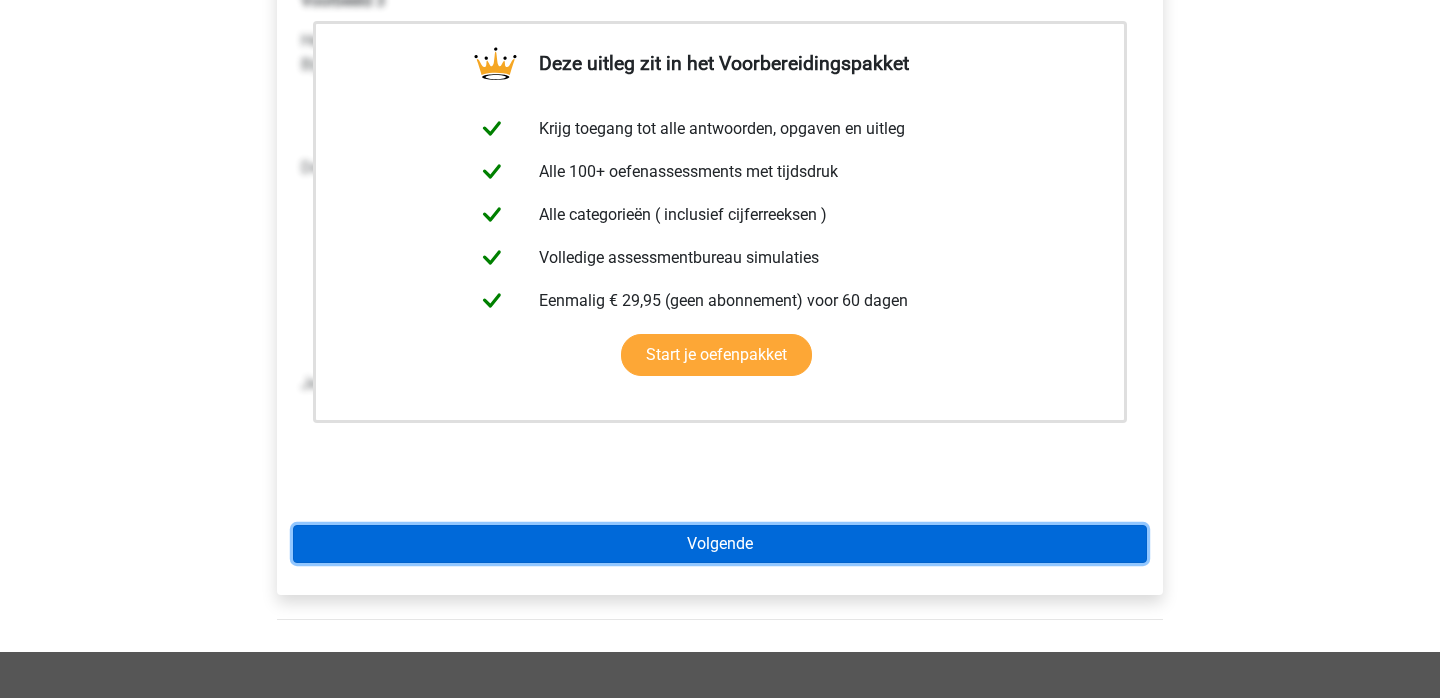 click on "Volgende" at bounding box center (720, 544) 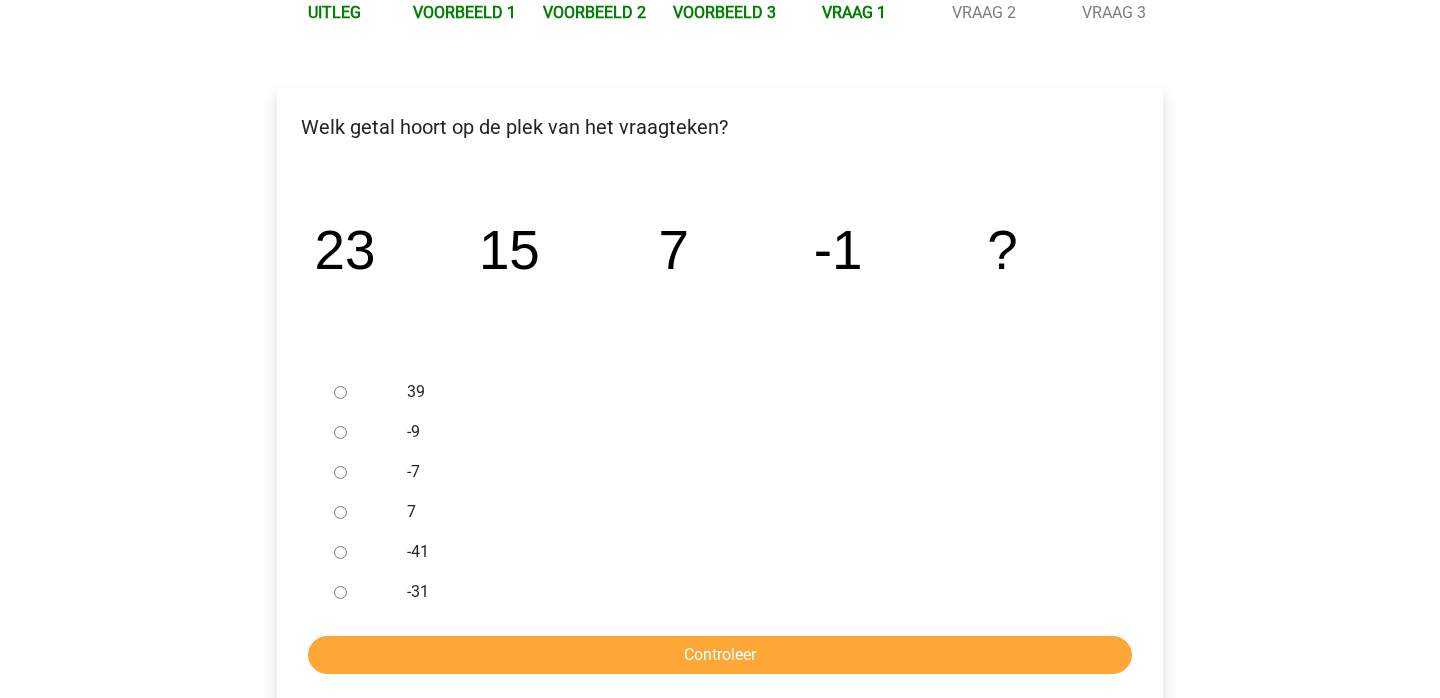 scroll, scrollTop: 265, scrollLeft: 0, axis: vertical 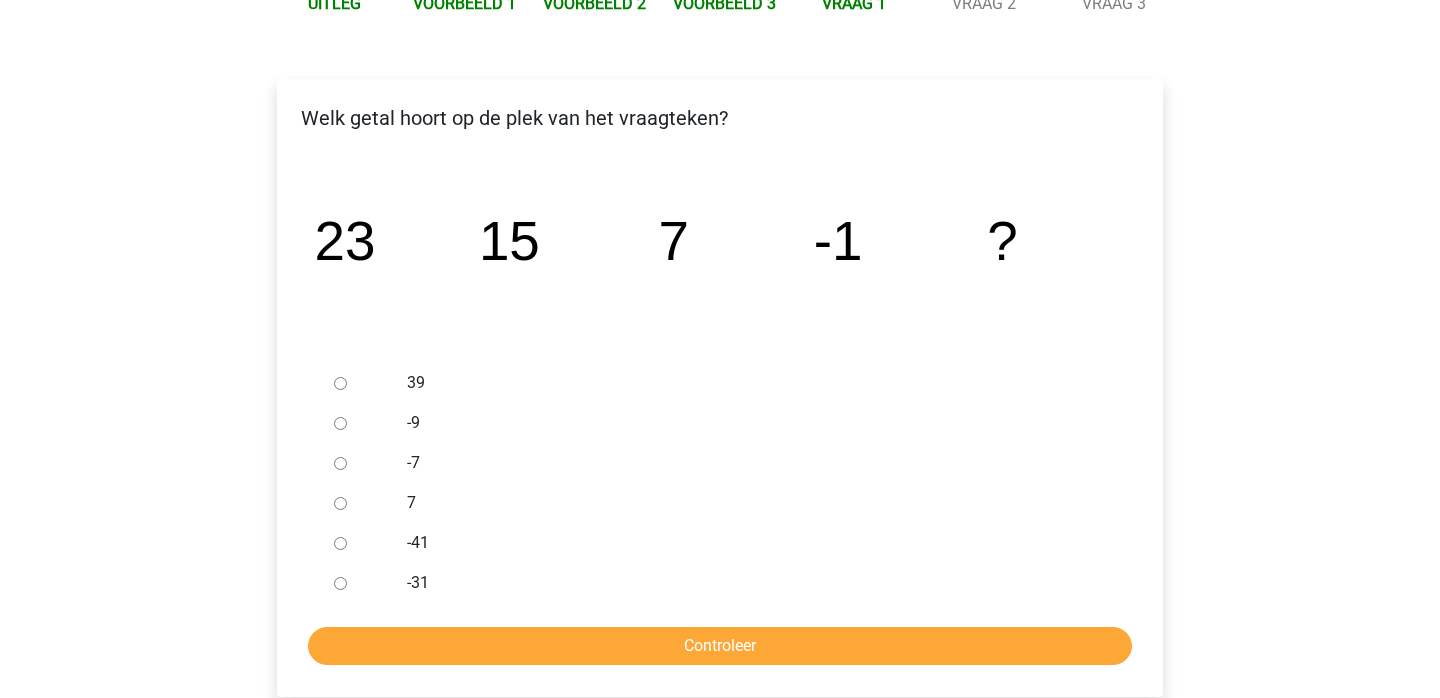 click on "-9" at bounding box center [340, 423] 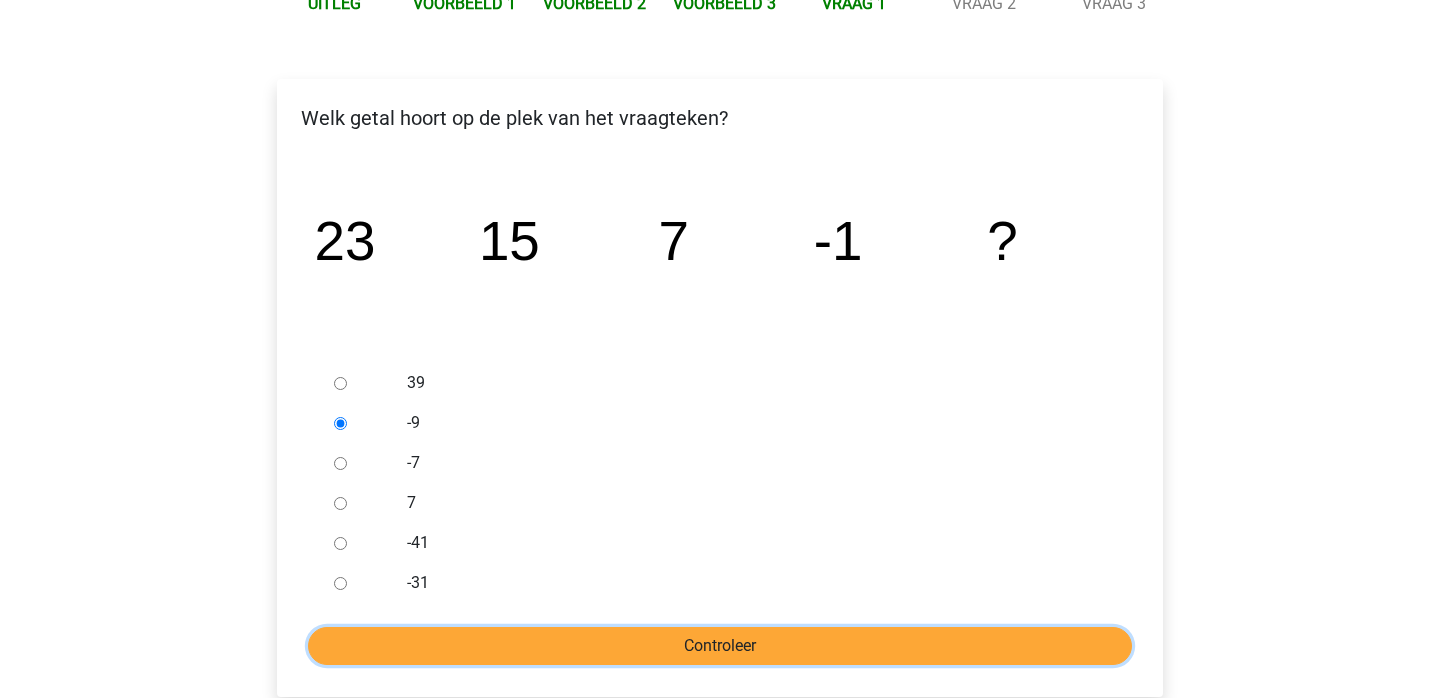 click on "Controleer" at bounding box center [720, 646] 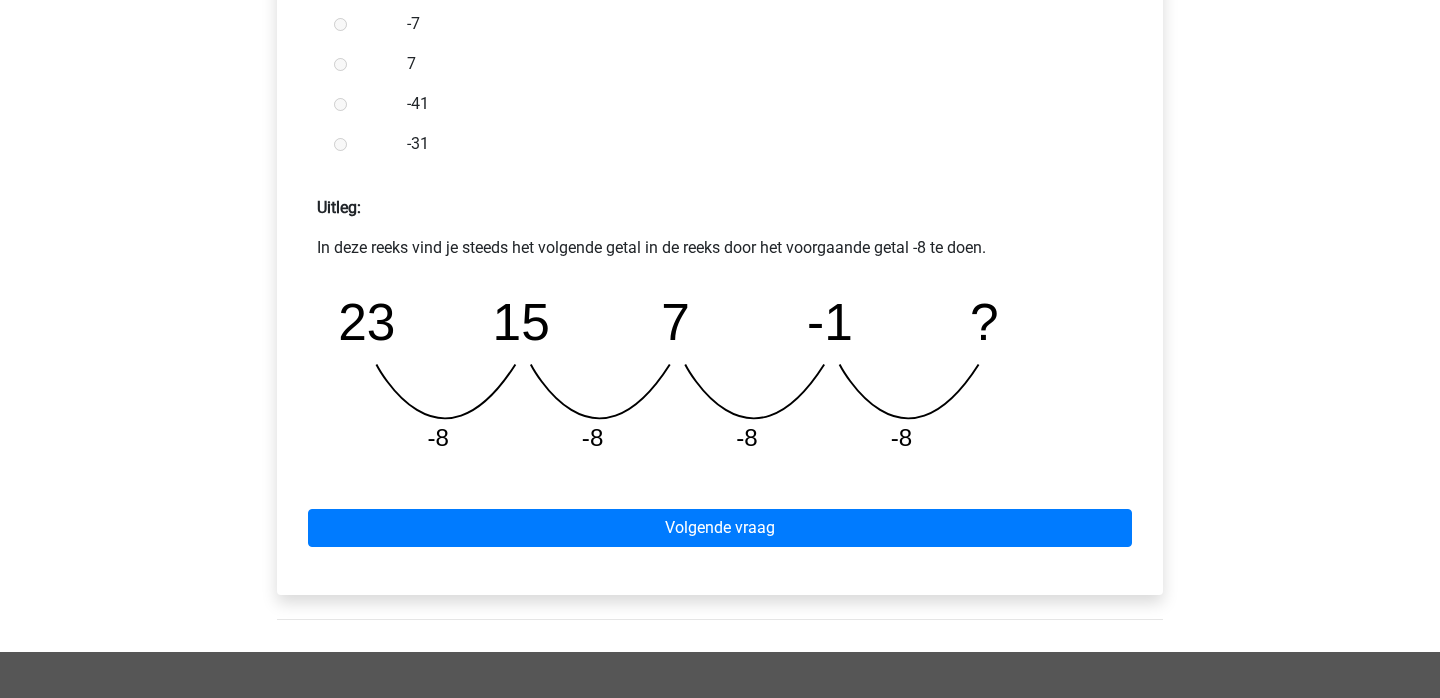 scroll, scrollTop: 736, scrollLeft: 0, axis: vertical 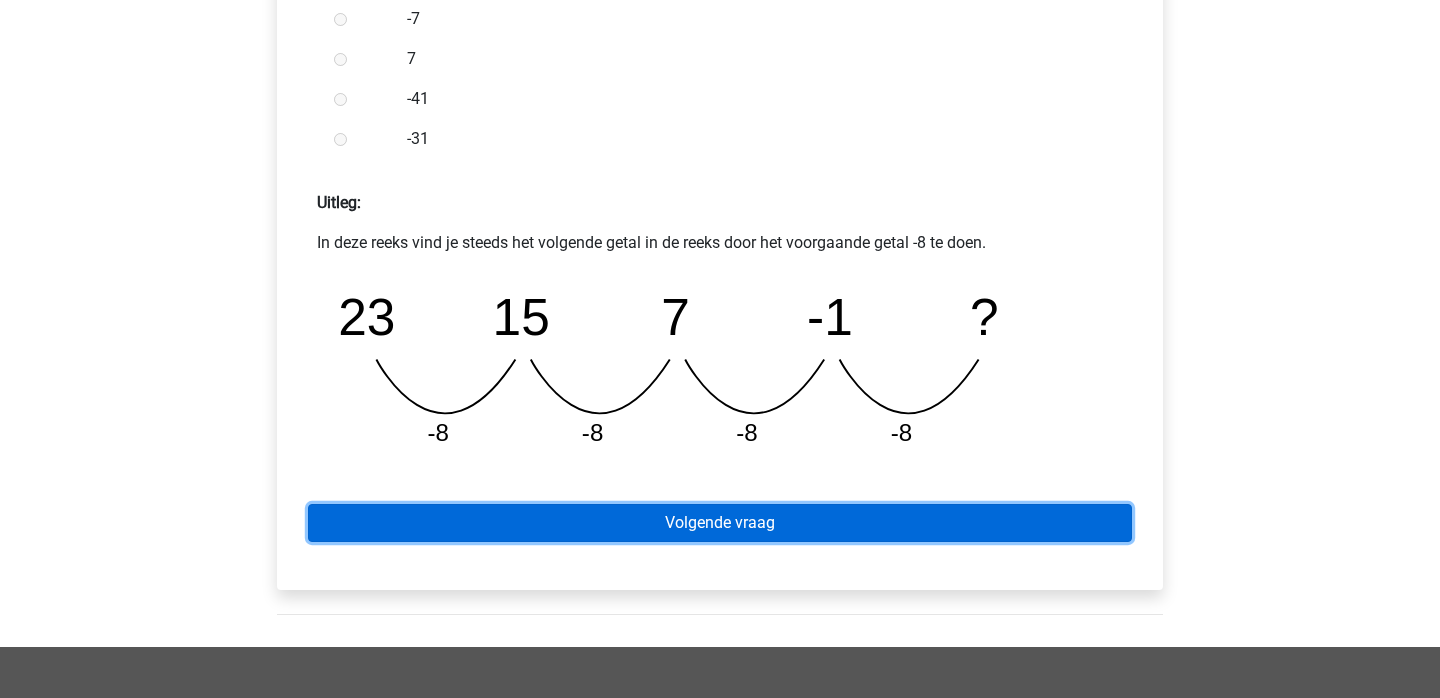 click on "Volgende vraag" at bounding box center [720, 523] 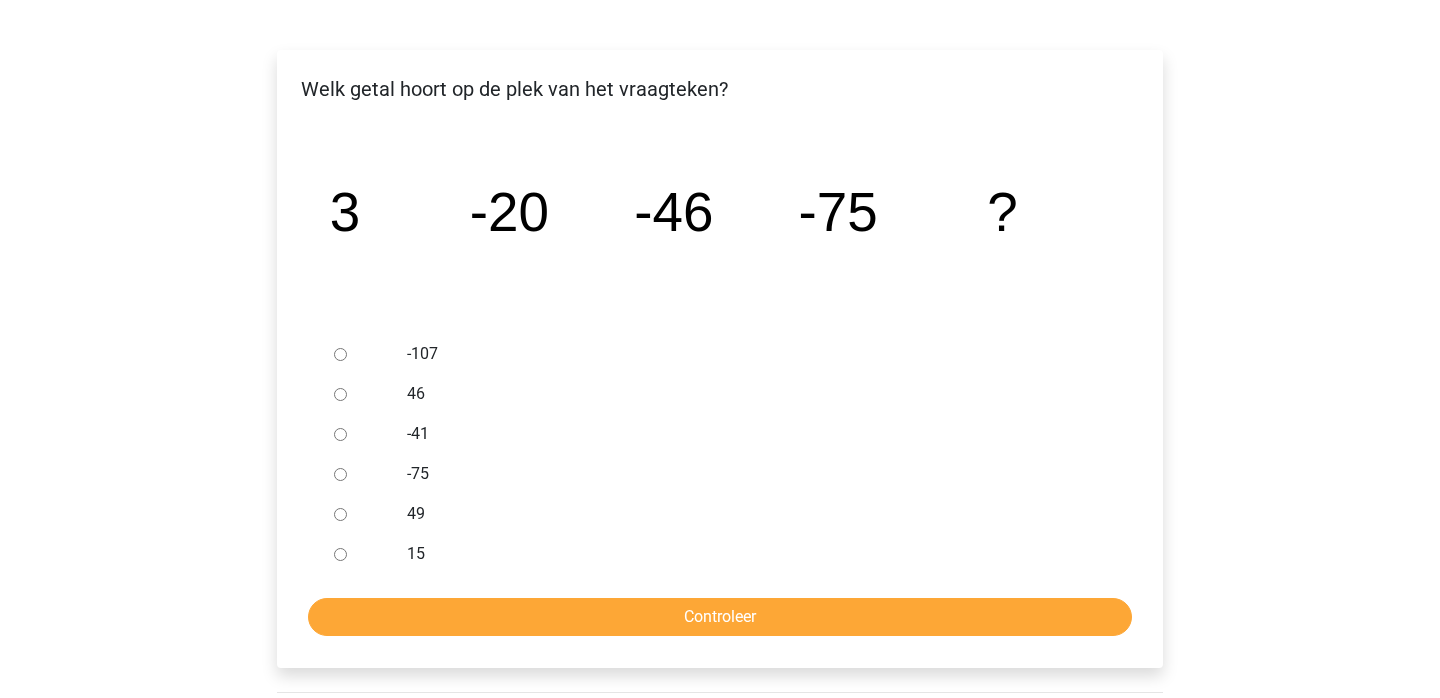 scroll, scrollTop: 295, scrollLeft: 0, axis: vertical 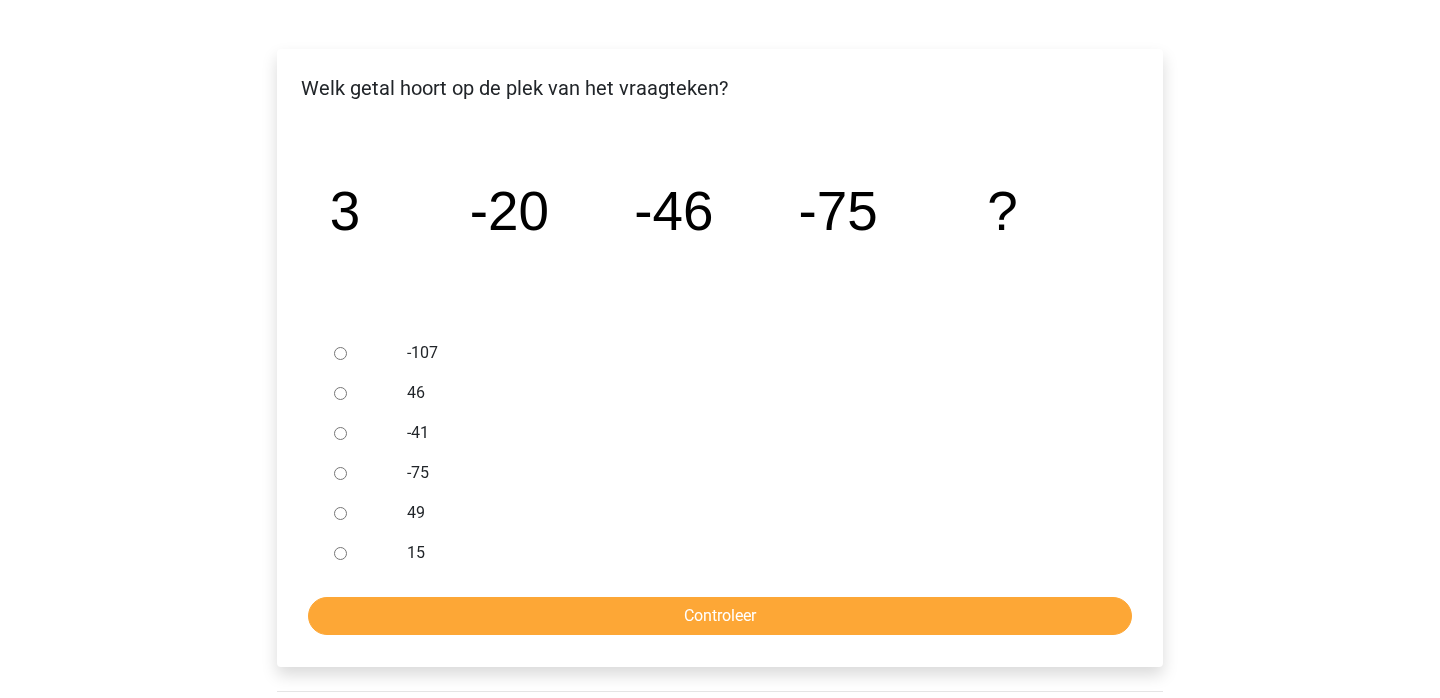 click at bounding box center (359, 353) 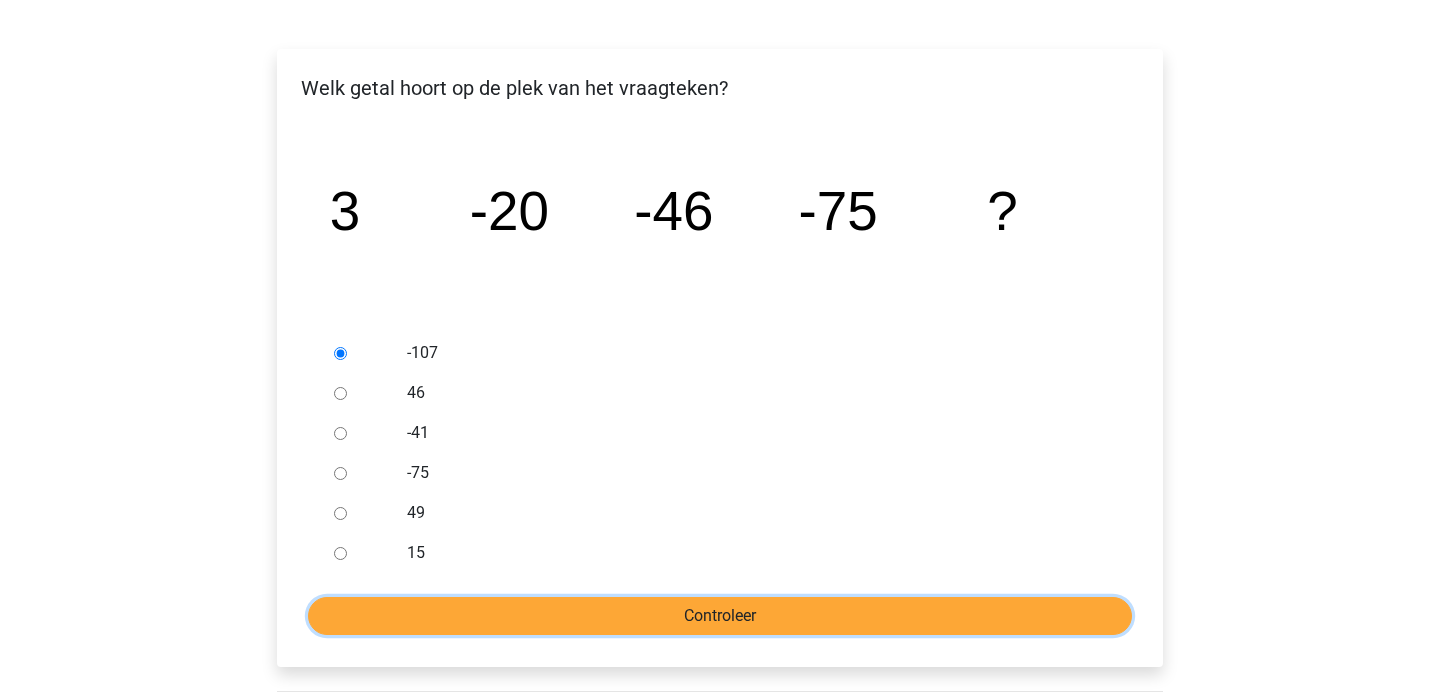 click on "Controleer" at bounding box center (720, 616) 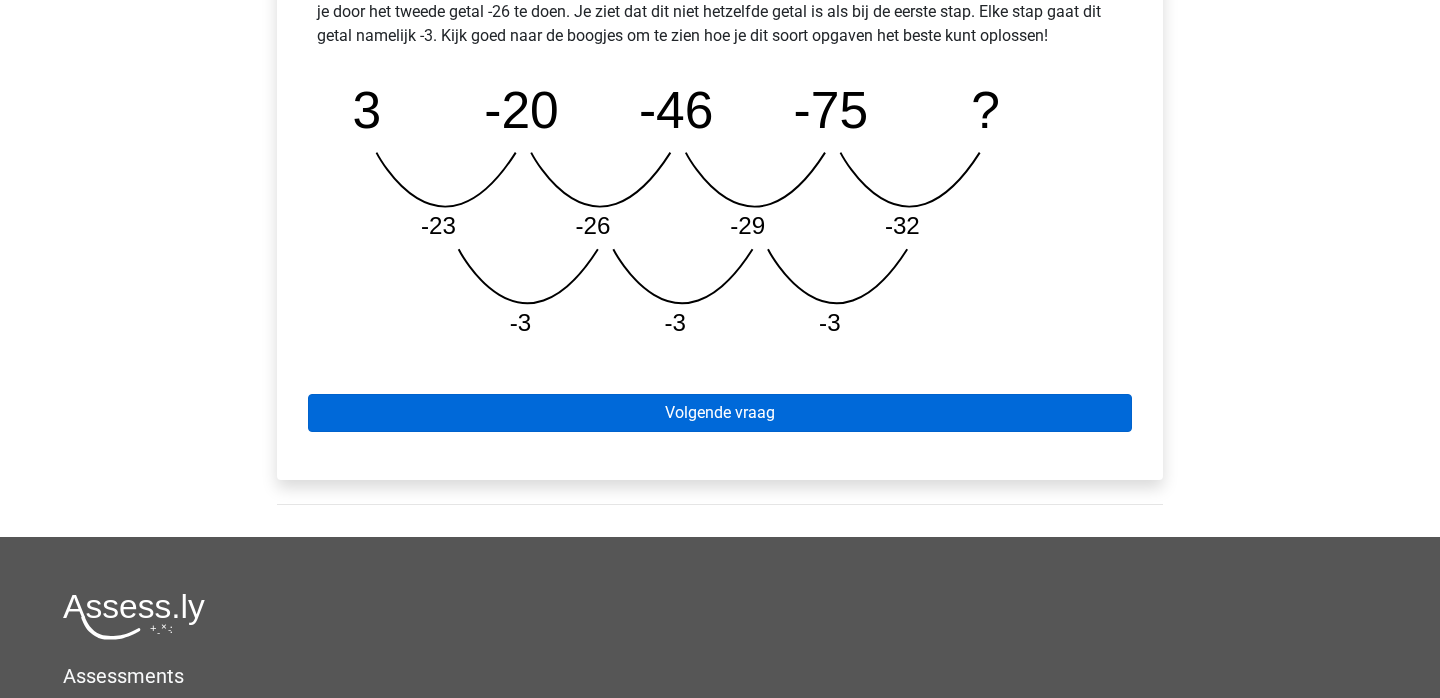 scroll, scrollTop: 1018, scrollLeft: 0, axis: vertical 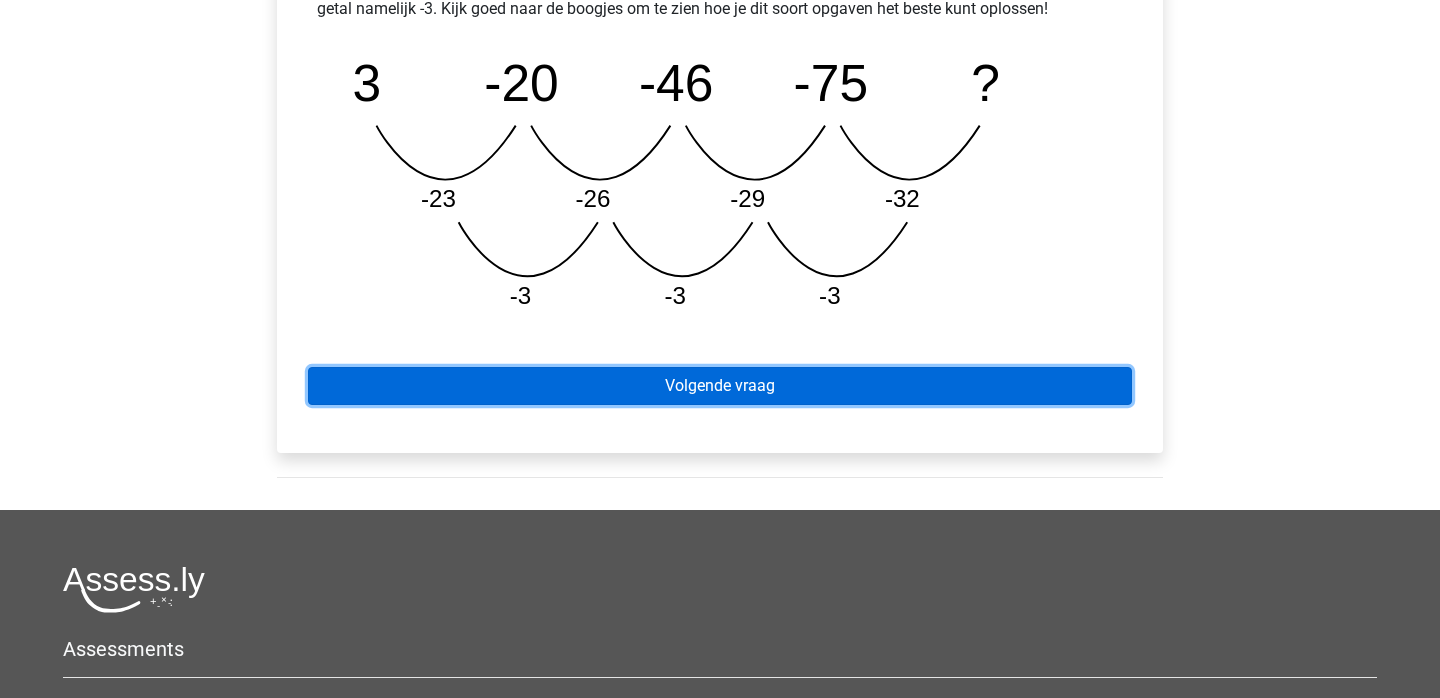 click on "Volgende vraag" at bounding box center [720, 386] 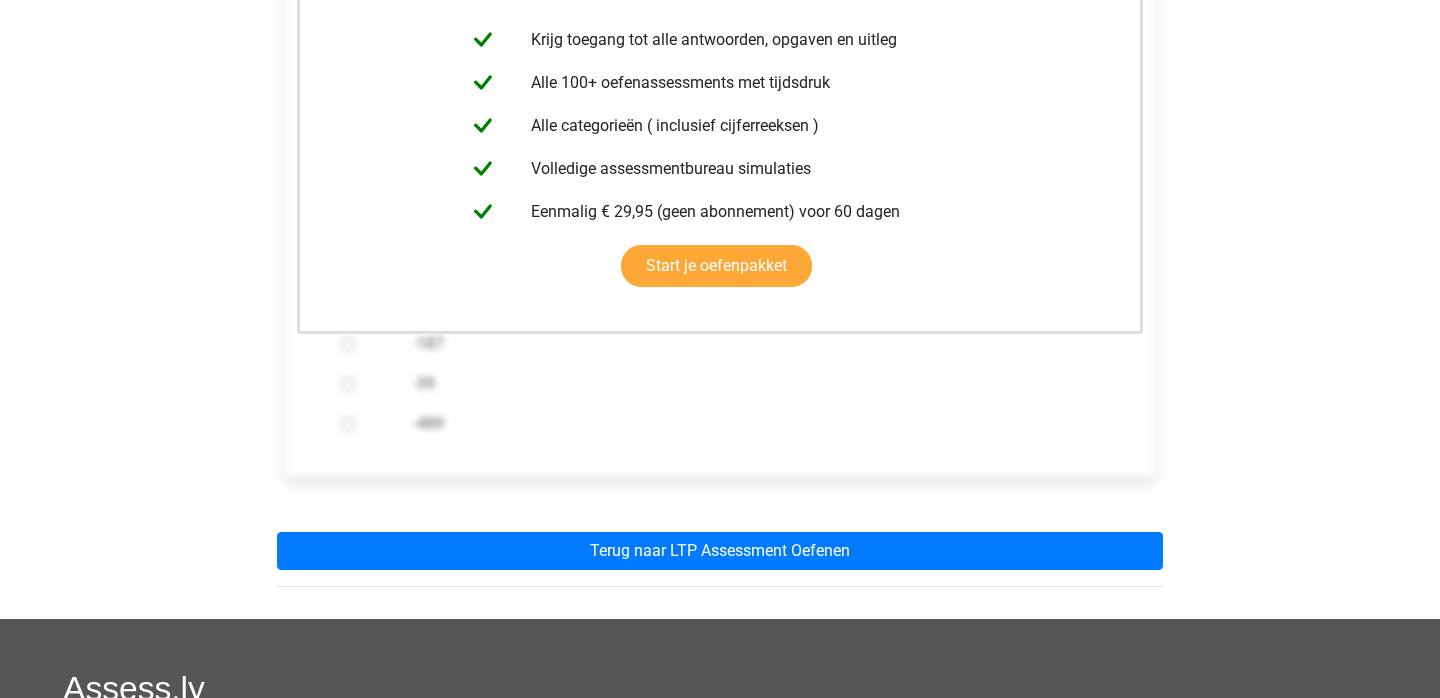 scroll, scrollTop: 440, scrollLeft: 0, axis: vertical 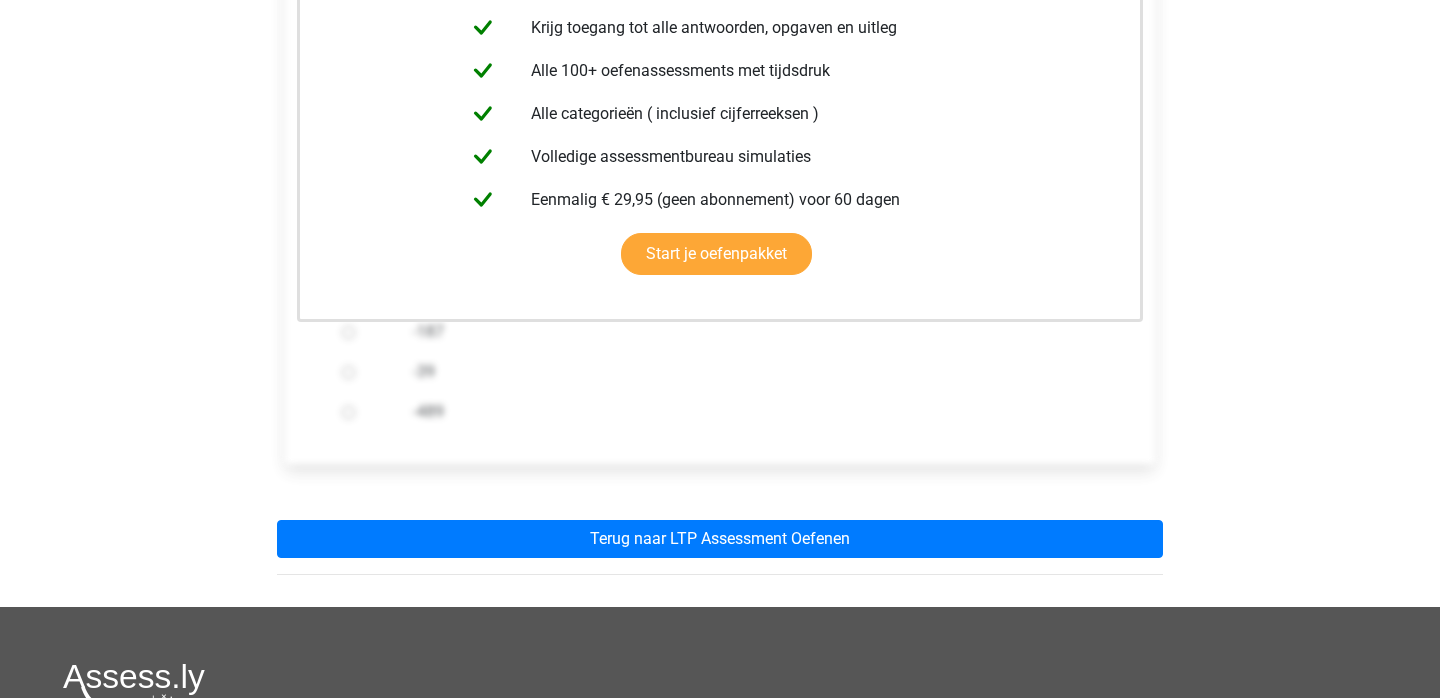 click on "Deze uitleg zit in het Voorbereidingspakket
Krijg toegang tot alle antwoorden, opgaven en uitleg
Alle 100+ oefenassessments met tijdsdruk
Alle categorieën ( inclusief cijferreeksen )
Volledige assessmentbureau simulaties
Eenmalig € 29,95 (geen abonnement) voor 60 dagen" at bounding box center [720, 235] 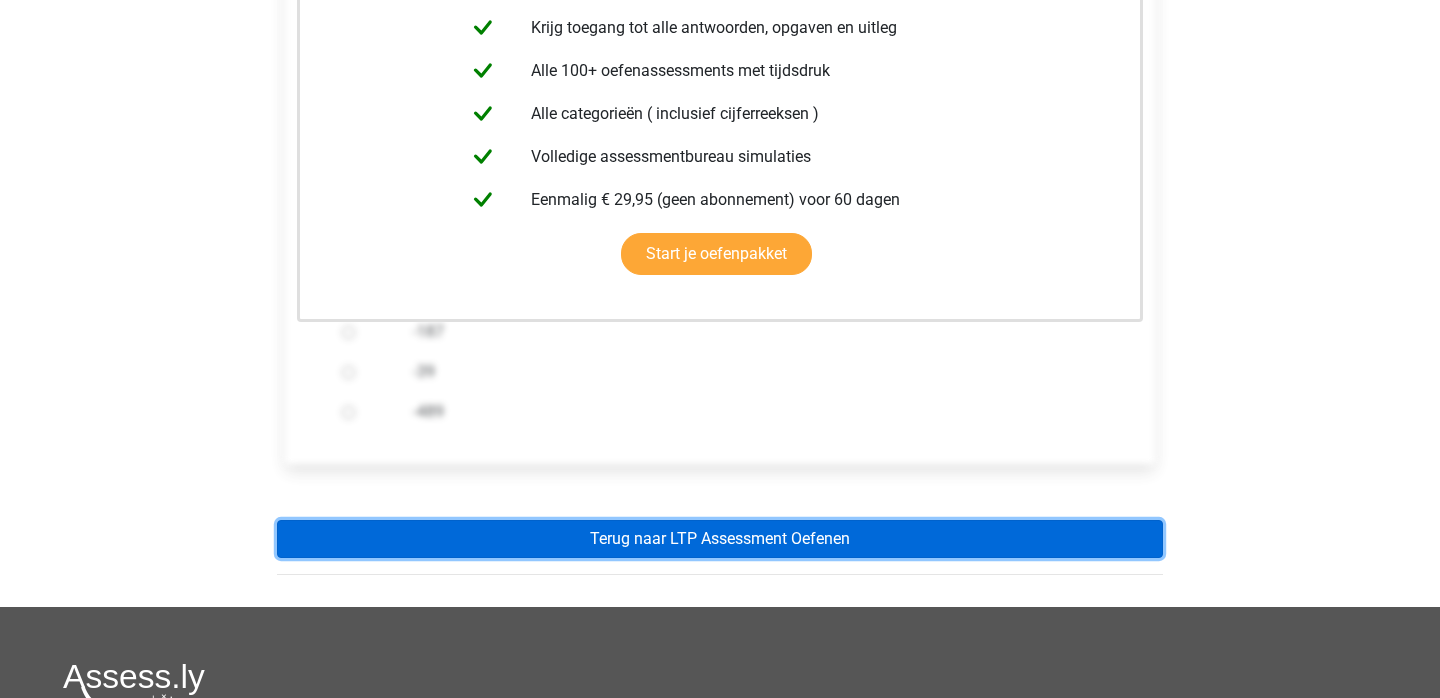 click on "Terug naar LTP Assessment Oefenen" at bounding box center [720, 539] 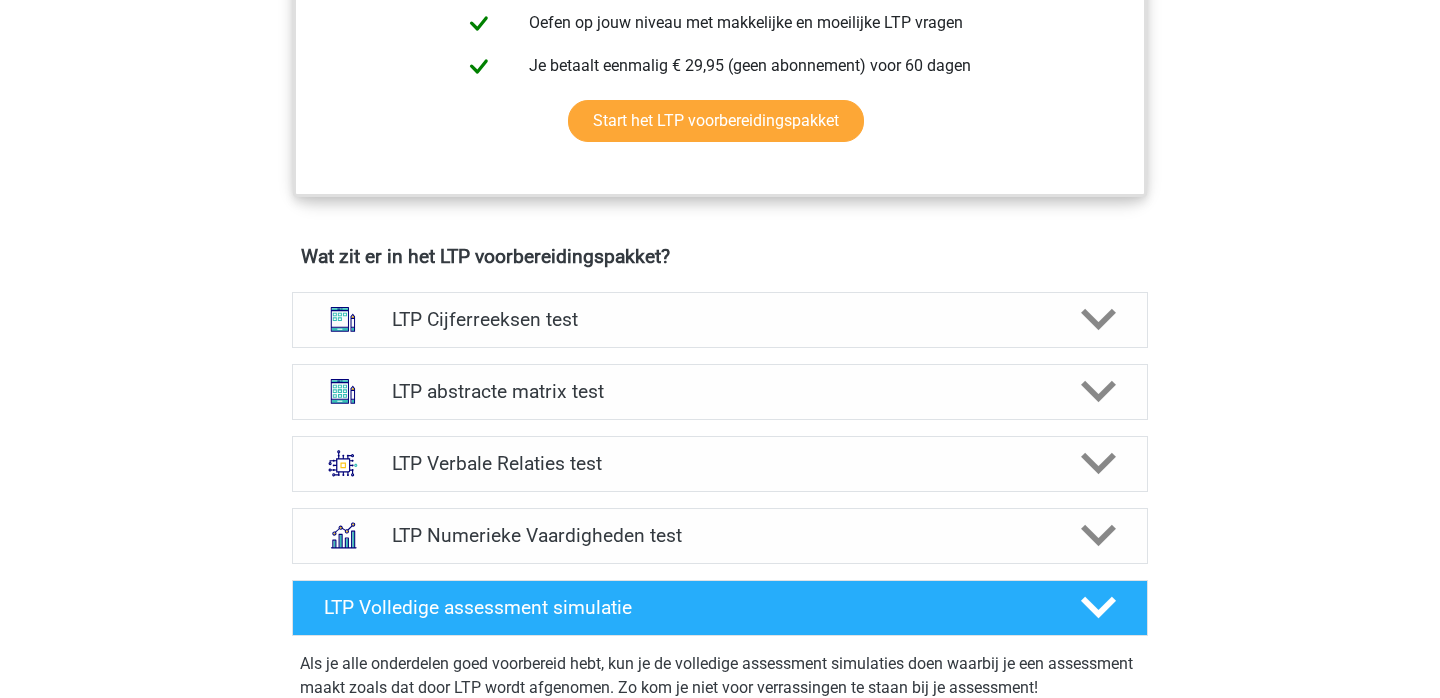 scroll, scrollTop: 1075, scrollLeft: 0, axis: vertical 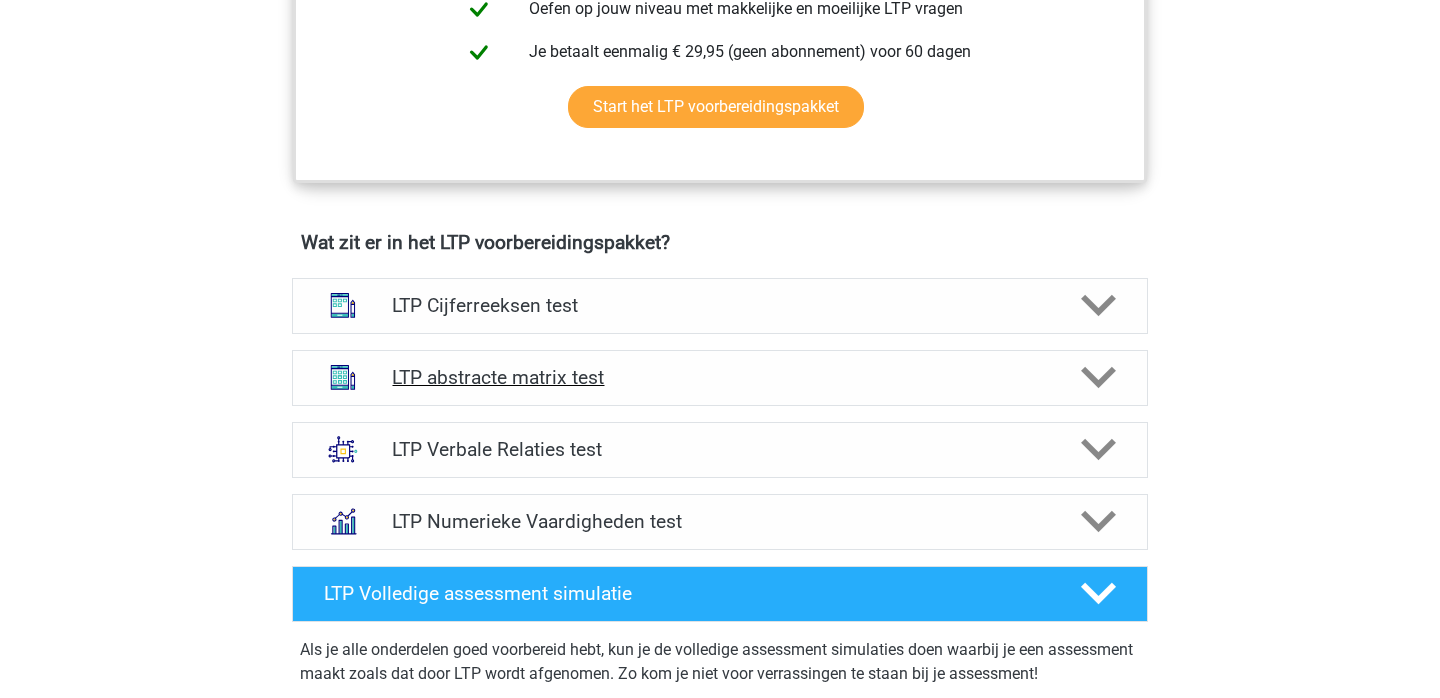 click on "LTP abstracte matrix test" at bounding box center [719, 377] 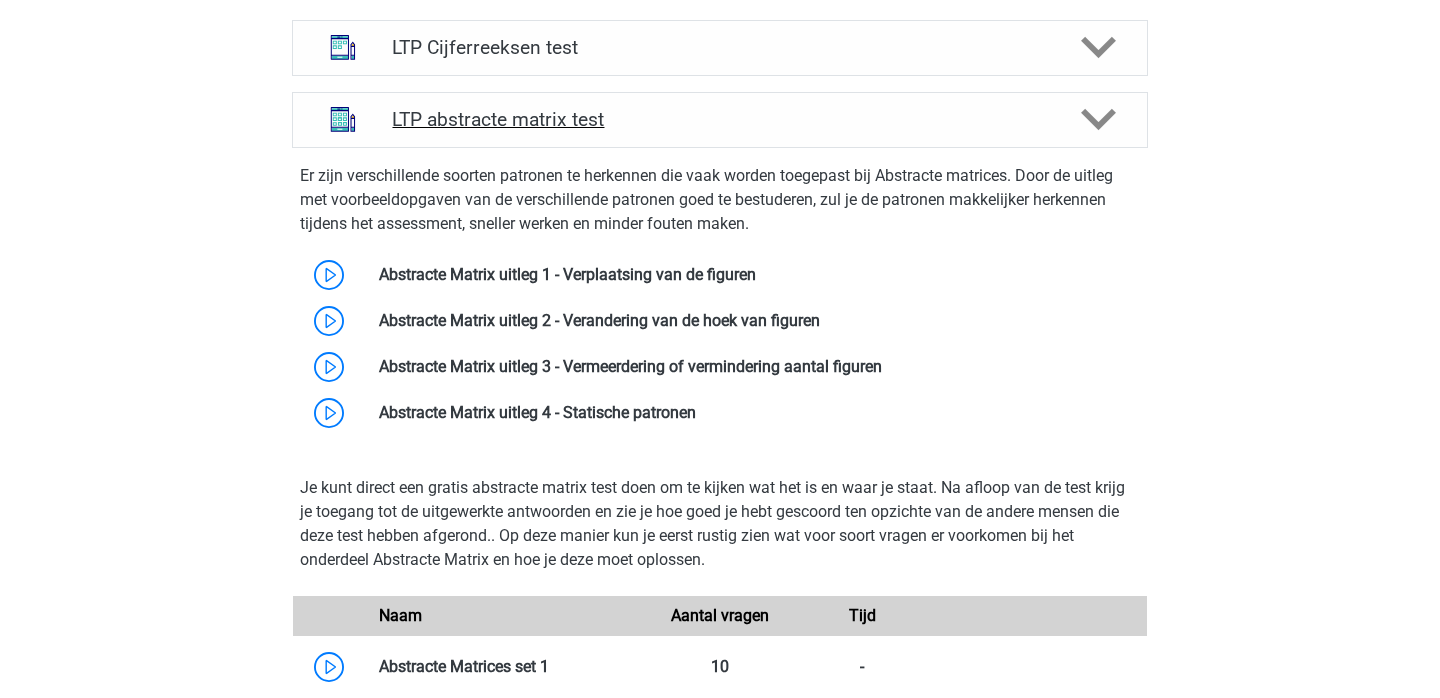 scroll, scrollTop: 1345, scrollLeft: 0, axis: vertical 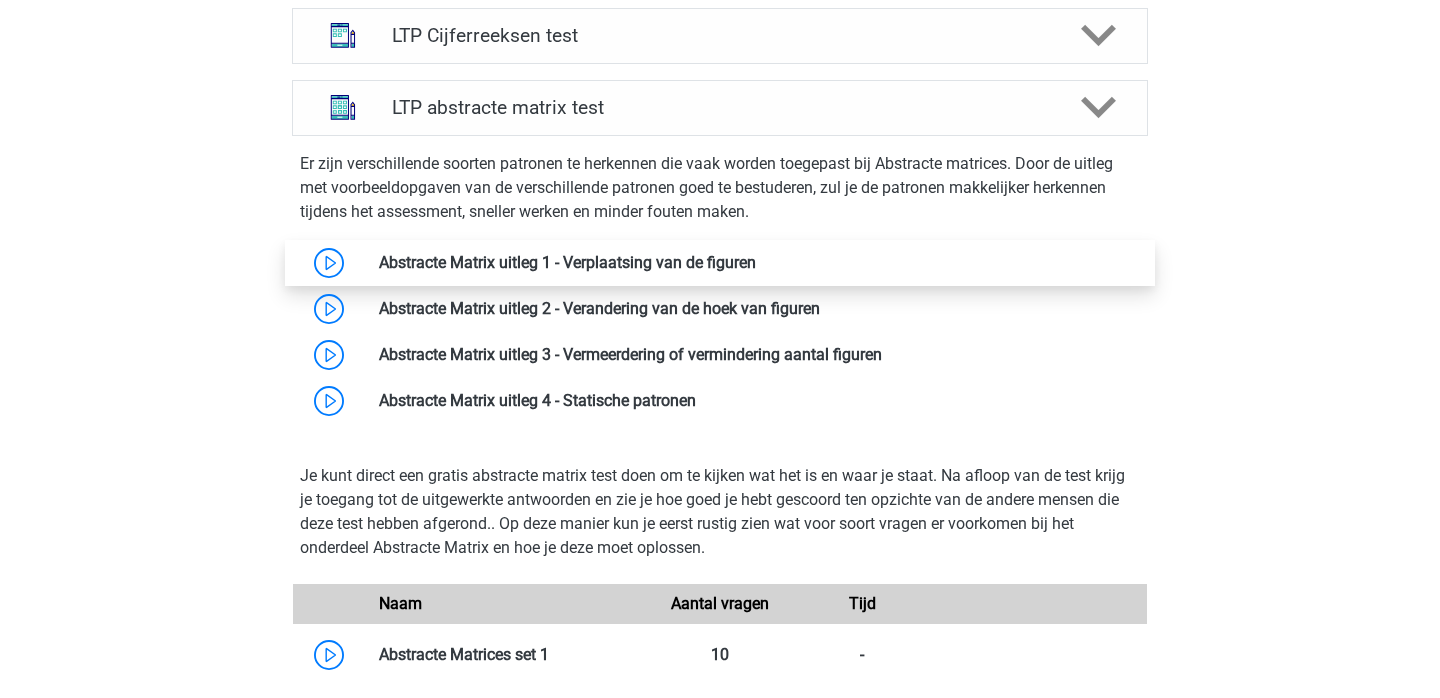 click at bounding box center (756, 262) 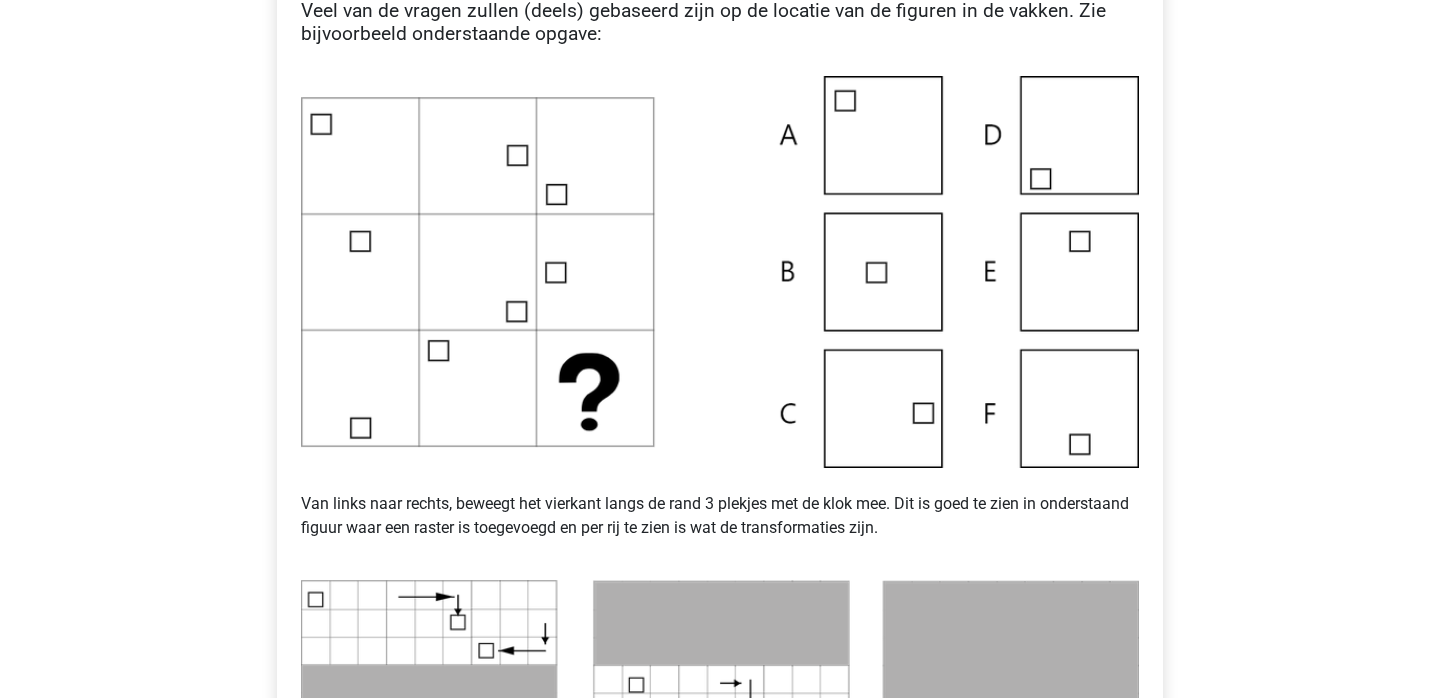 scroll, scrollTop: 464, scrollLeft: 0, axis: vertical 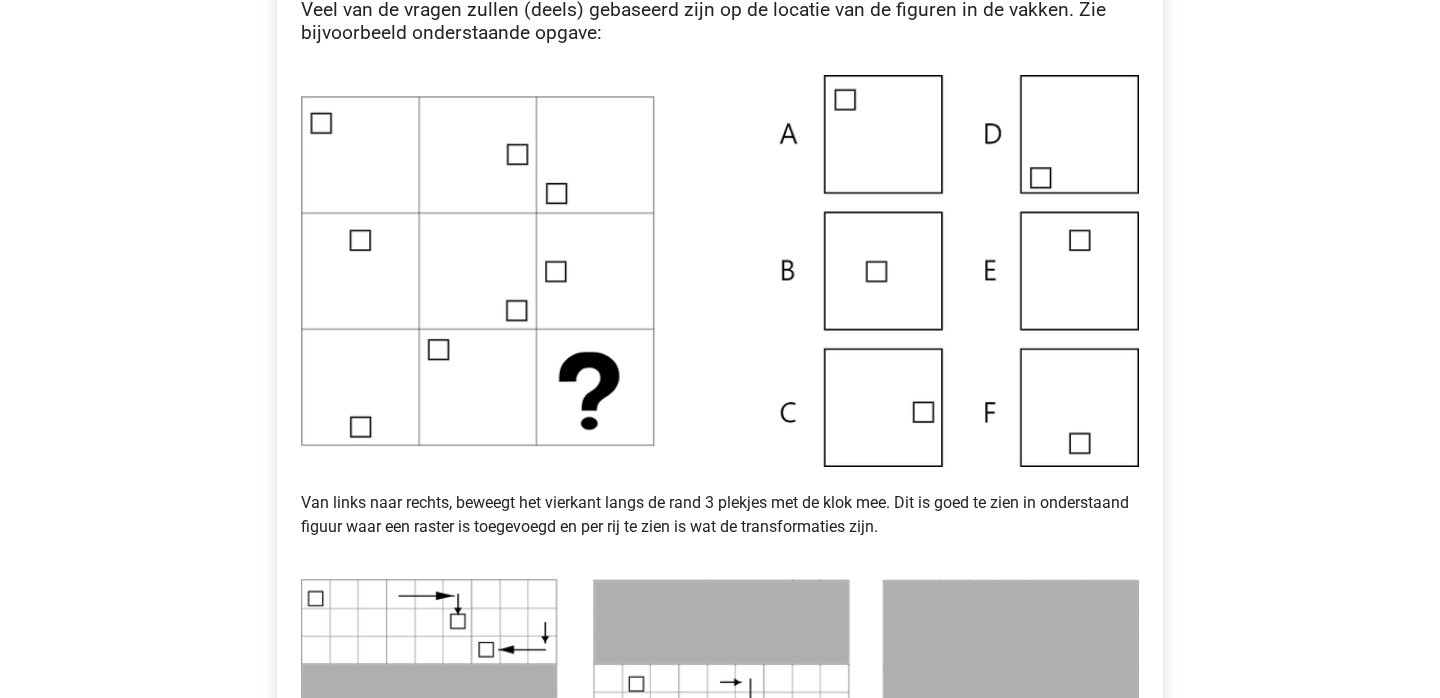 click at bounding box center (720, 271) 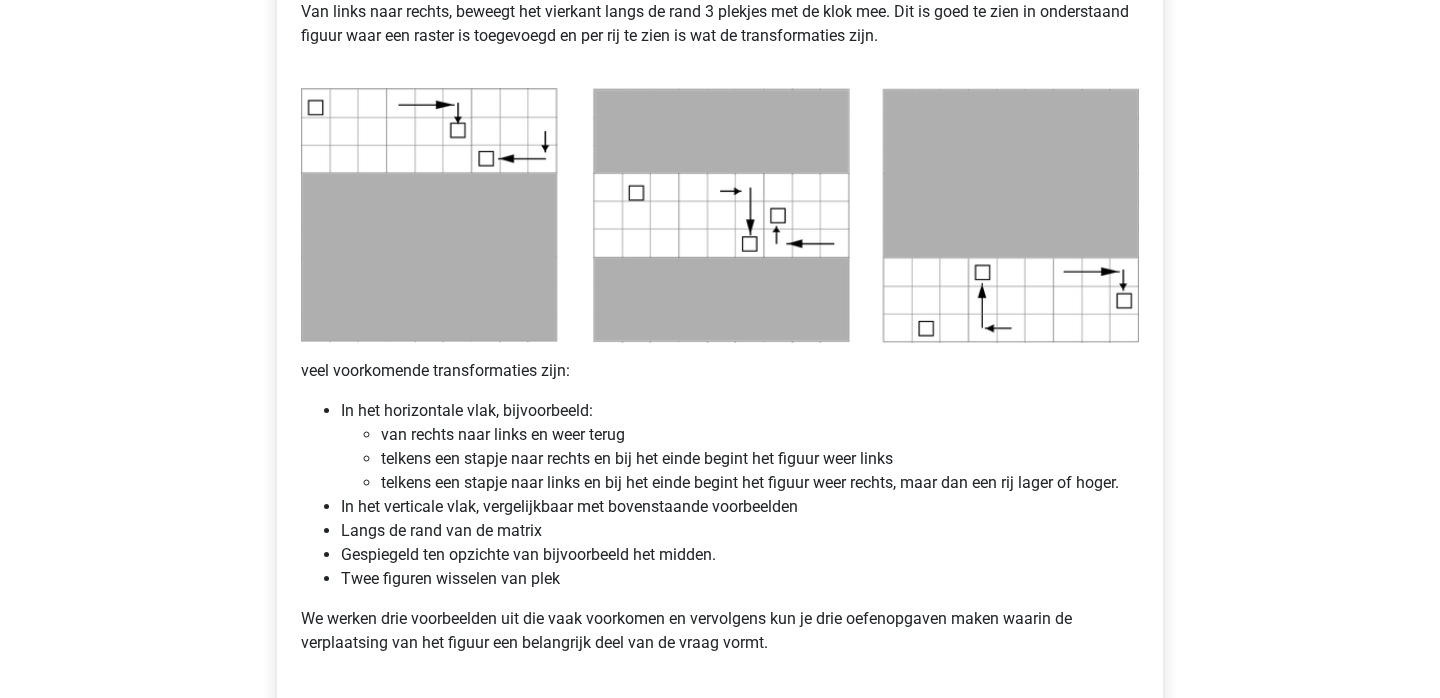 scroll, scrollTop: 971, scrollLeft: 0, axis: vertical 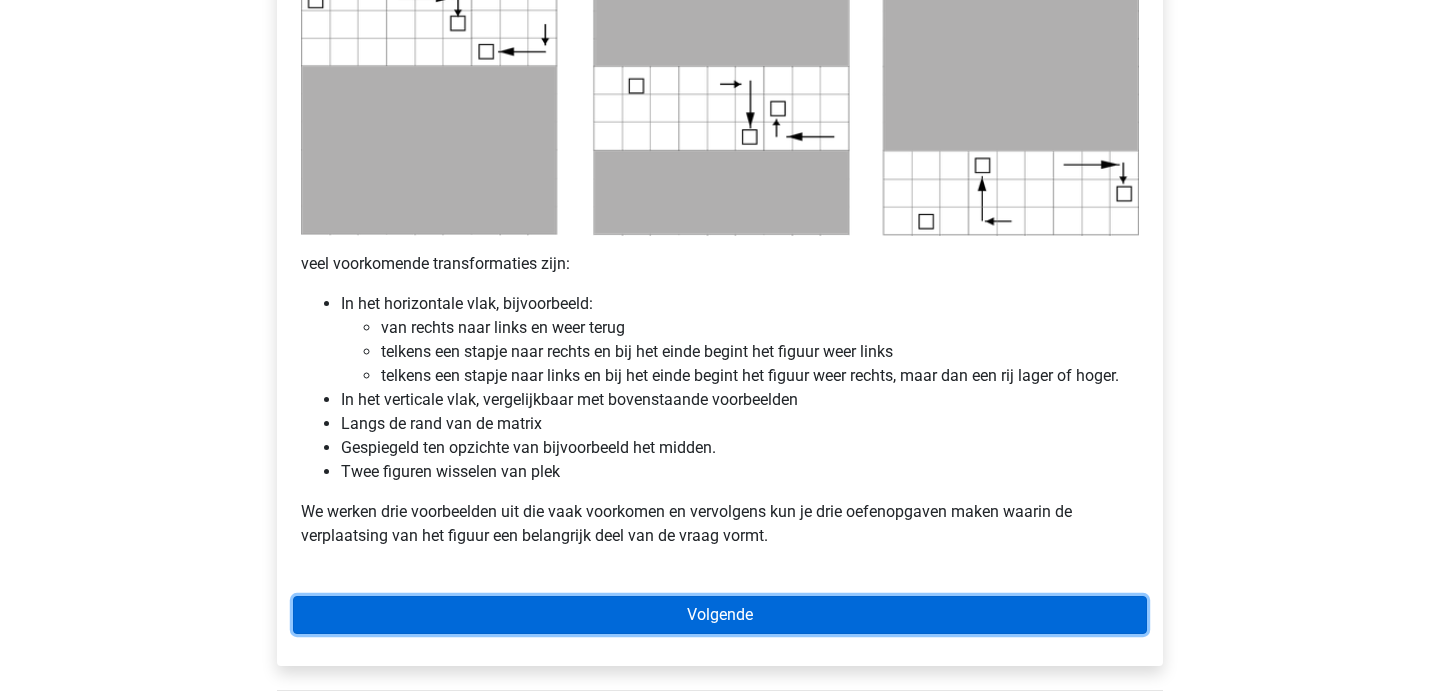 click on "Volgende" at bounding box center [720, 615] 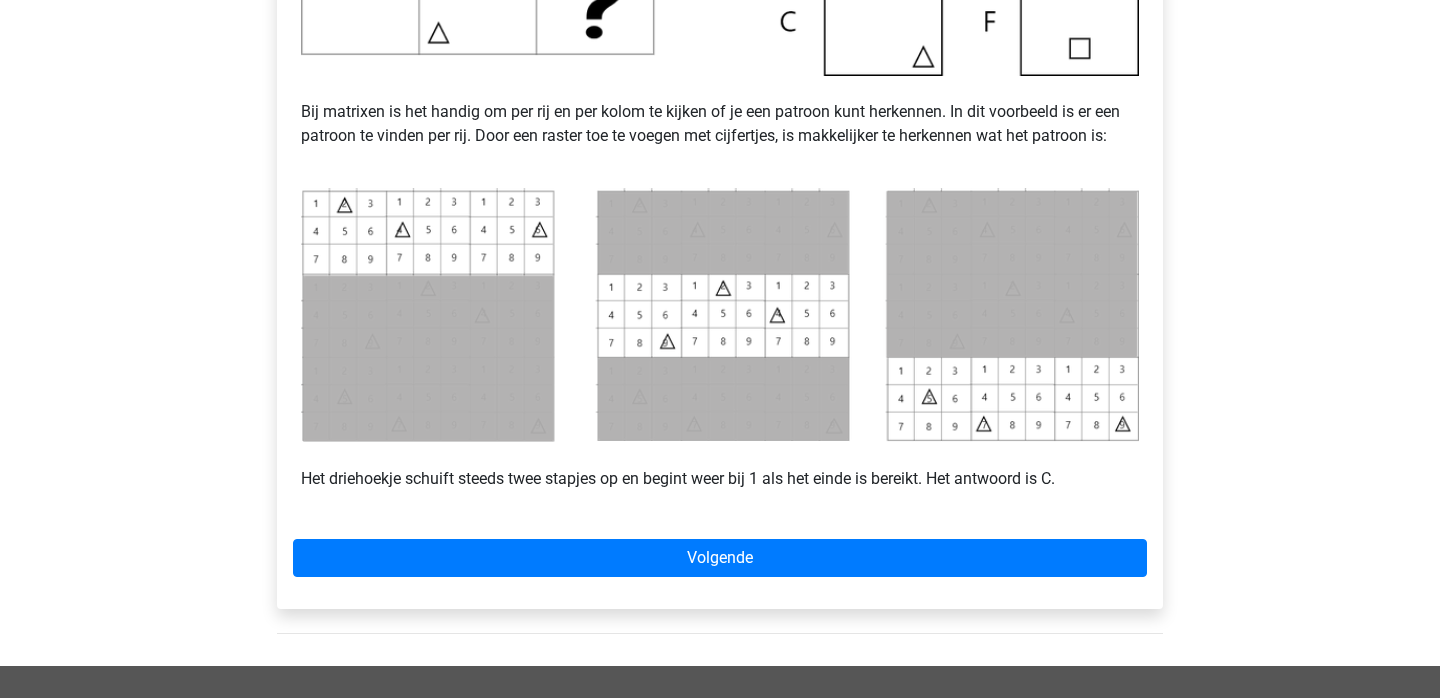 scroll, scrollTop: 800, scrollLeft: 0, axis: vertical 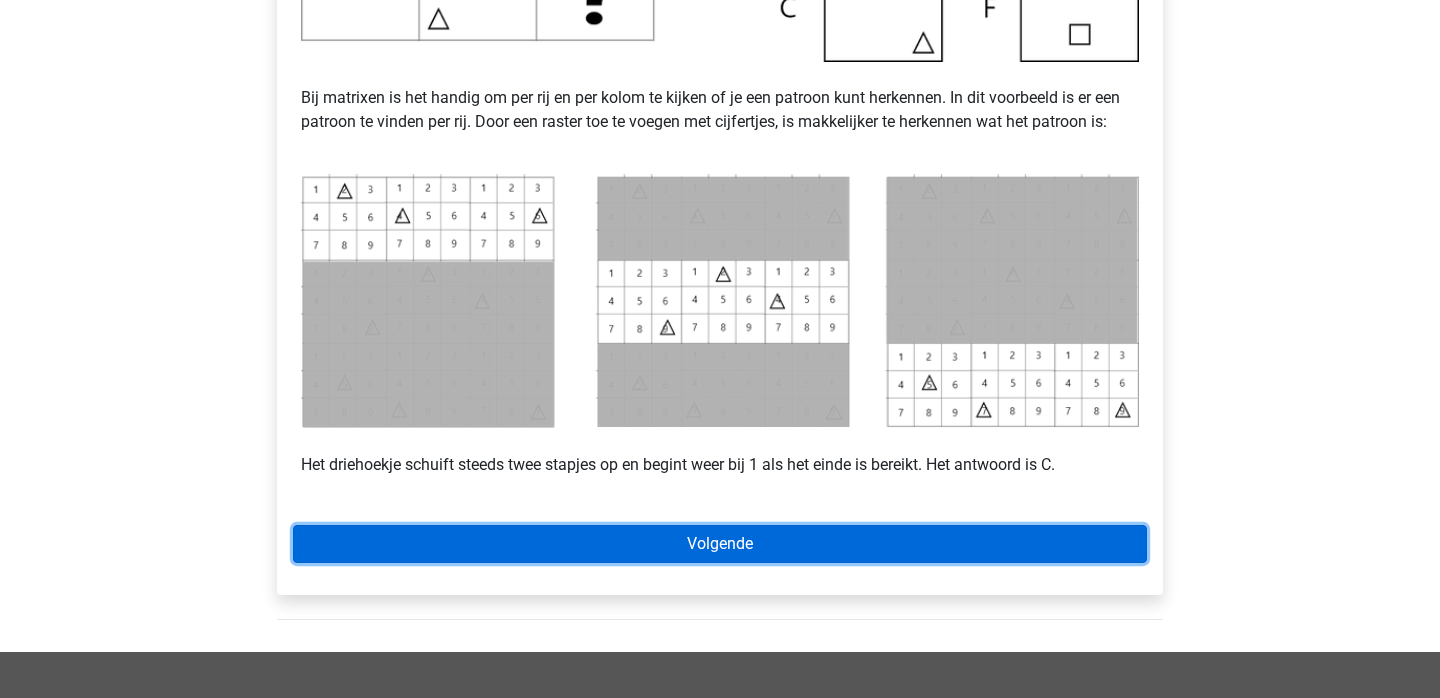 click on "Volgende" at bounding box center (720, 544) 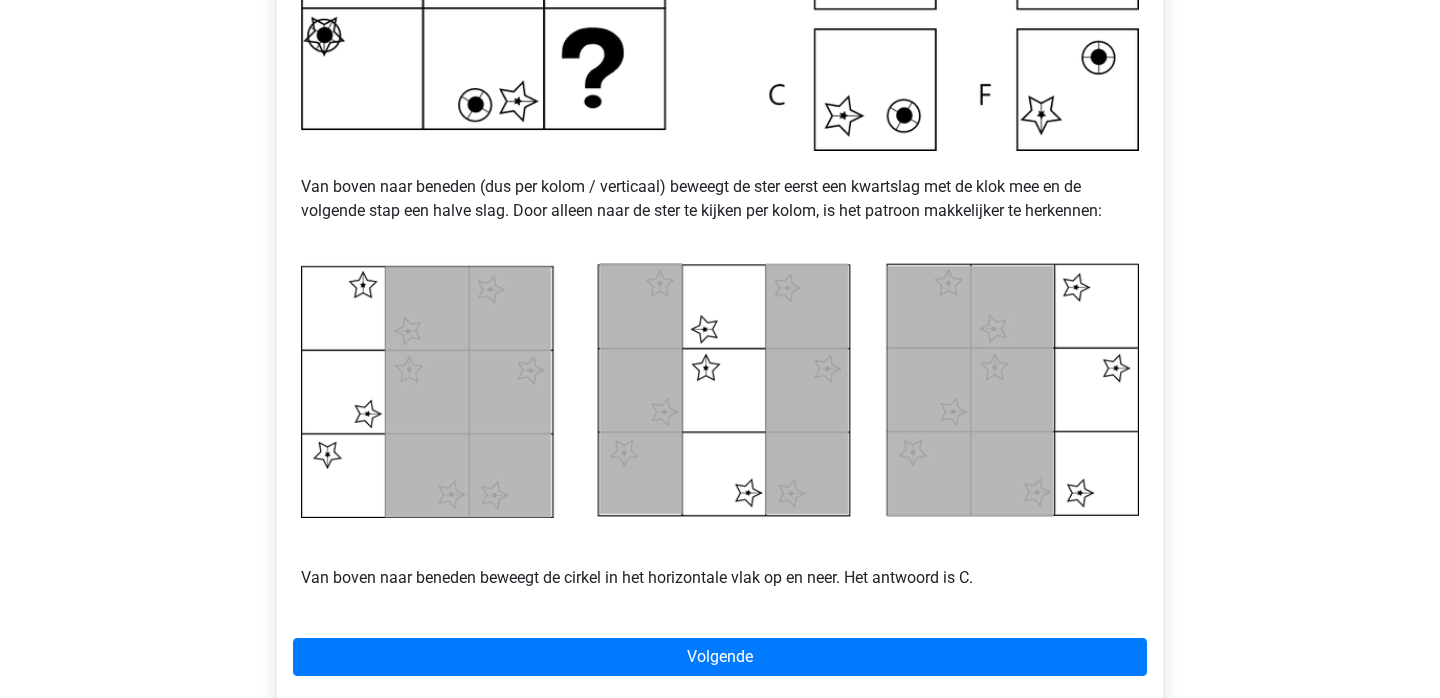 scroll, scrollTop: 725, scrollLeft: 0, axis: vertical 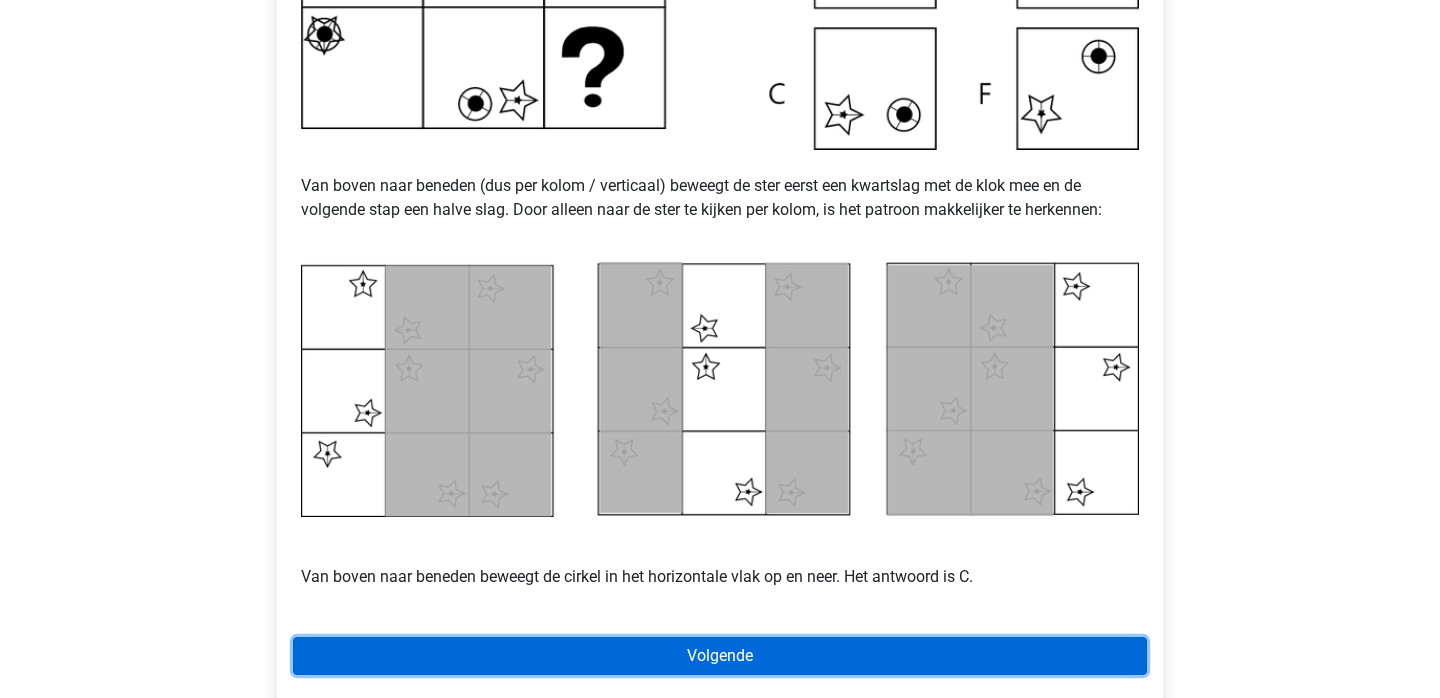 click on "Volgende" at bounding box center [720, 656] 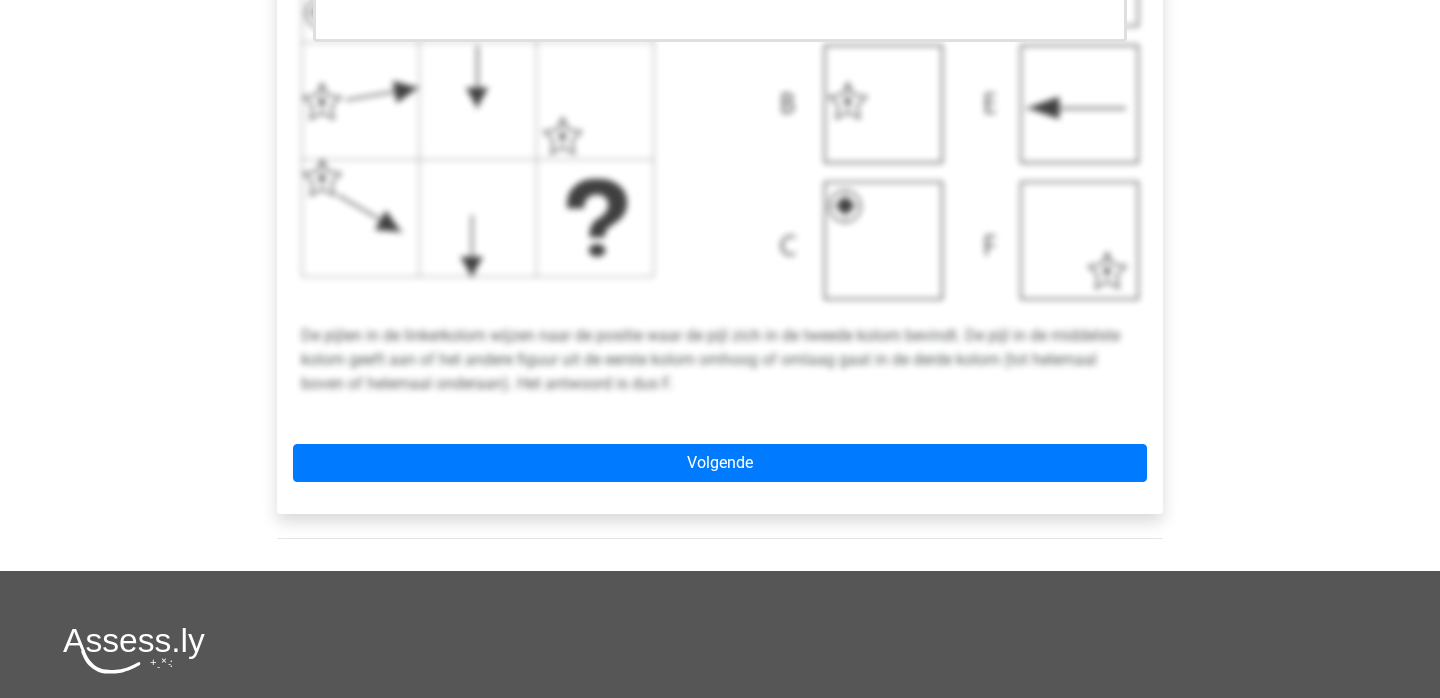 scroll, scrollTop: 814, scrollLeft: 0, axis: vertical 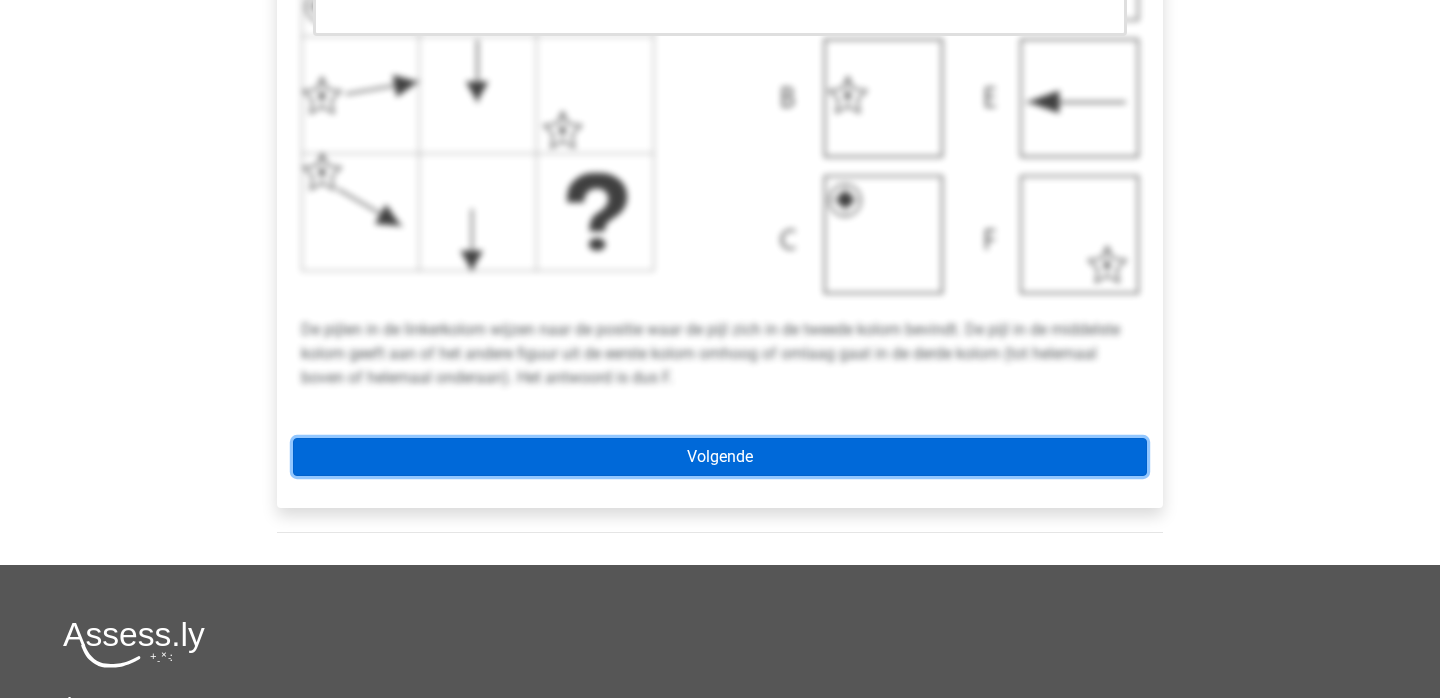 click on "Volgende" at bounding box center [720, 457] 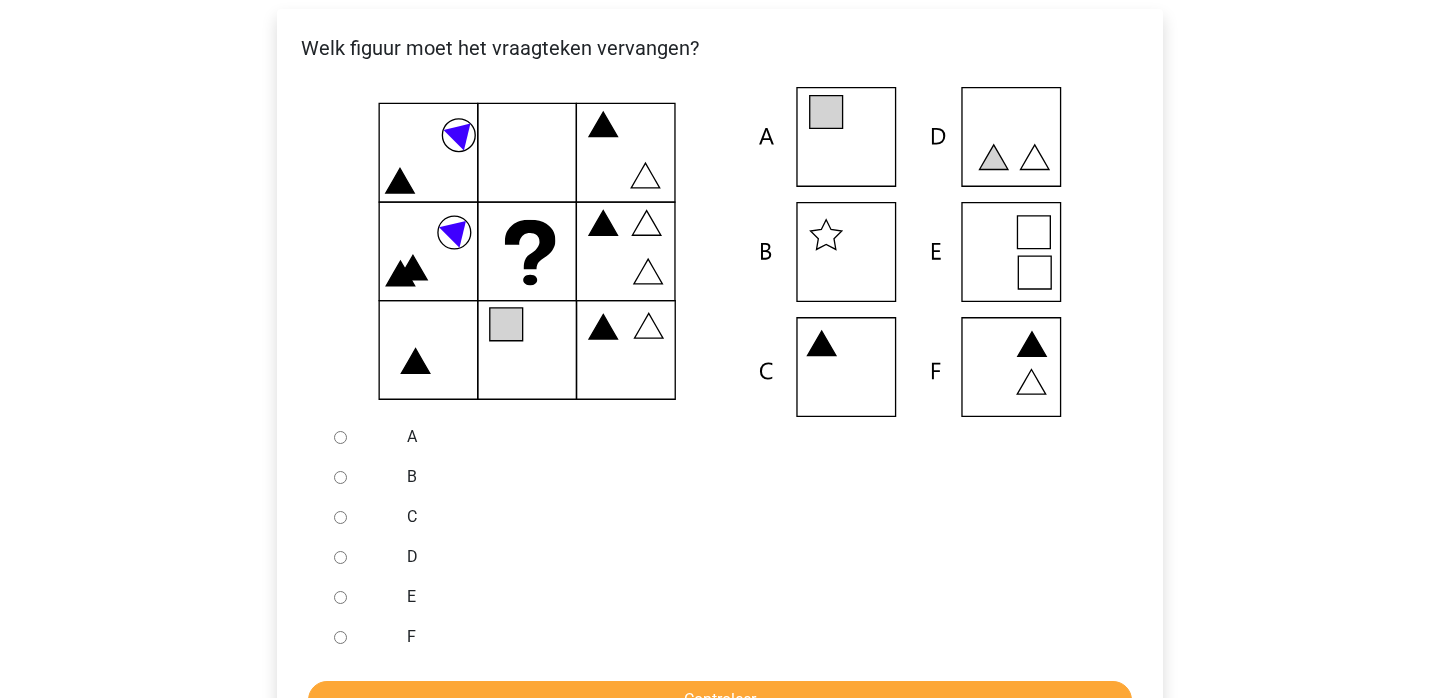 scroll, scrollTop: 385, scrollLeft: 0, axis: vertical 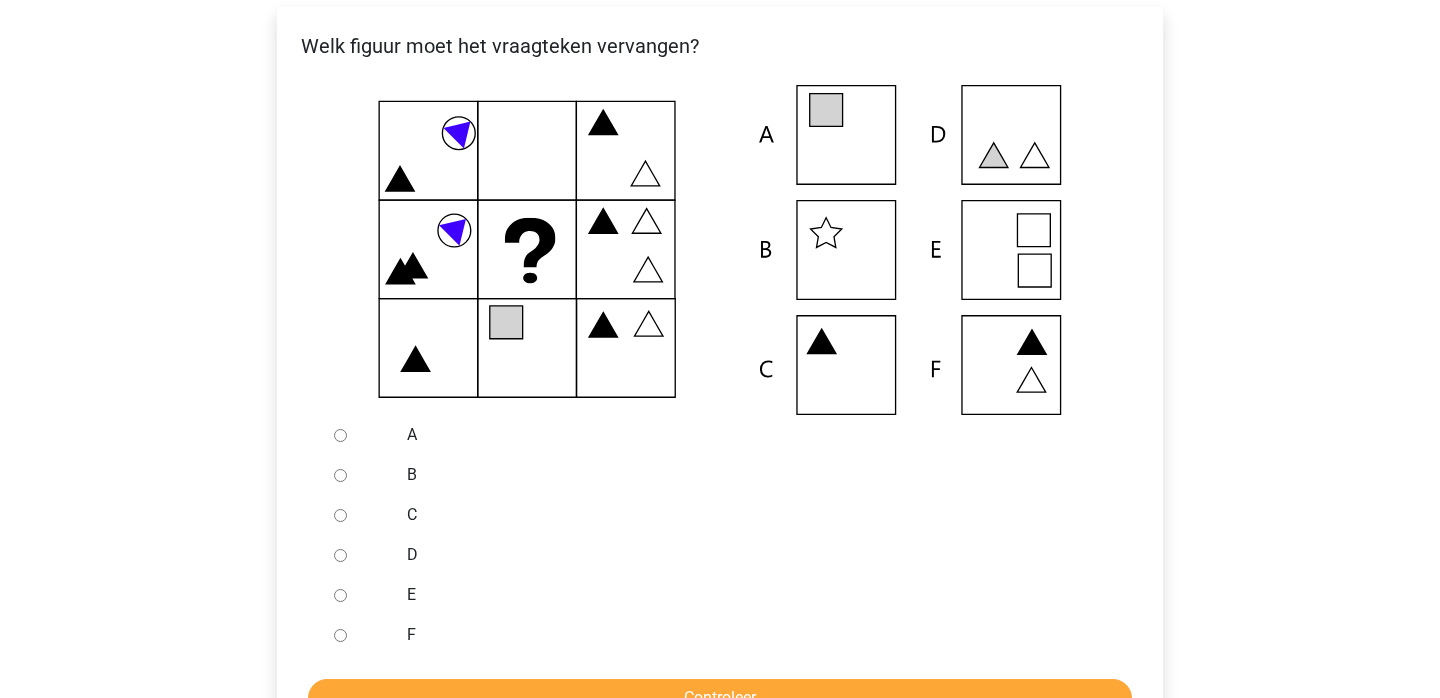click 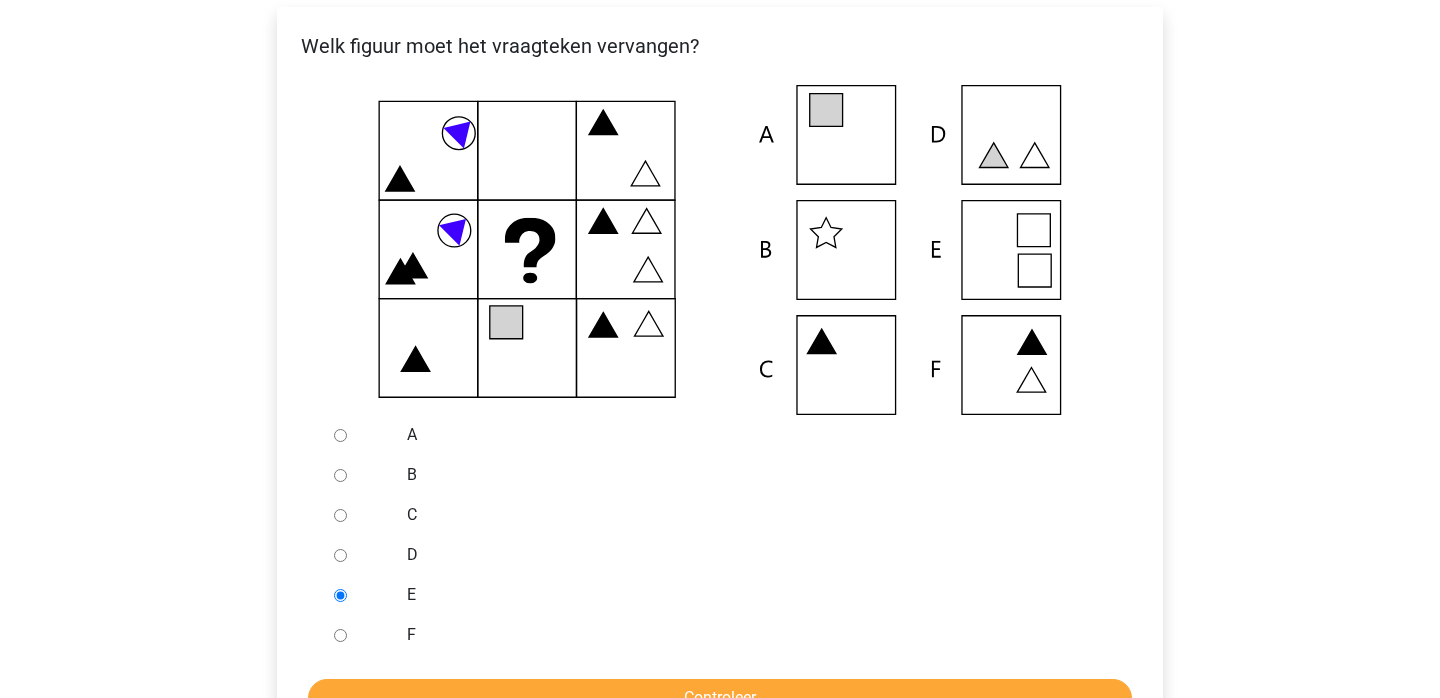 scroll, scrollTop: 475, scrollLeft: 0, axis: vertical 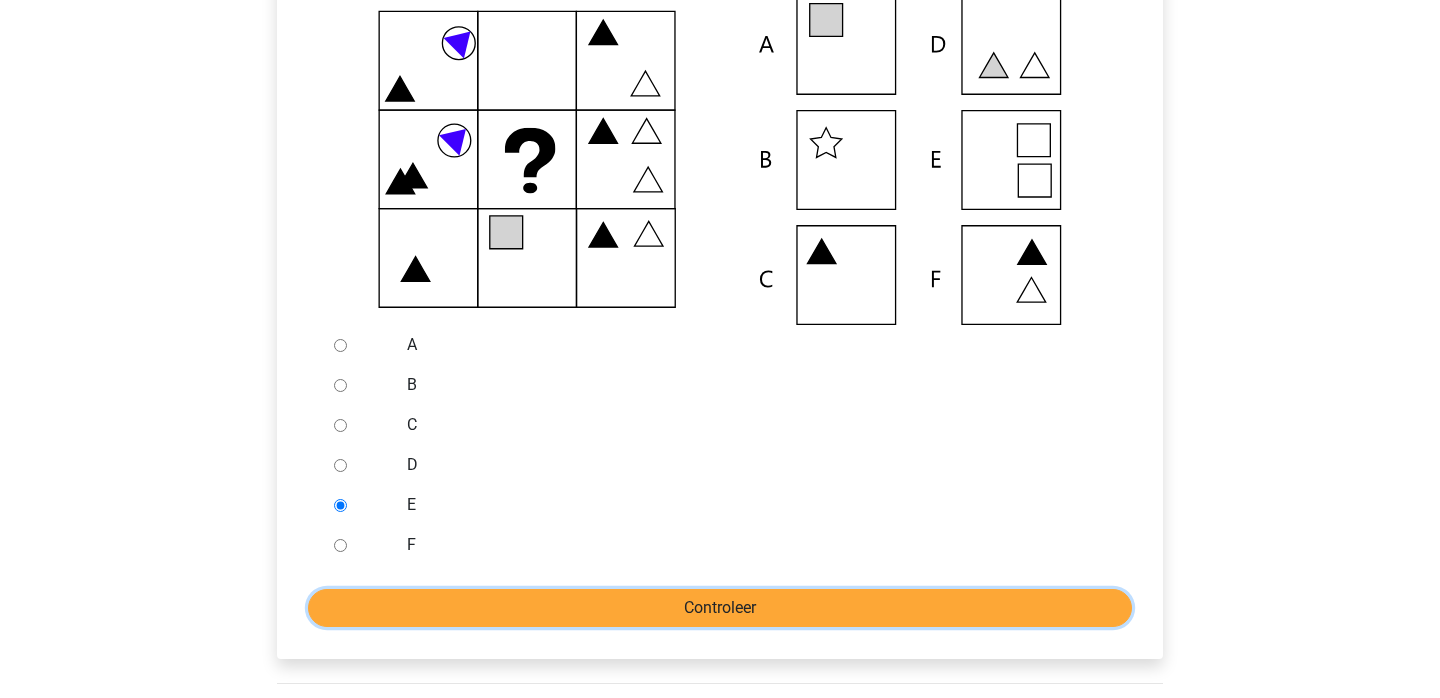click on "Controleer" at bounding box center (720, 608) 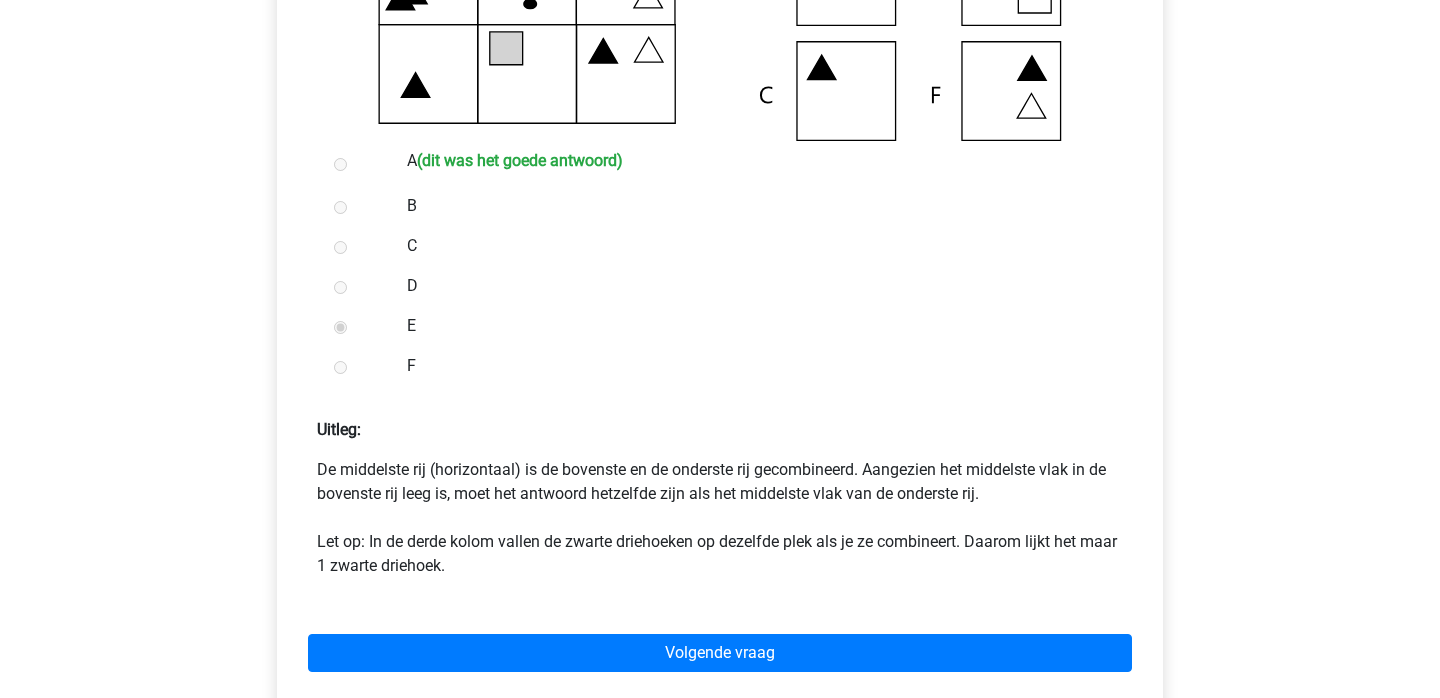 scroll, scrollTop: 662, scrollLeft: 0, axis: vertical 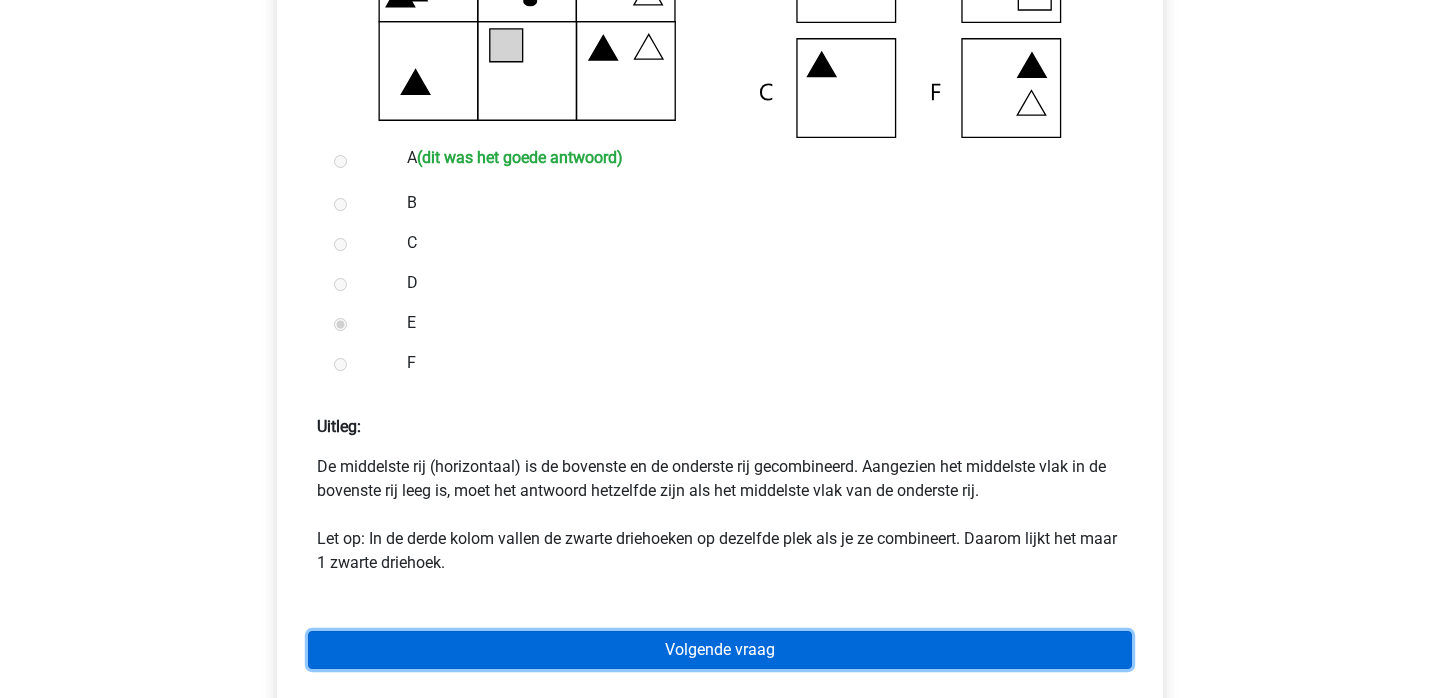 click on "Volgende vraag" at bounding box center (720, 650) 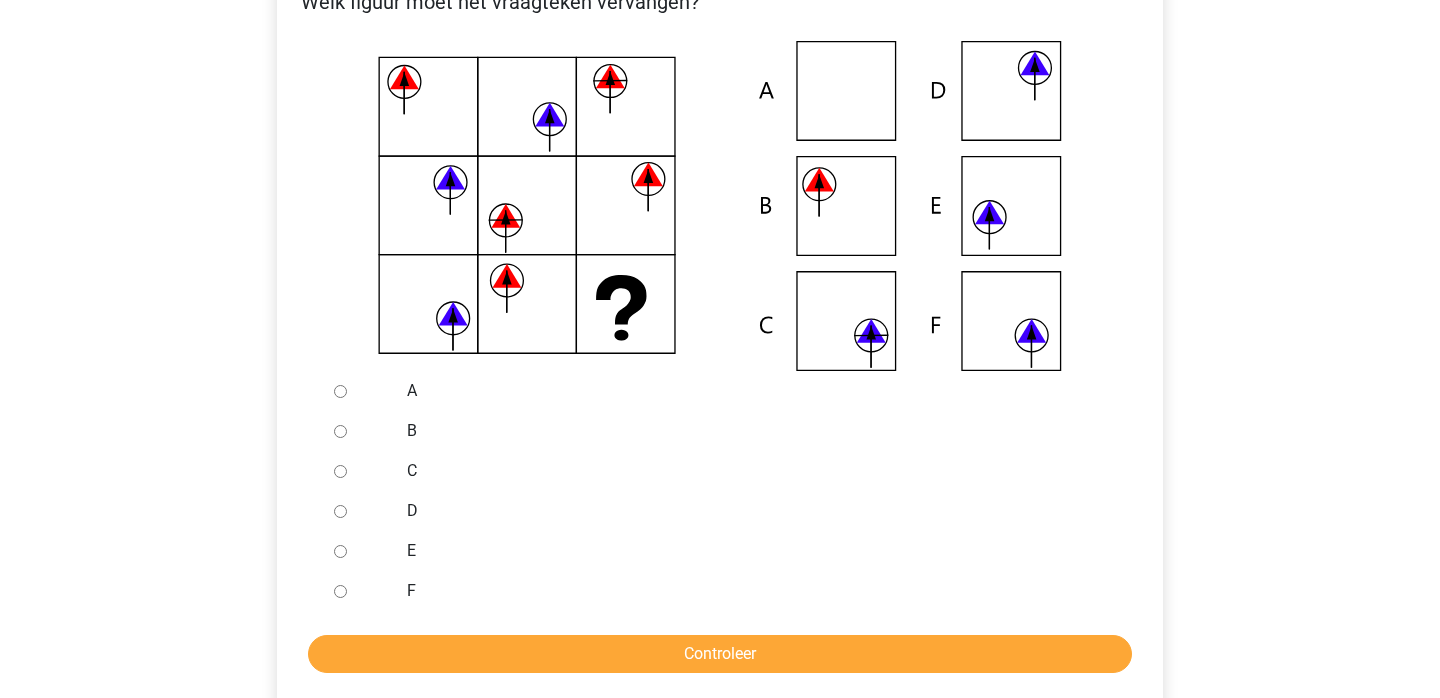 scroll, scrollTop: 430, scrollLeft: 0, axis: vertical 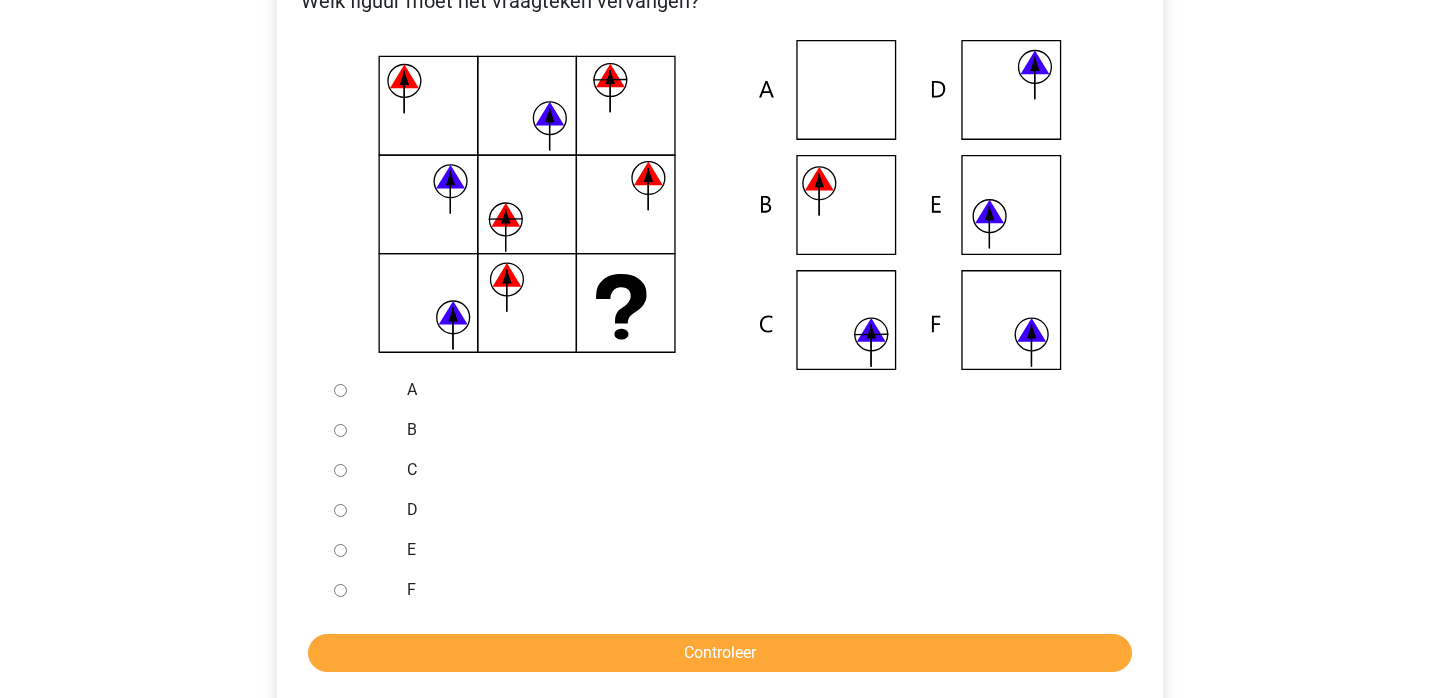 click 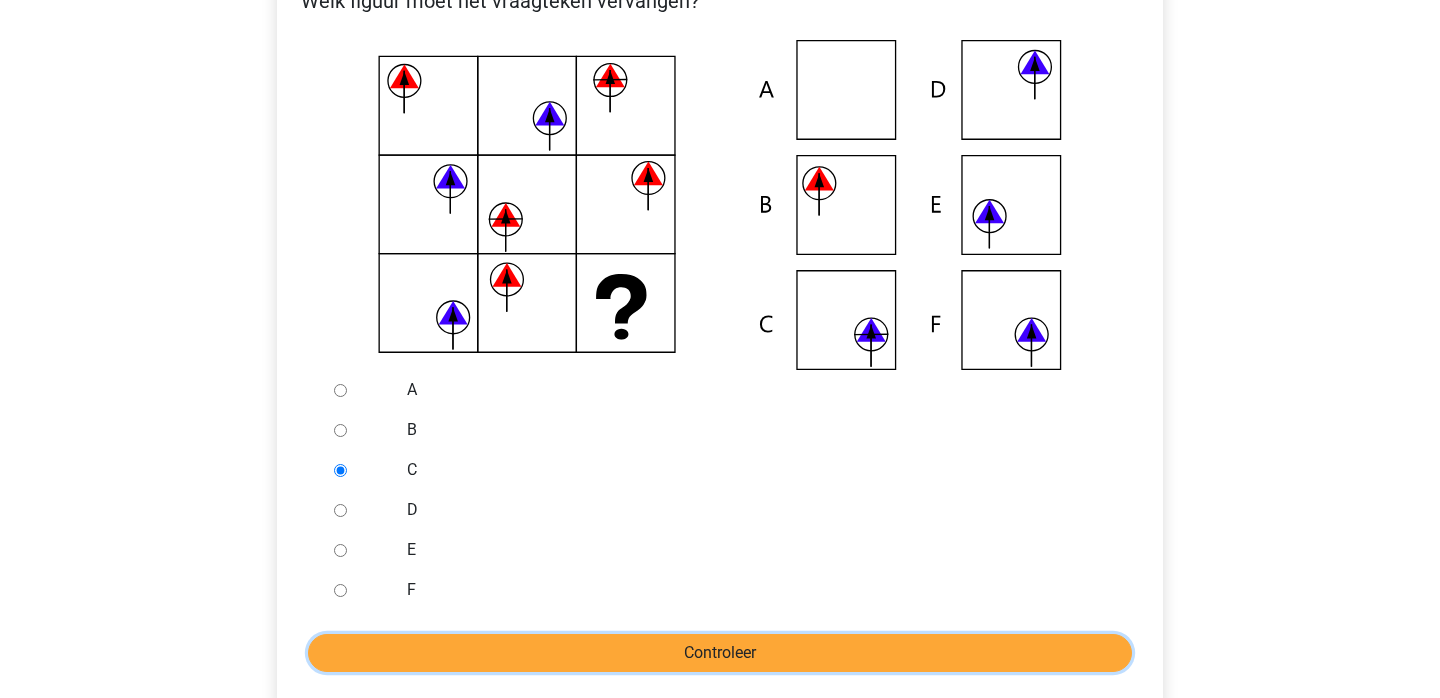 click on "Controleer" at bounding box center (720, 653) 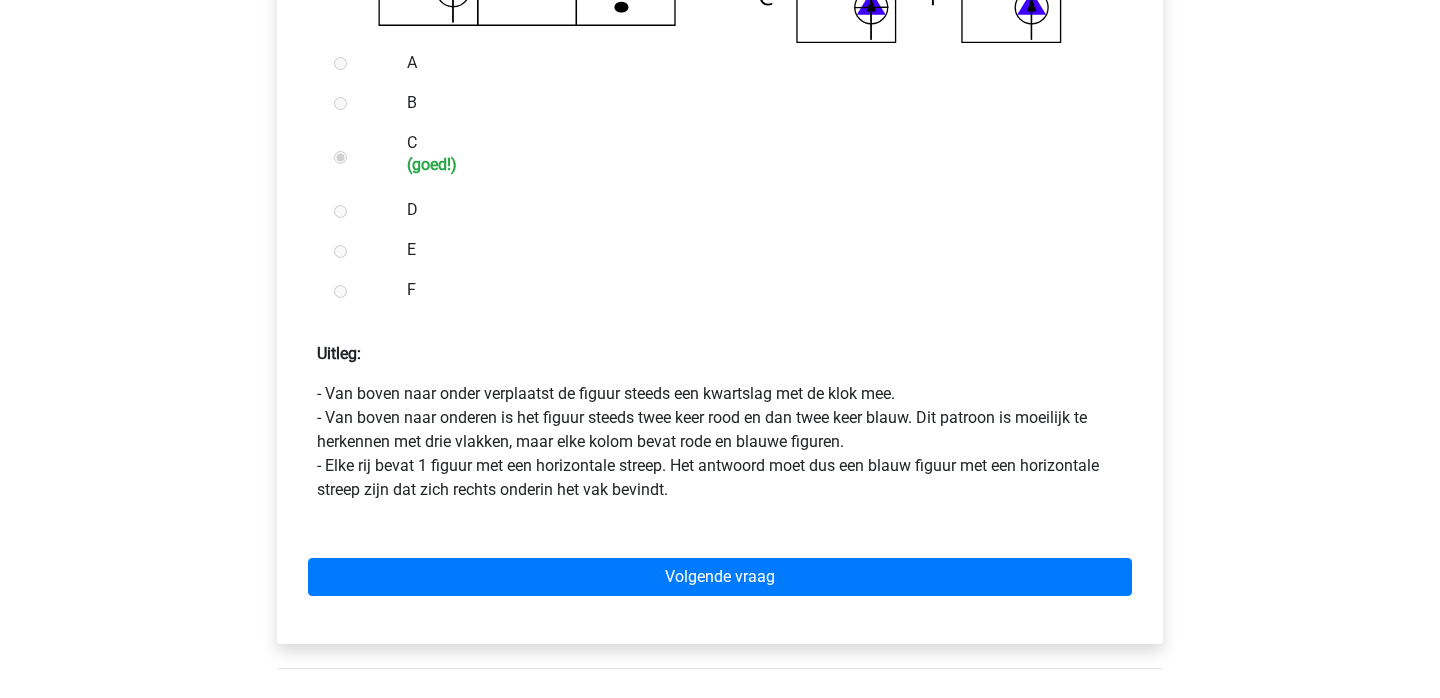 scroll, scrollTop: 755, scrollLeft: 0, axis: vertical 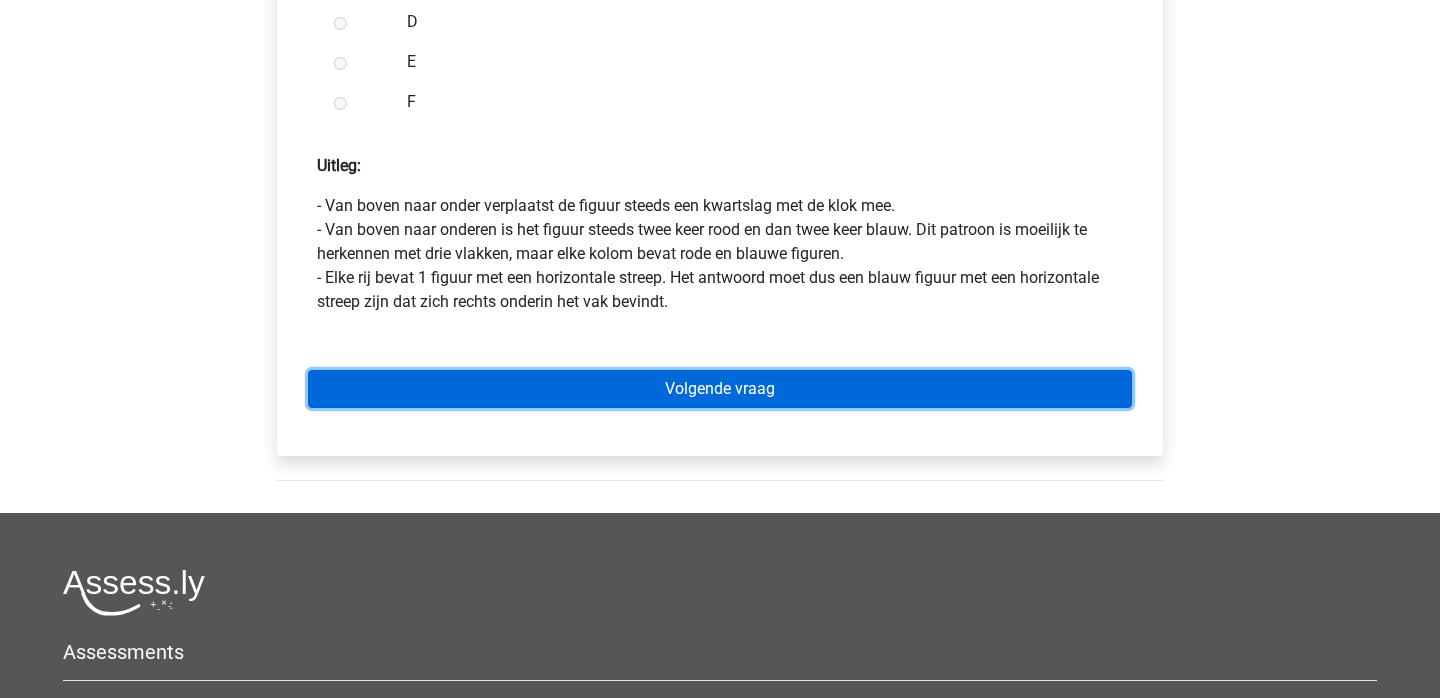 click on "Volgende vraag" at bounding box center [720, 389] 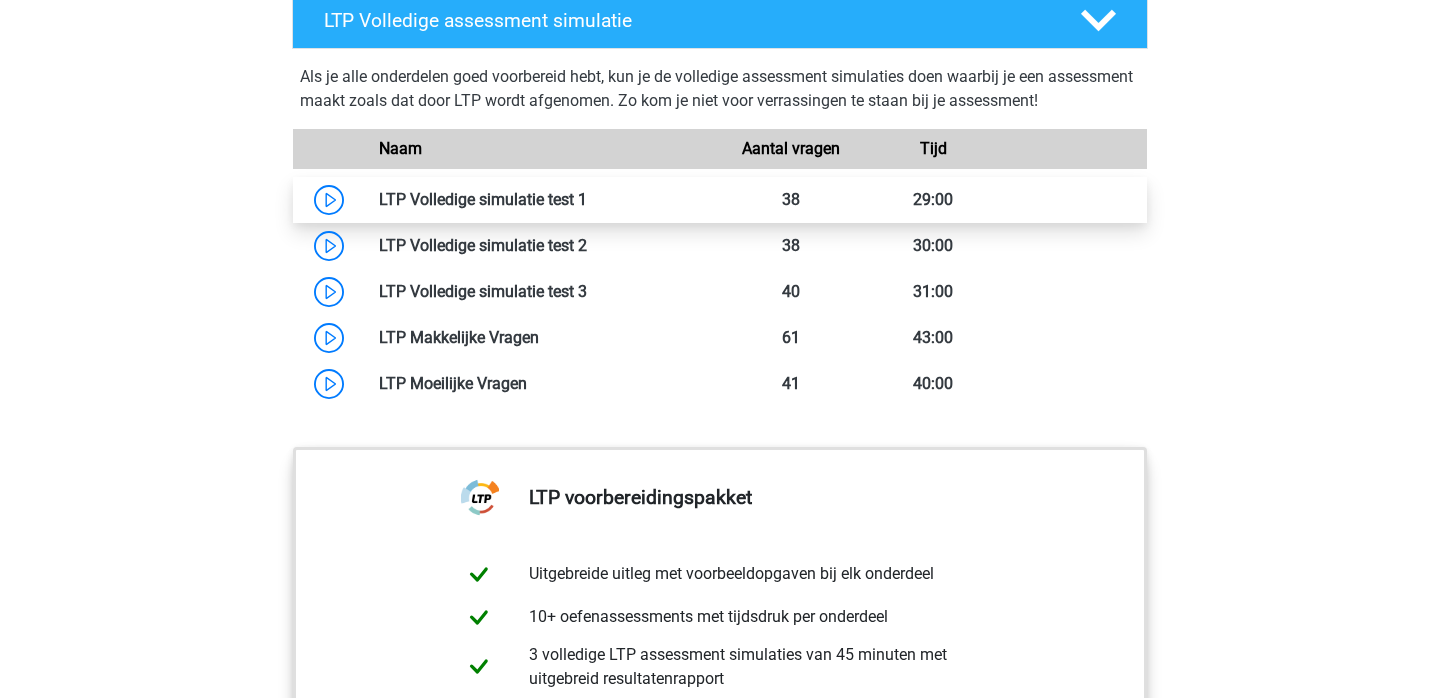 scroll, scrollTop: 1644, scrollLeft: 0, axis: vertical 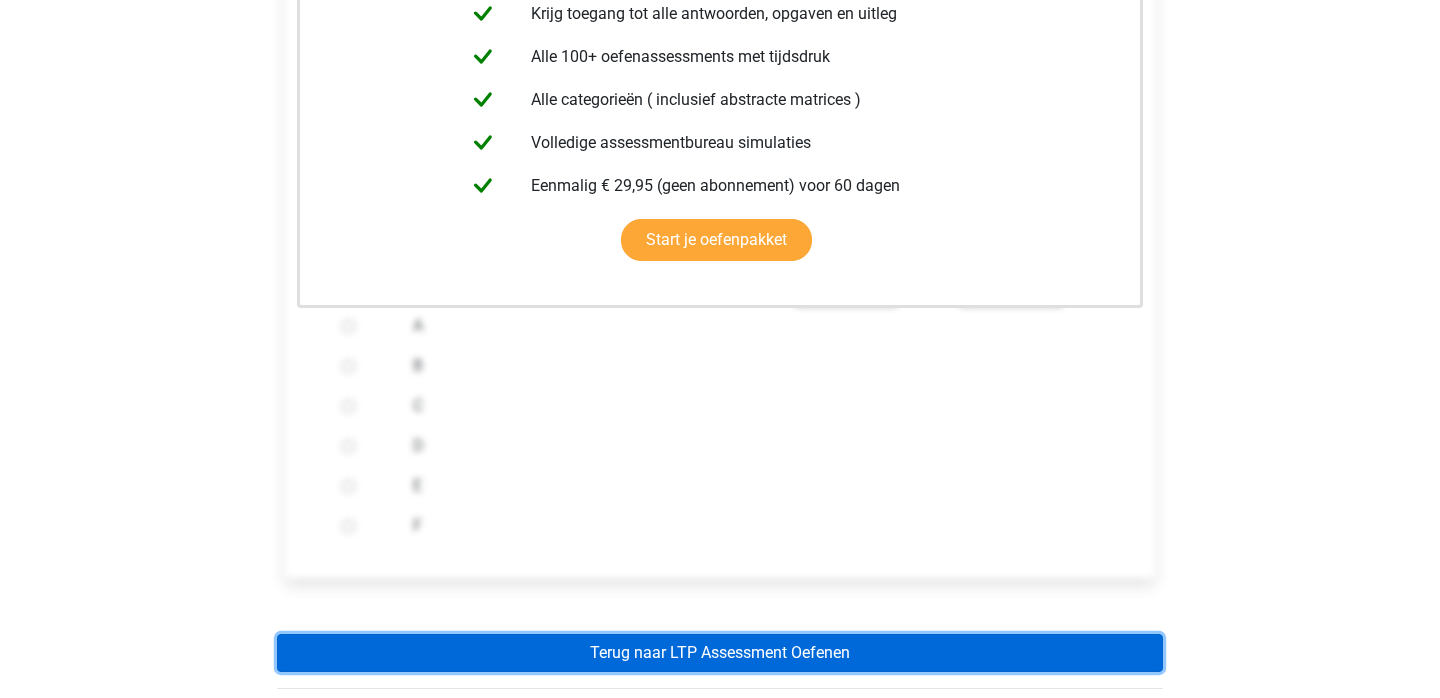 click on "Terug naar LTP Assessment Oefenen" at bounding box center [720, 653] 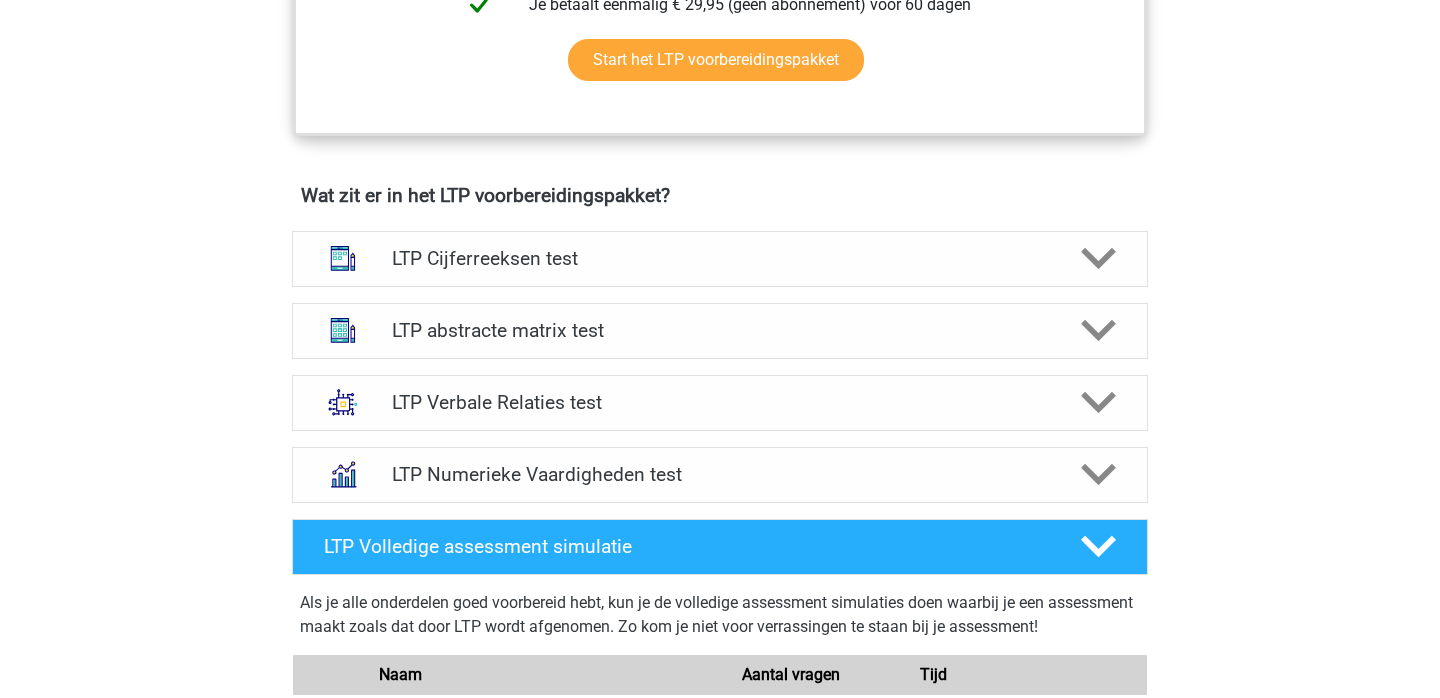 scroll, scrollTop: 1134, scrollLeft: 0, axis: vertical 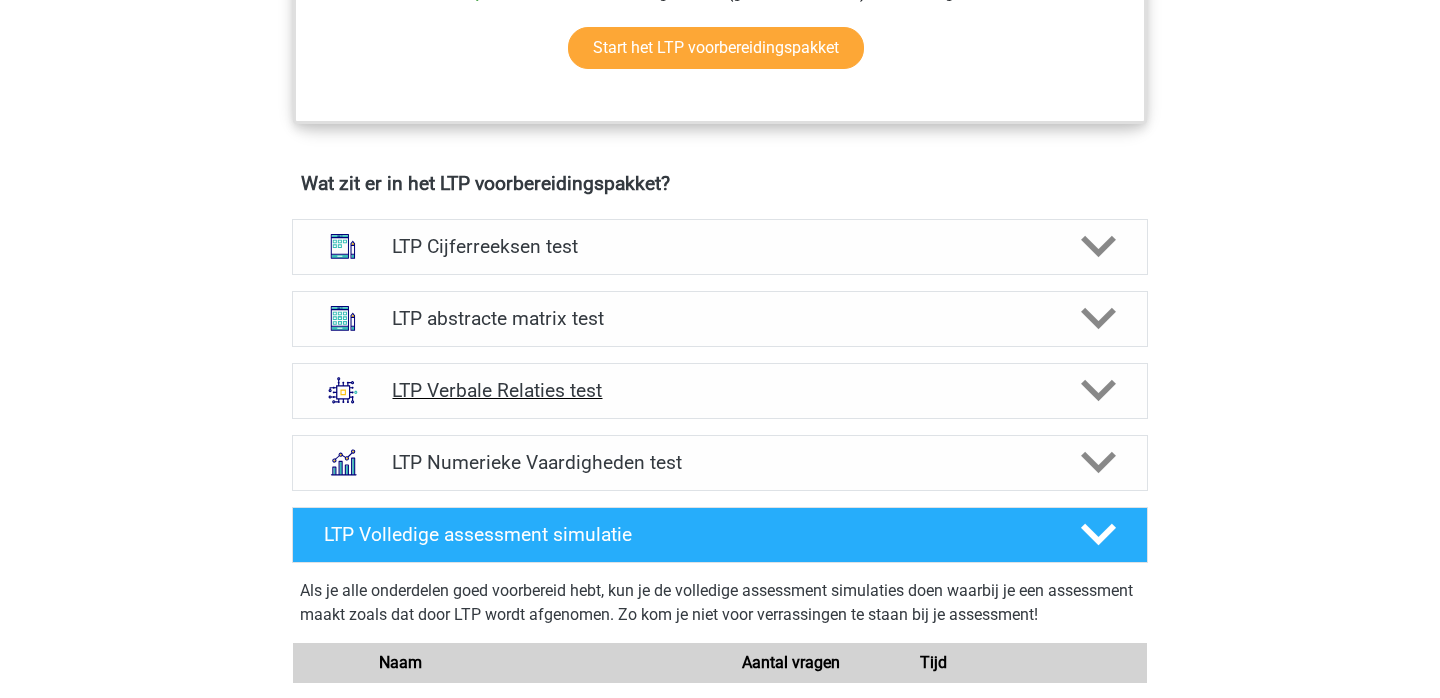 click on "LTP Verbale Relaties test" at bounding box center [719, 390] 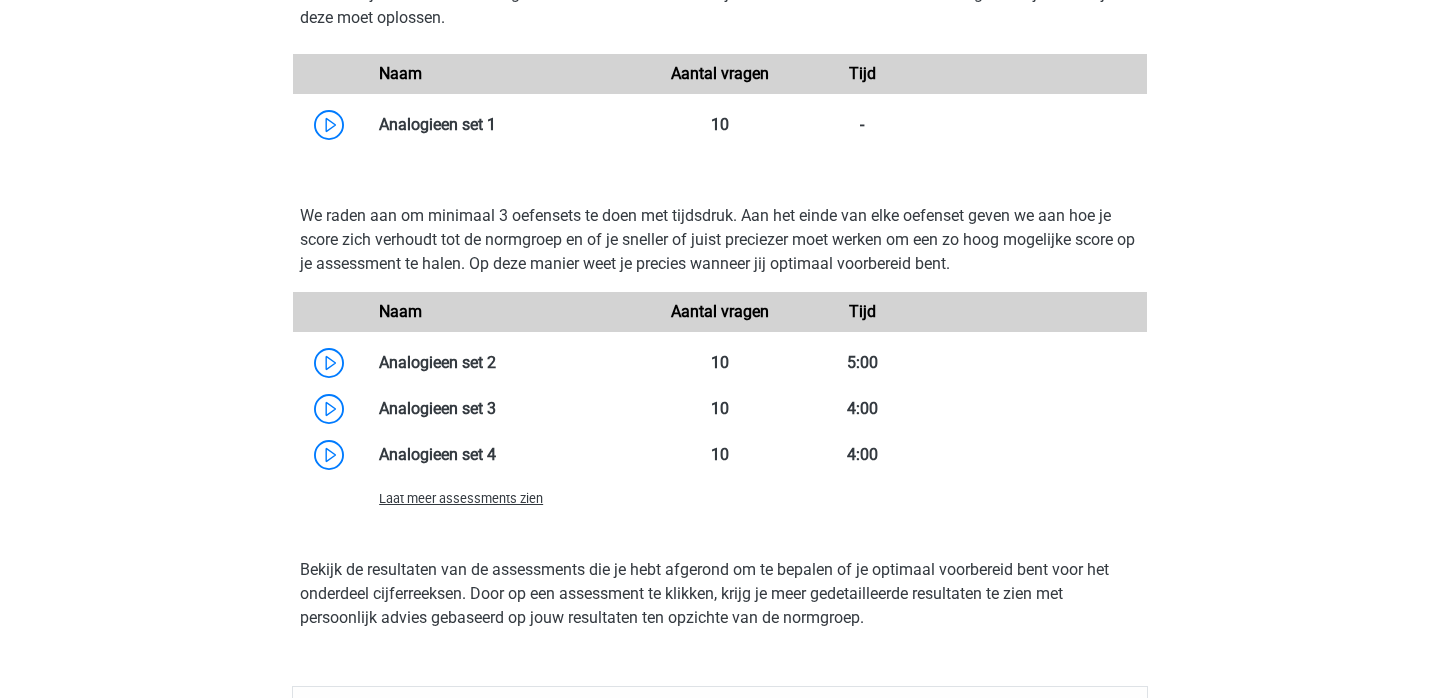 scroll, scrollTop: 2206, scrollLeft: 0, axis: vertical 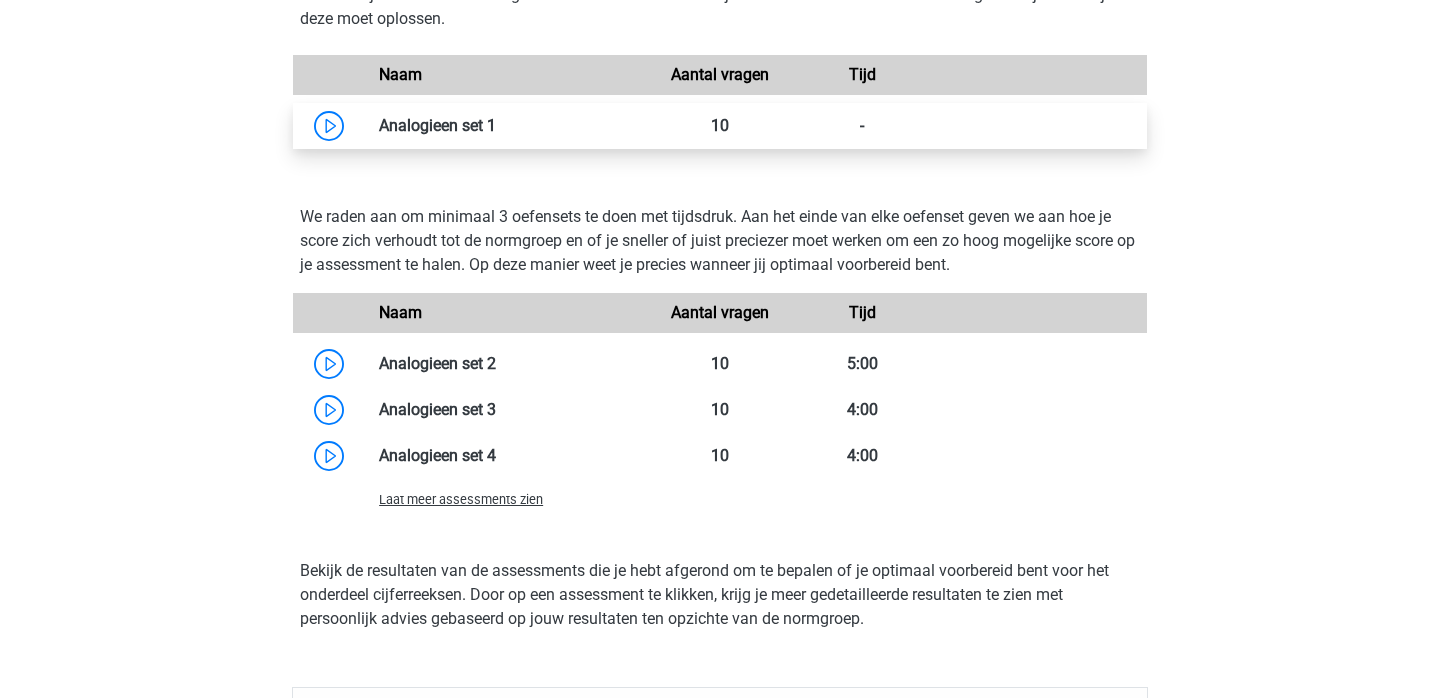 click at bounding box center (496, 125) 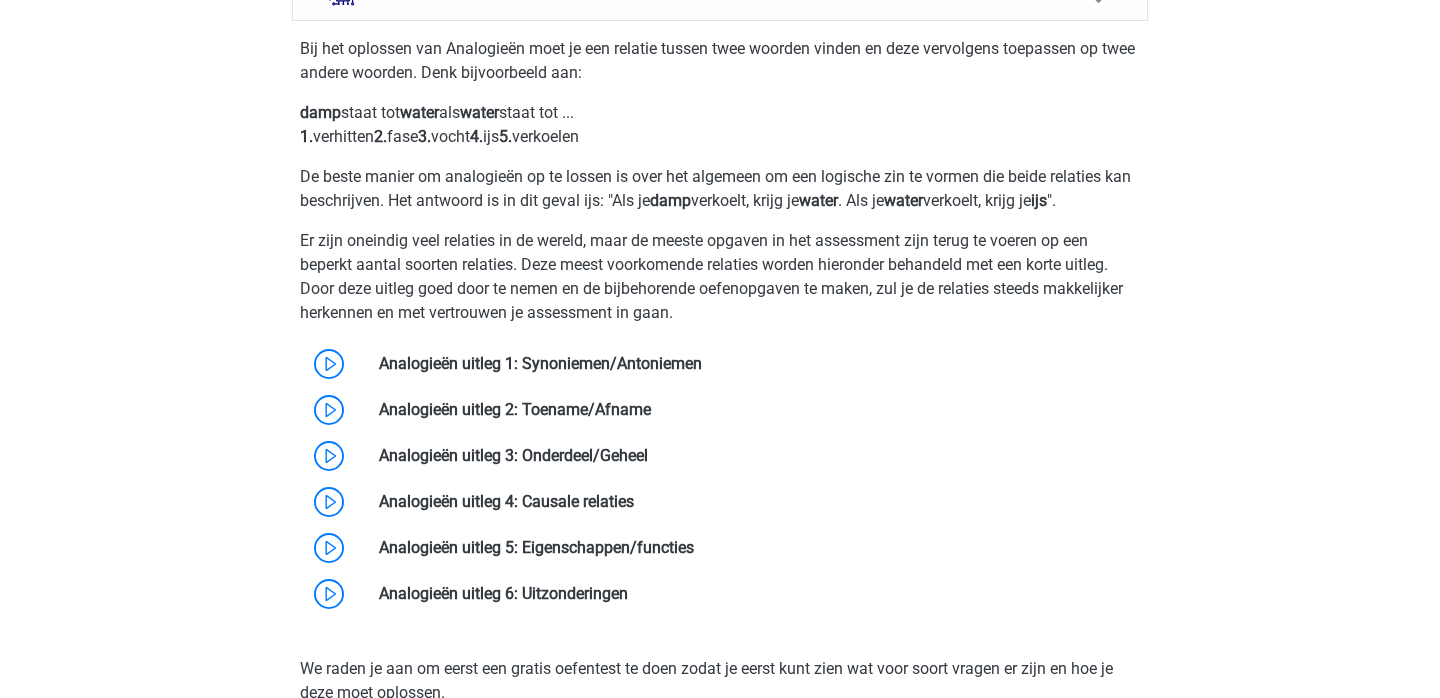 scroll, scrollTop: 1573, scrollLeft: 0, axis: vertical 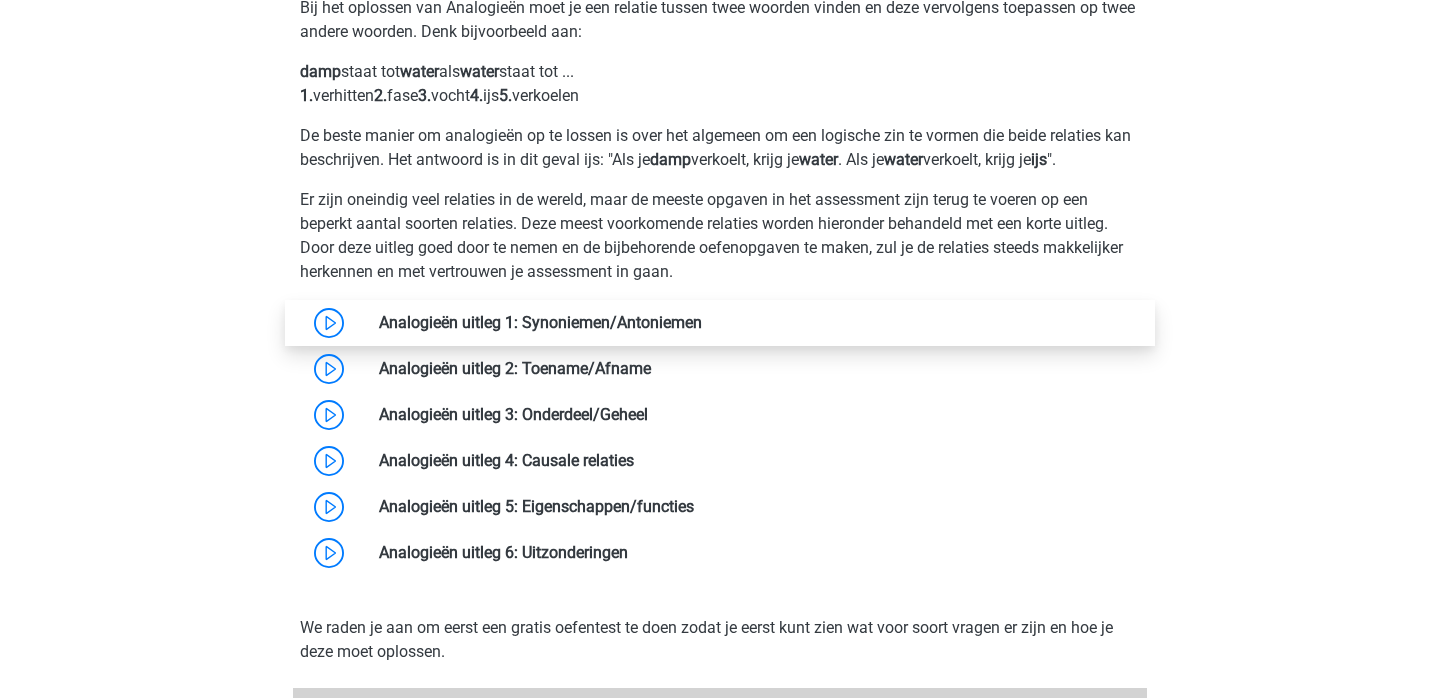 click at bounding box center (702, 322) 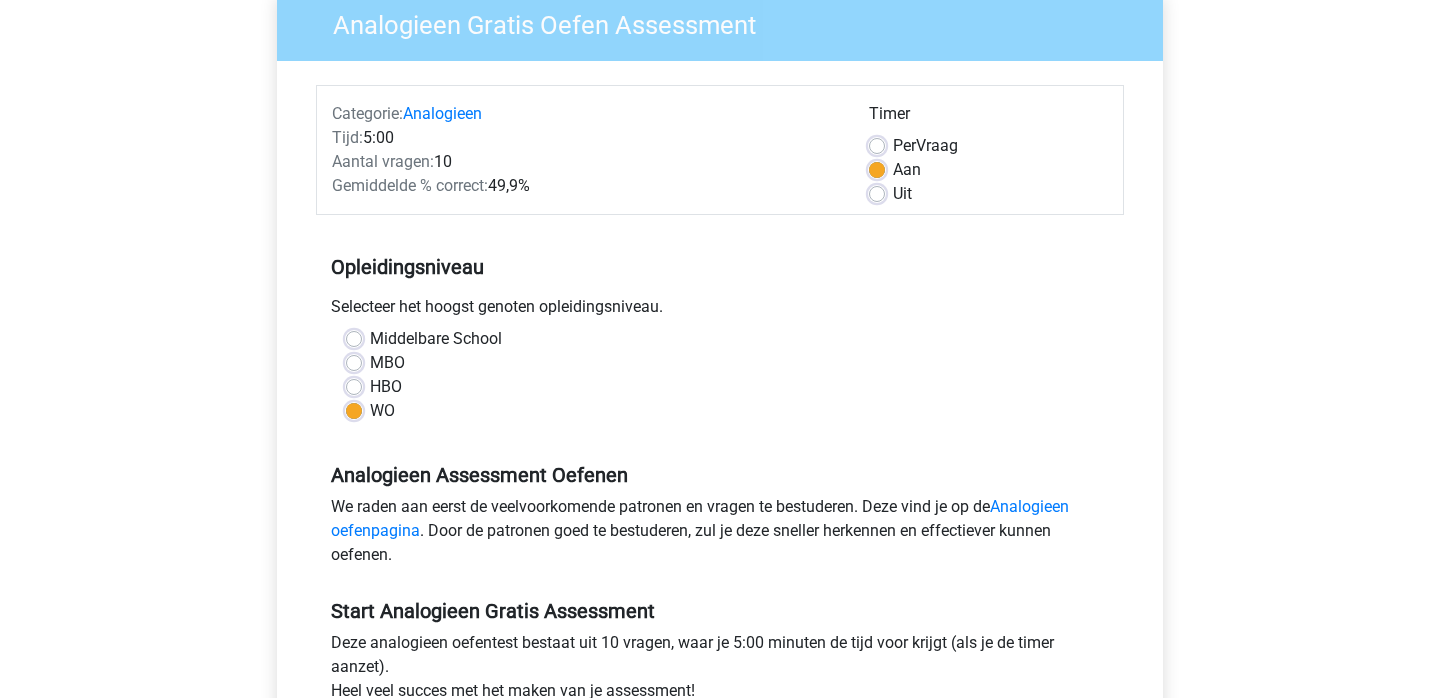 scroll, scrollTop: 170, scrollLeft: 0, axis: vertical 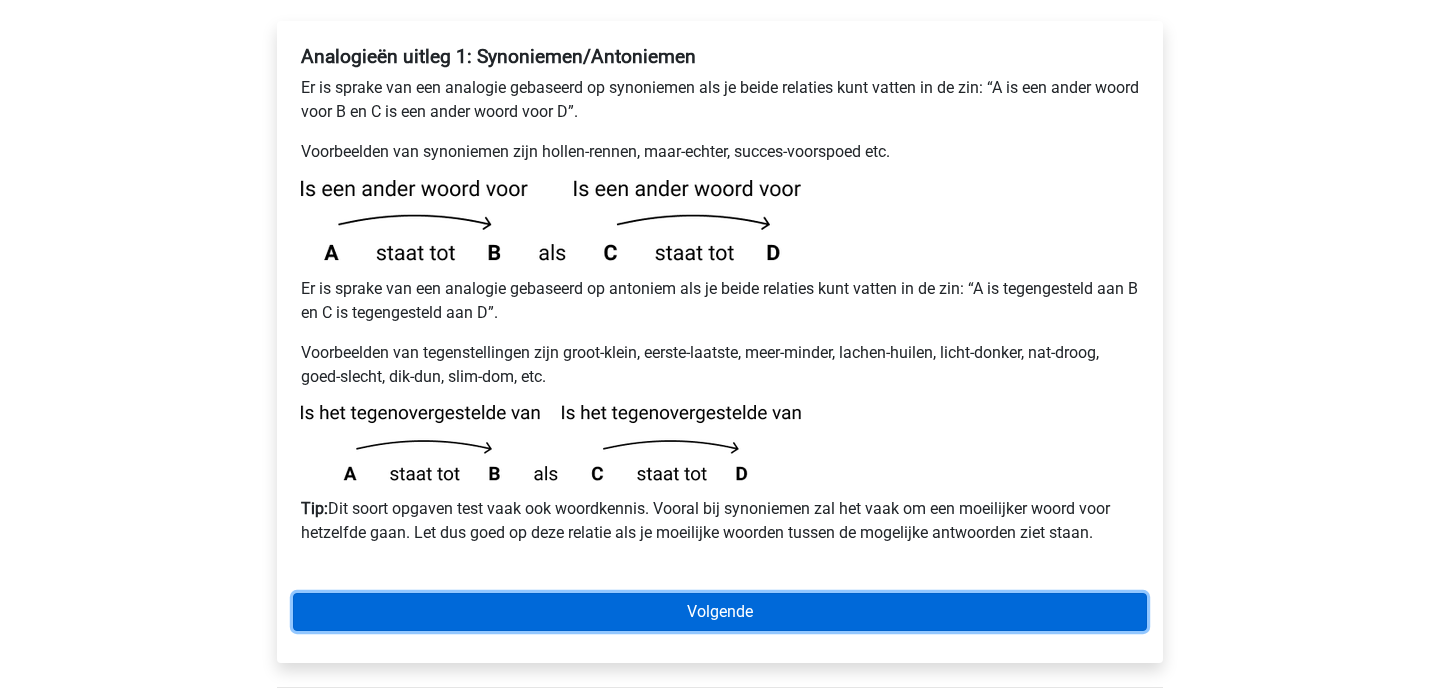 click on "Volgende" at bounding box center [720, 612] 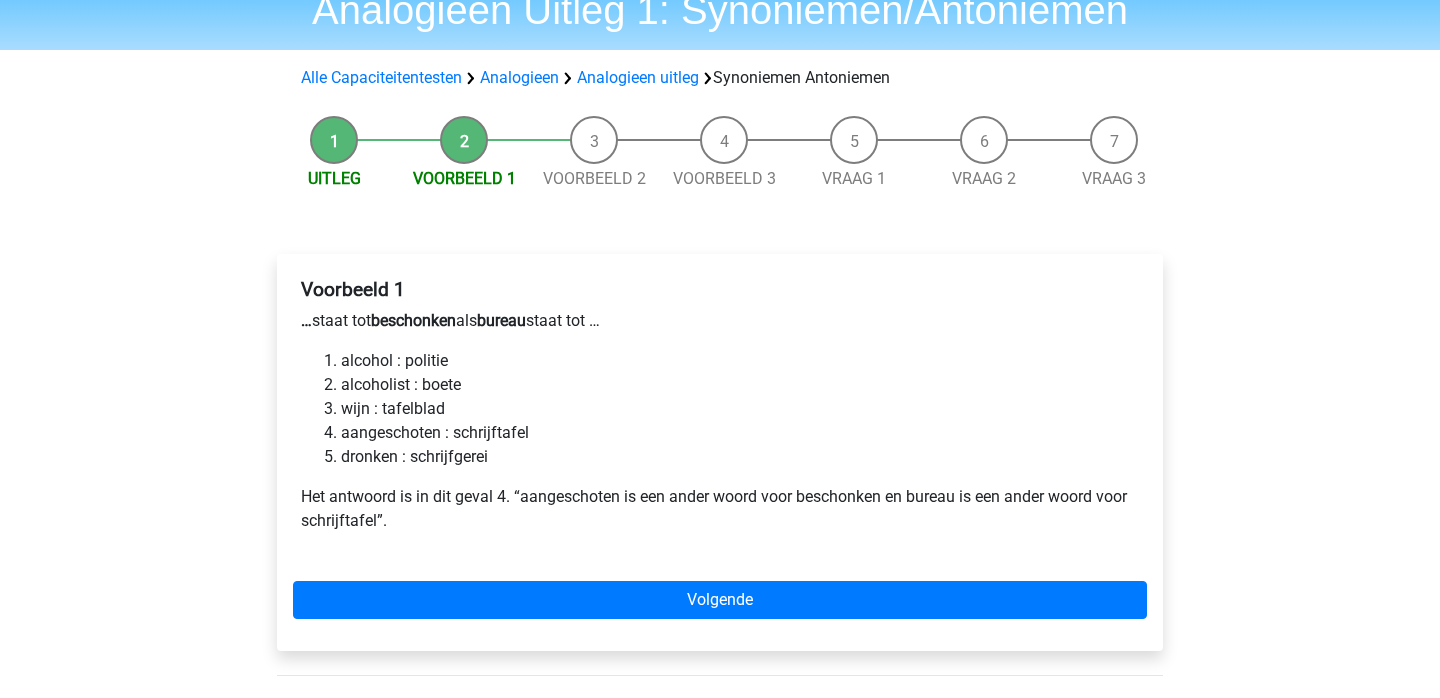 scroll, scrollTop: 91, scrollLeft: 0, axis: vertical 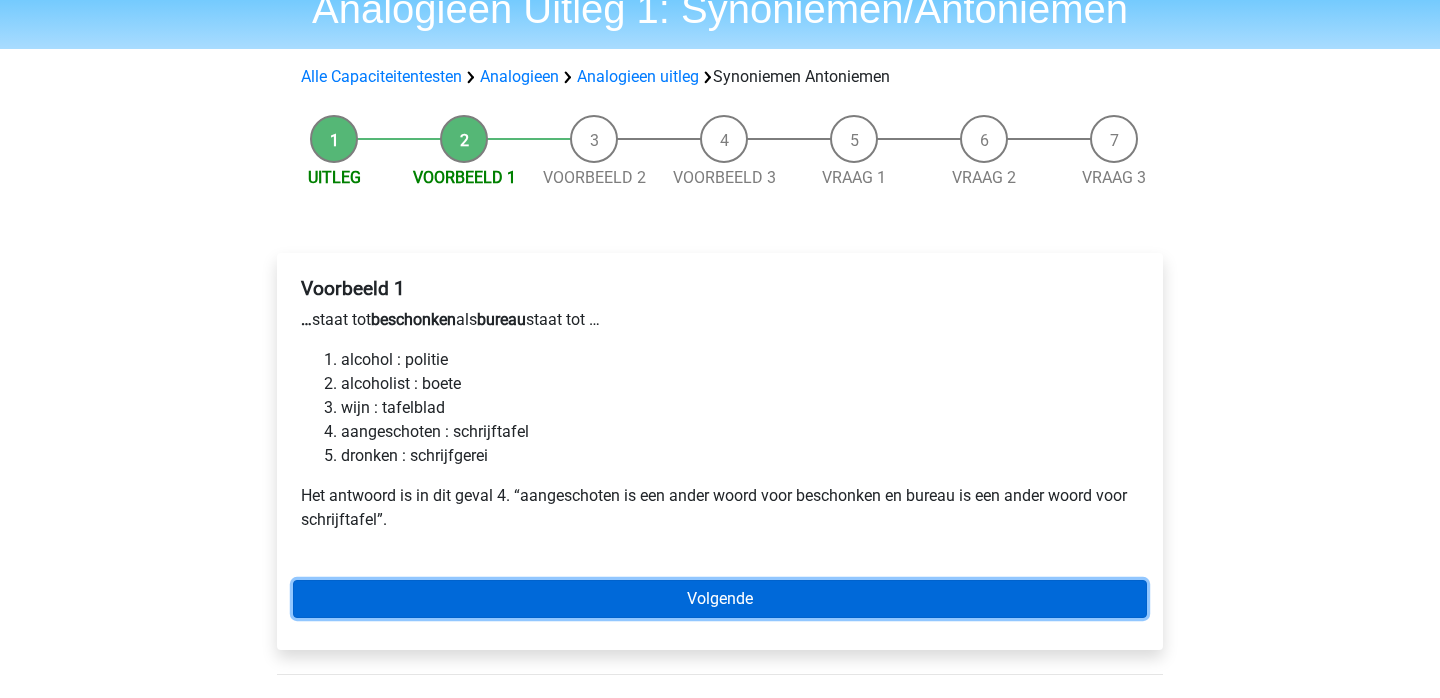 click on "Volgende" at bounding box center [720, 599] 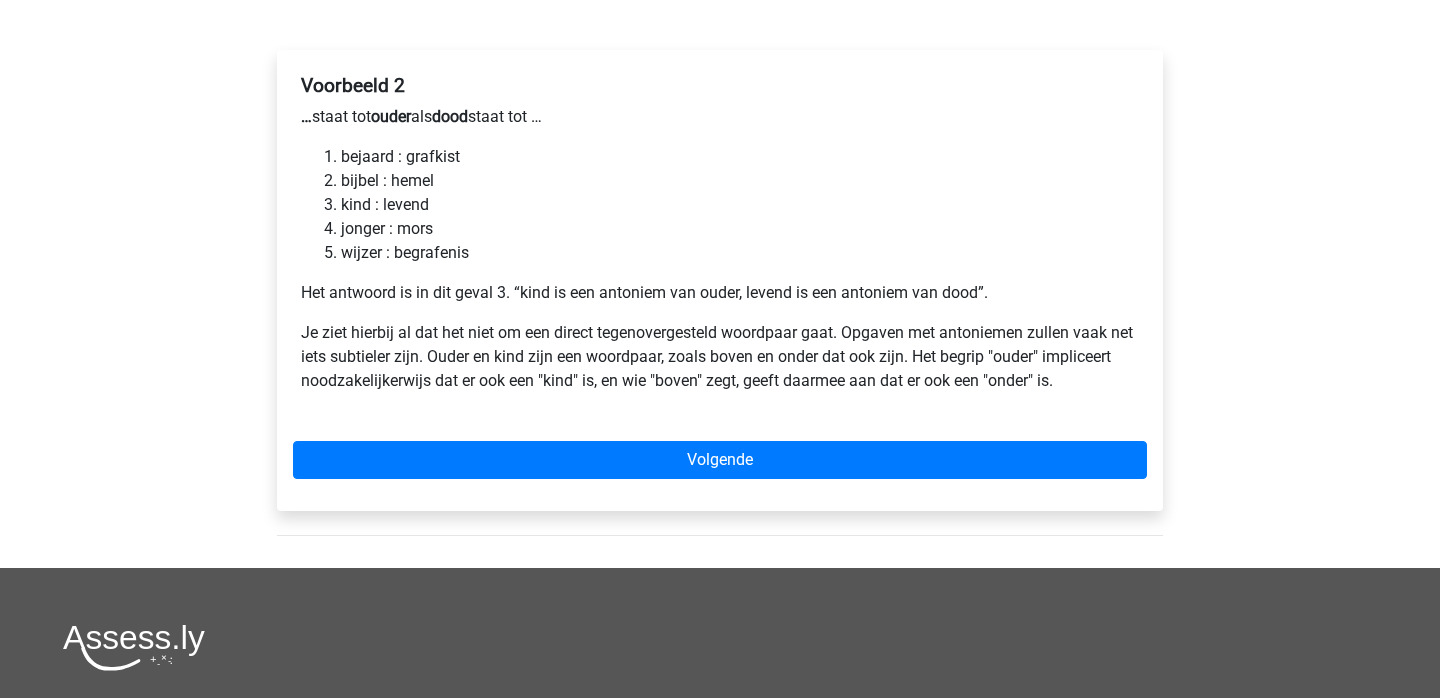 scroll, scrollTop: 293, scrollLeft: 0, axis: vertical 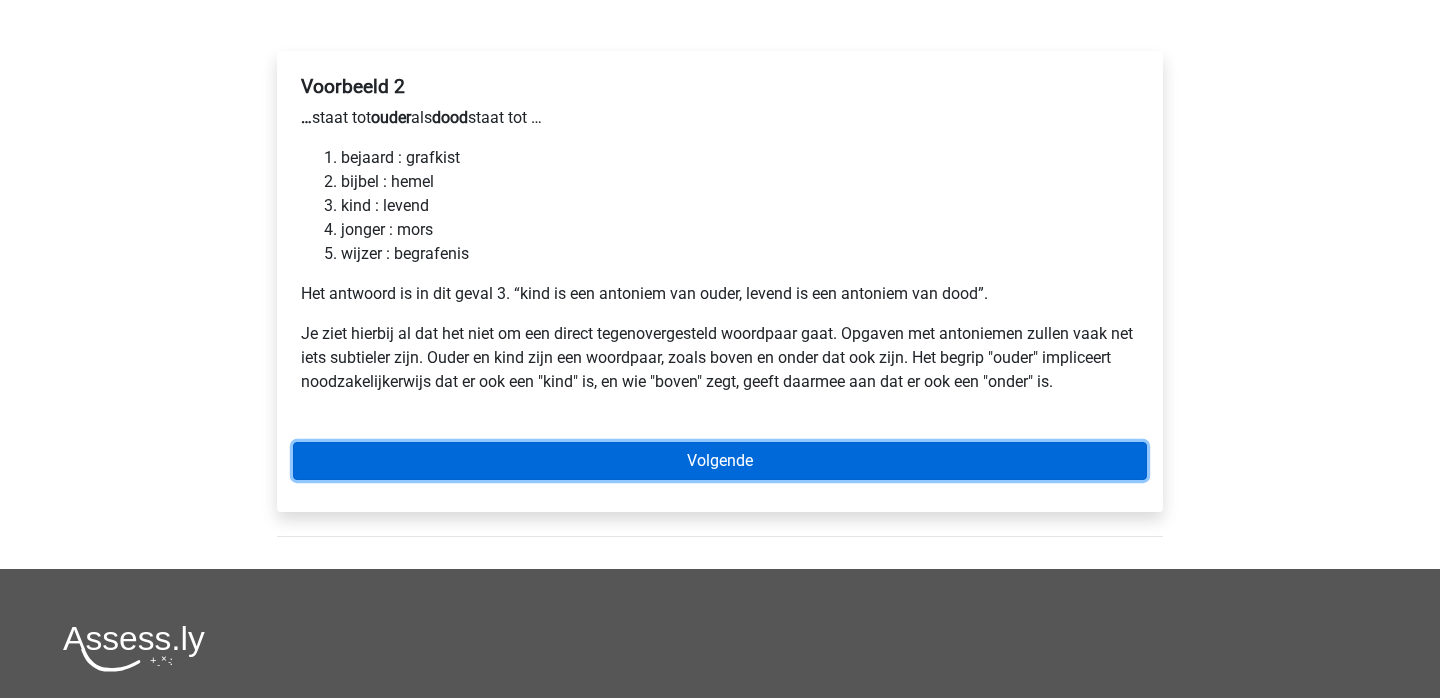click on "Volgende" at bounding box center (720, 461) 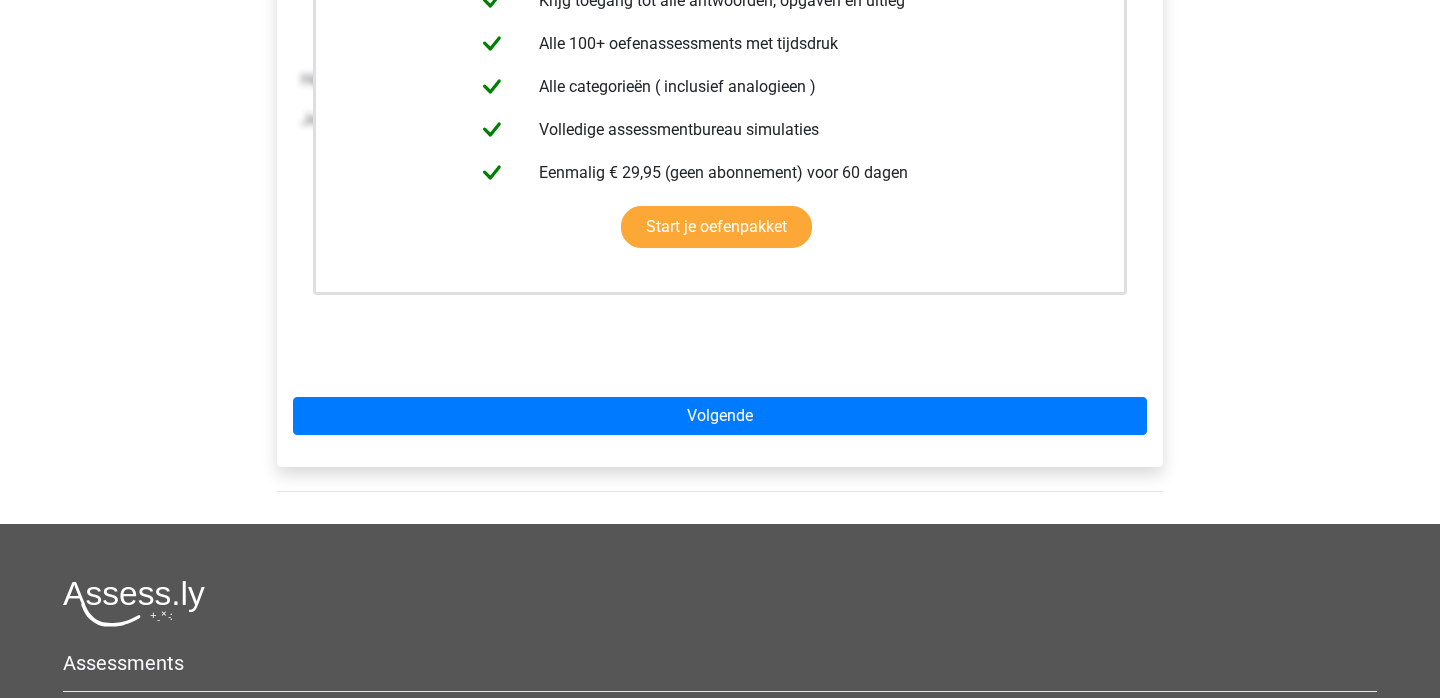 scroll, scrollTop: 509, scrollLeft: 0, axis: vertical 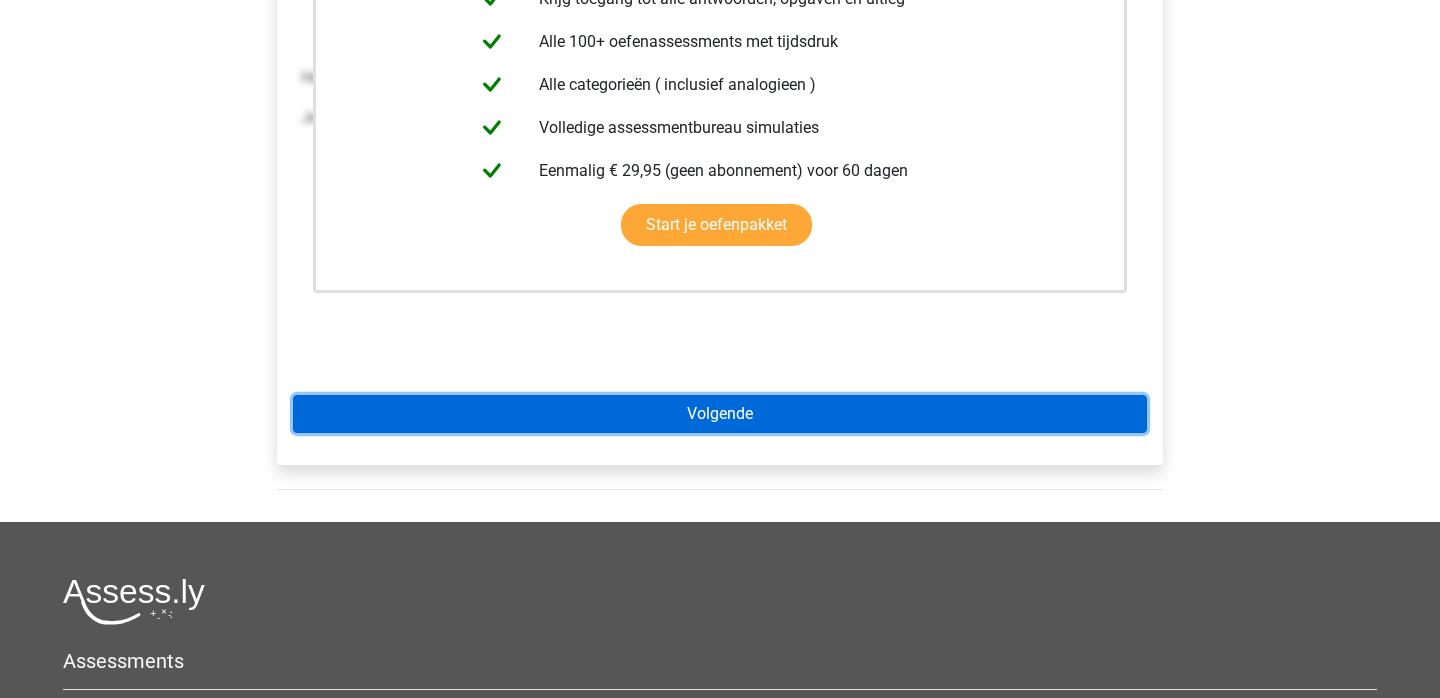 click on "Volgende" at bounding box center [720, 414] 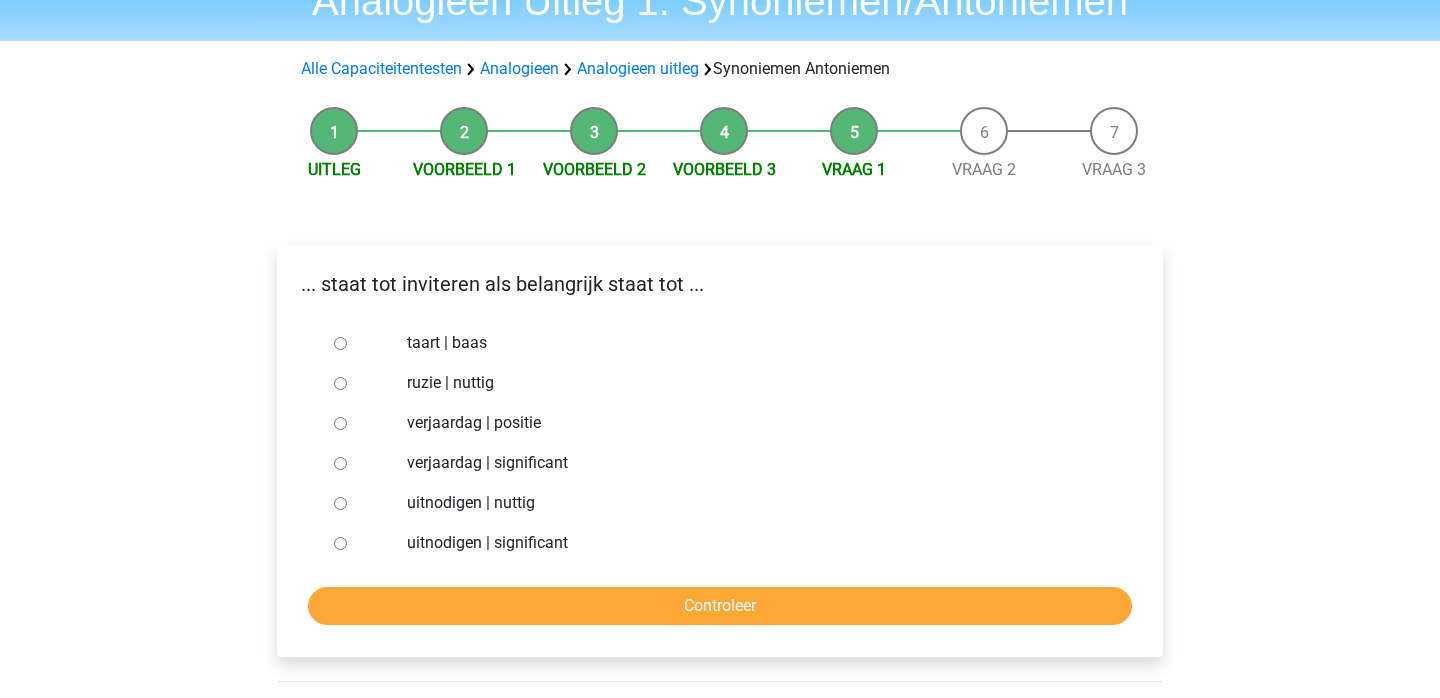 scroll, scrollTop: 106, scrollLeft: 0, axis: vertical 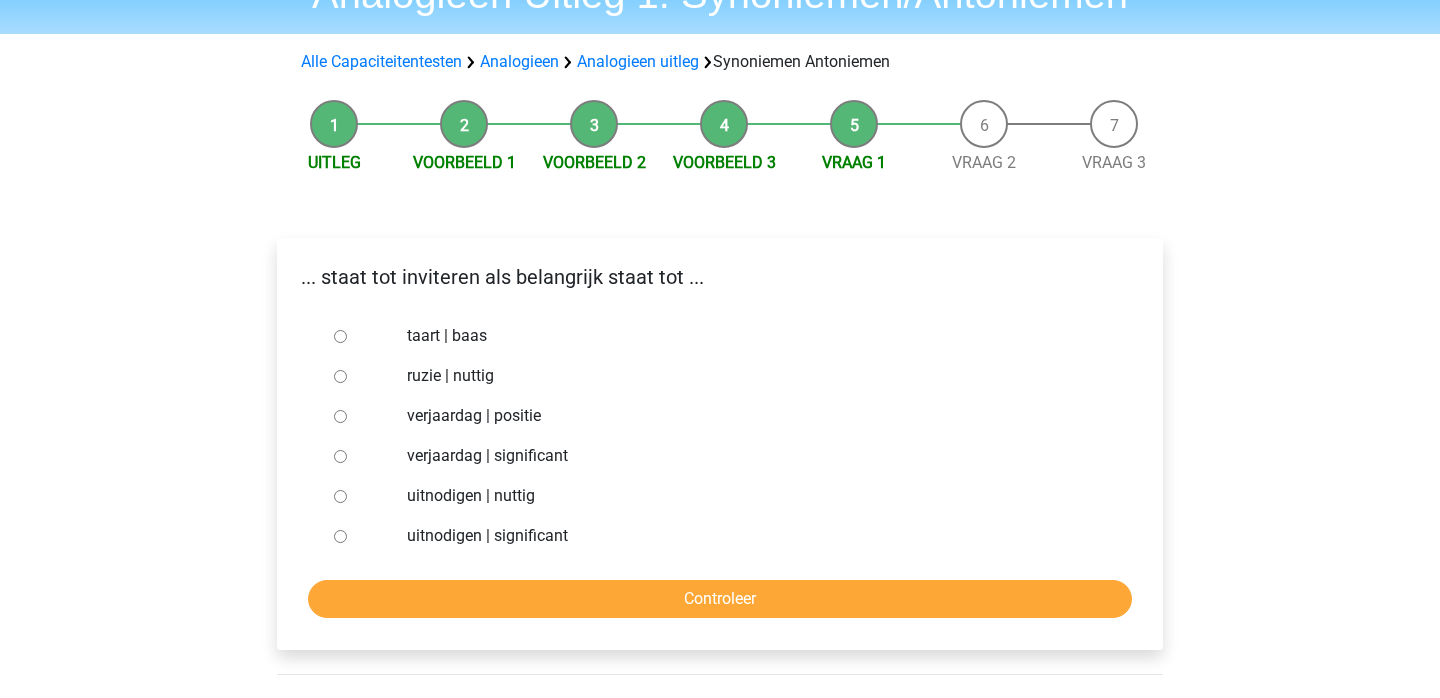 click on "uitnodigen | significant" at bounding box center [753, 536] 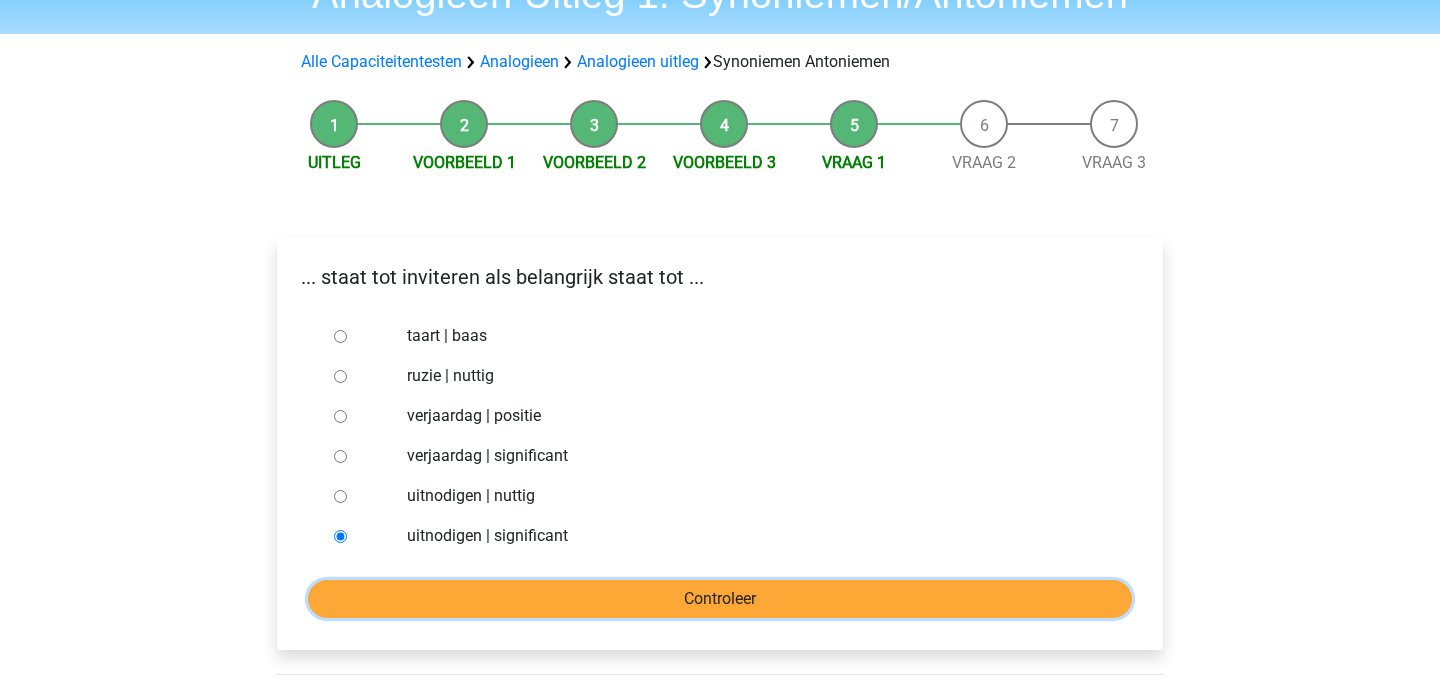 click on "Controleer" at bounding box center (720, 599) 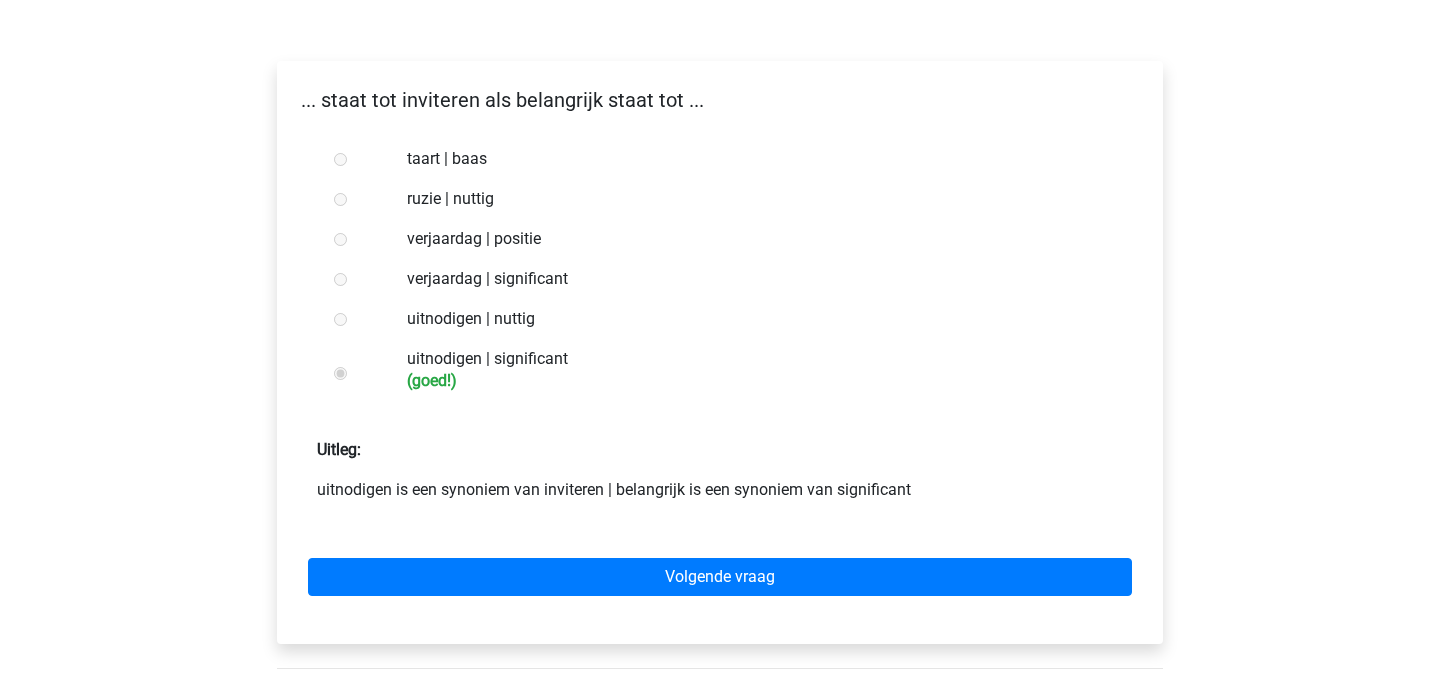 scroll, scrollTop: 312, scrollLeft: 0, axis: vertical 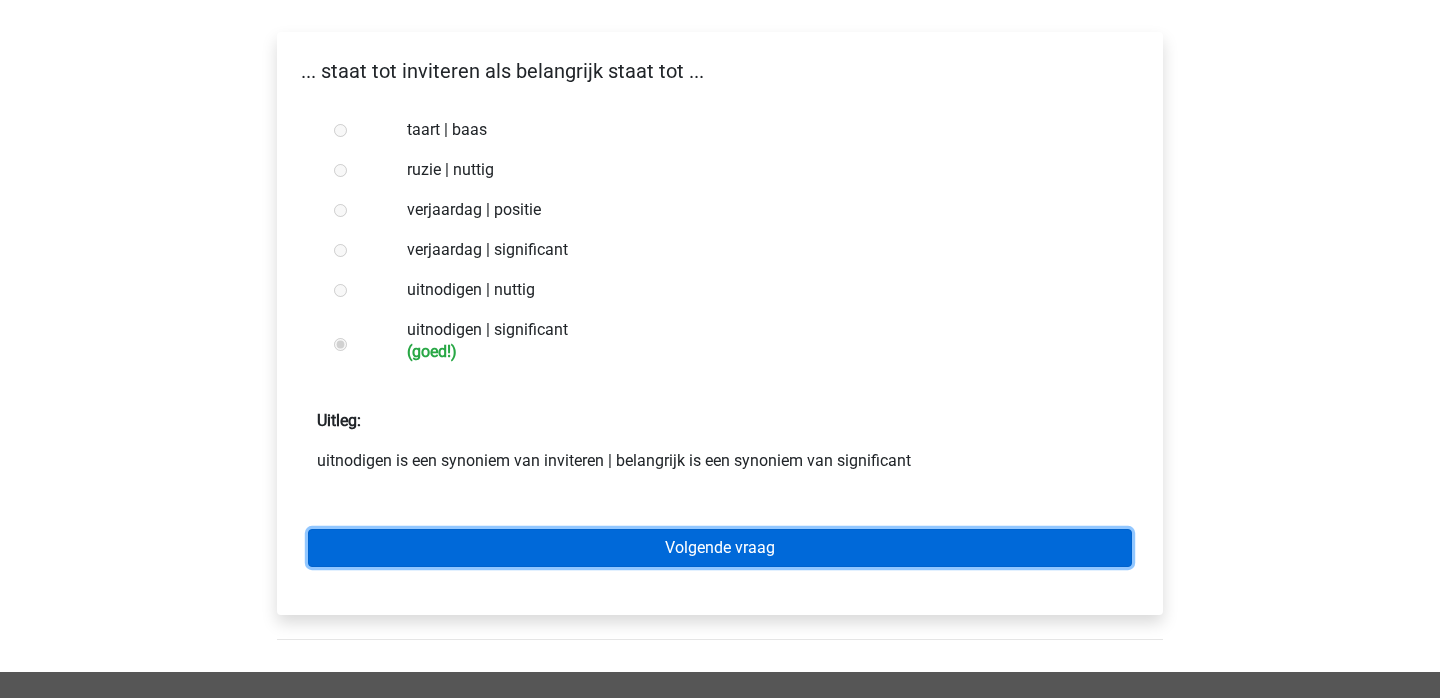 click on "Volgende vraag" at bounding box center (720, 548) 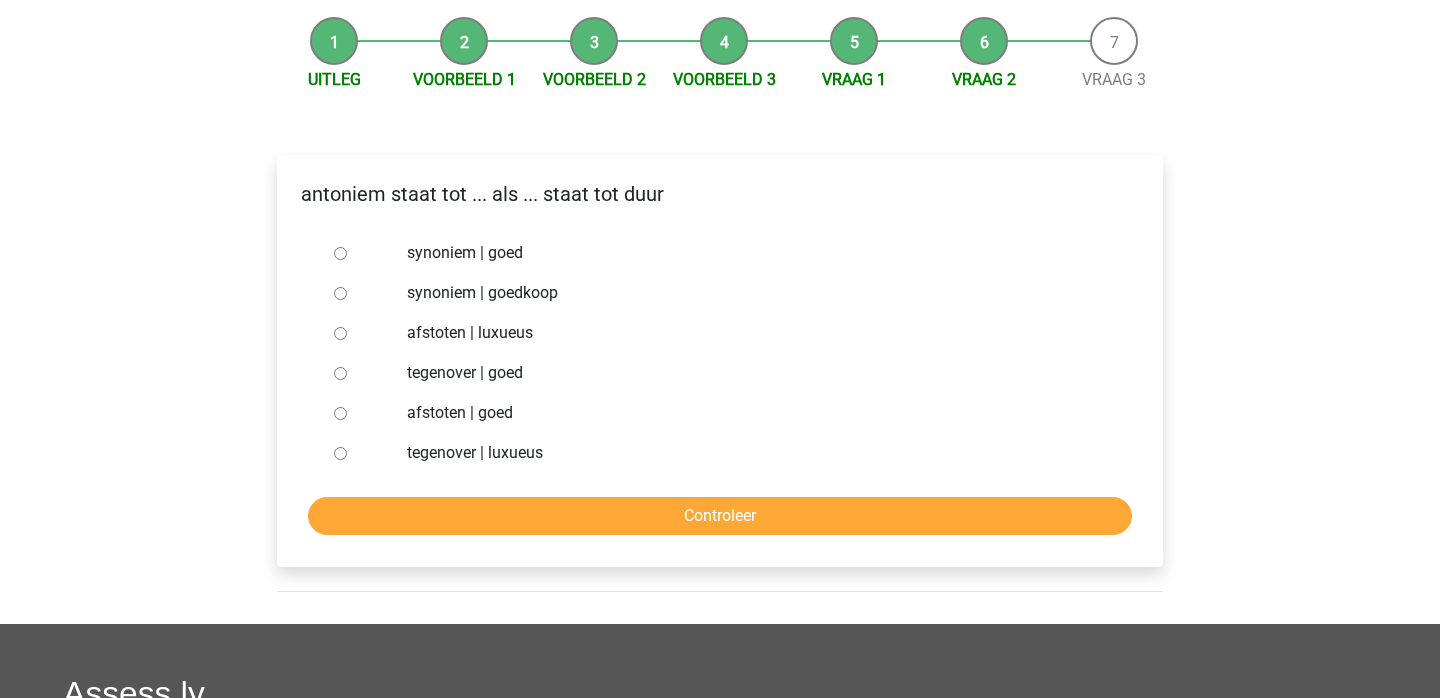 scroll, scrollTop: 190, scrollLeft: 0, axis: vertical 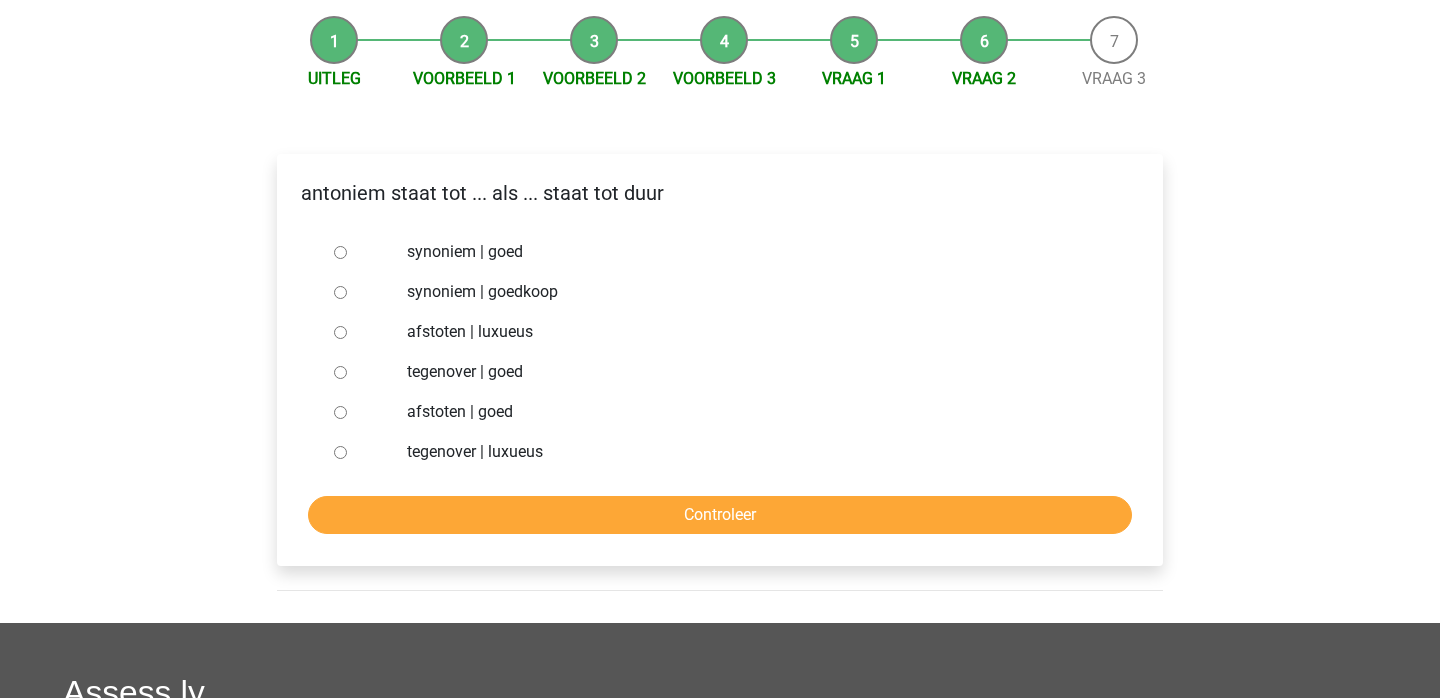 click on "synoniem | goedkoop" at bounding box center (753, 292) 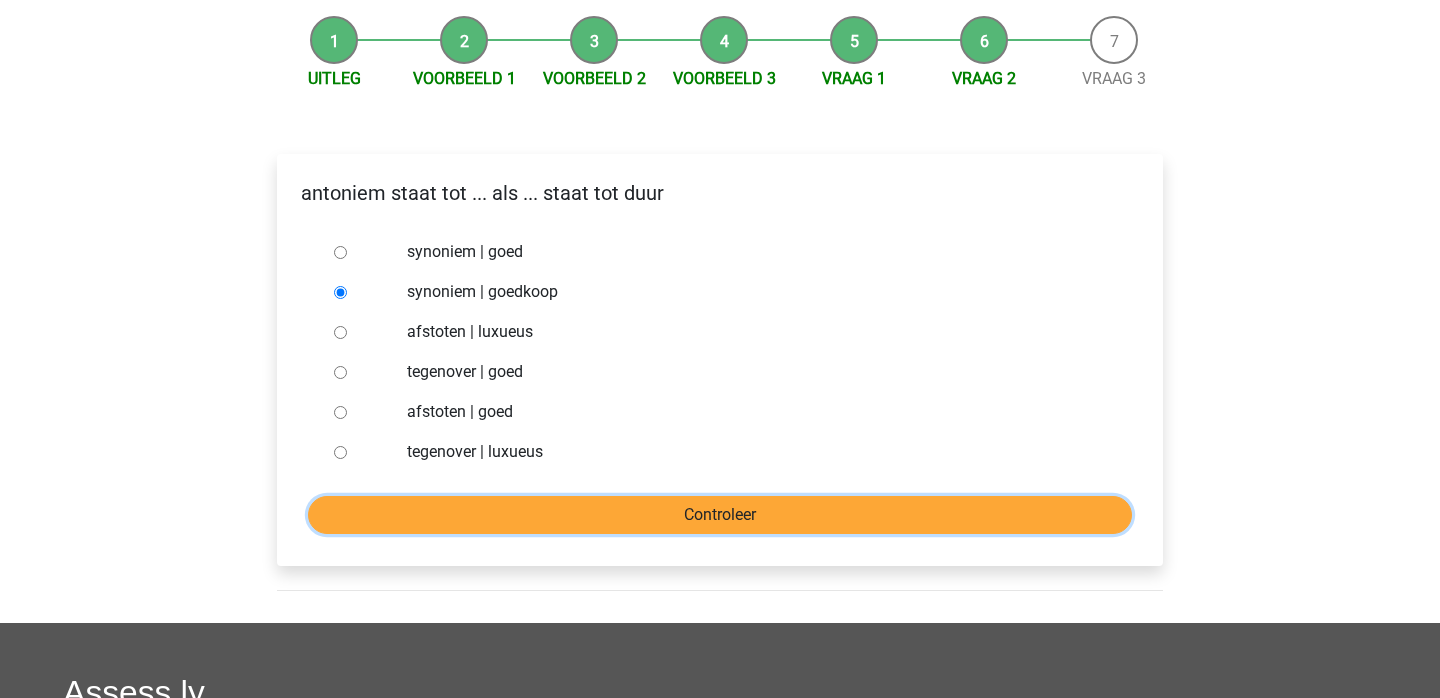 click on "Controleer" at bounding box center [720, 515] 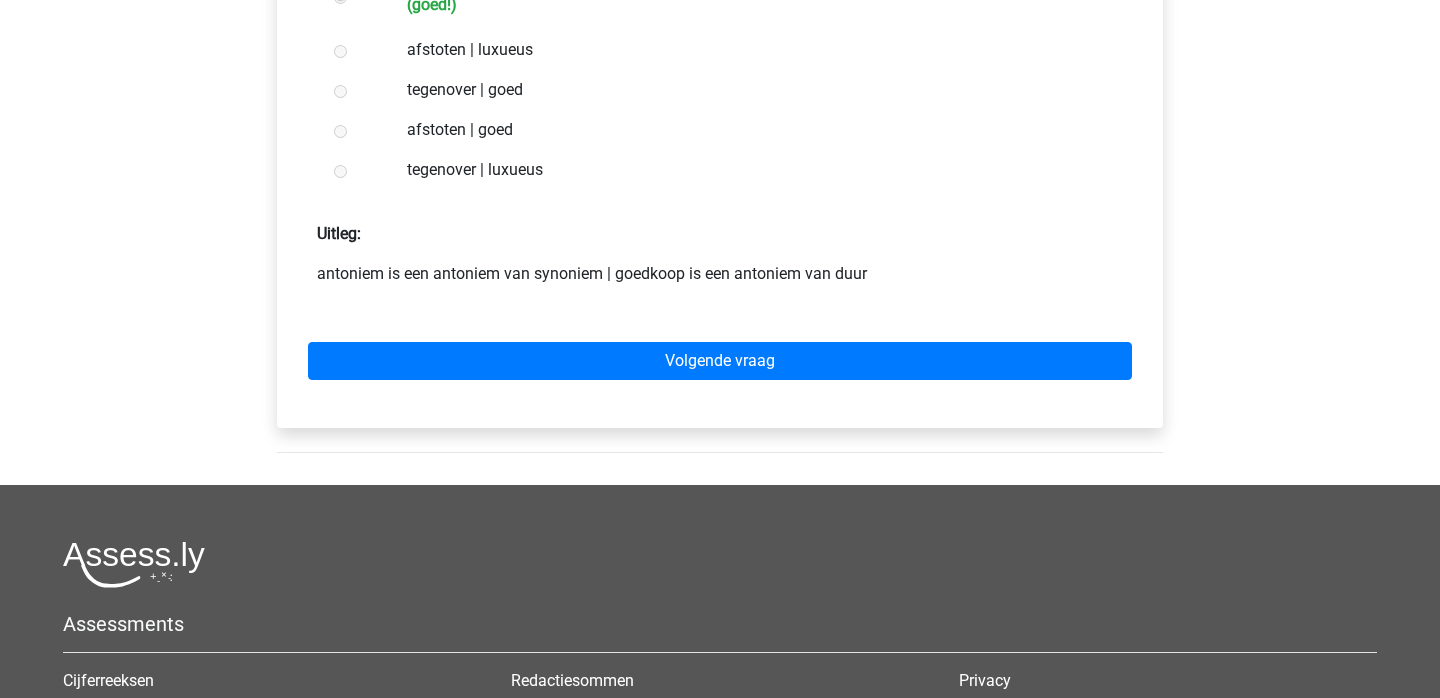 scroll, scrollTop: 502, scrollLeft: 0, axis: vertical 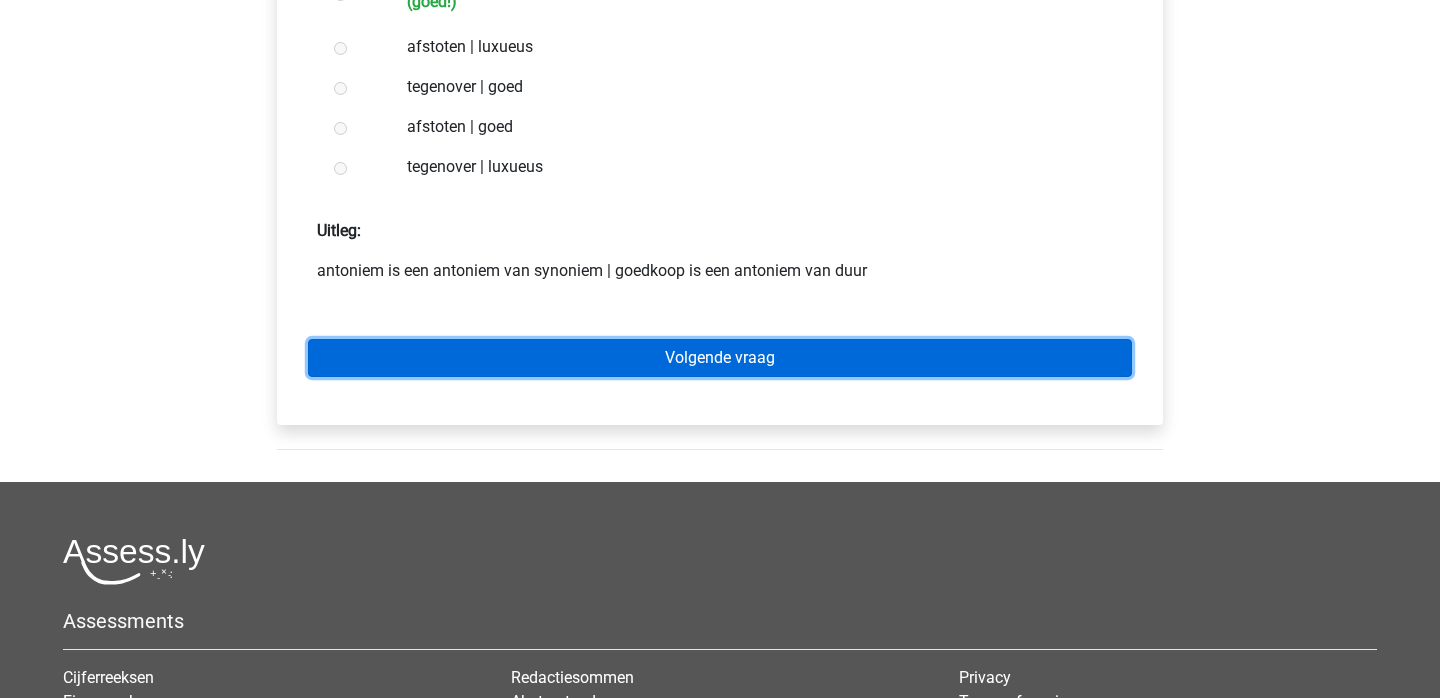 click on "Volgende vraag" at bounding box center [720, 358] 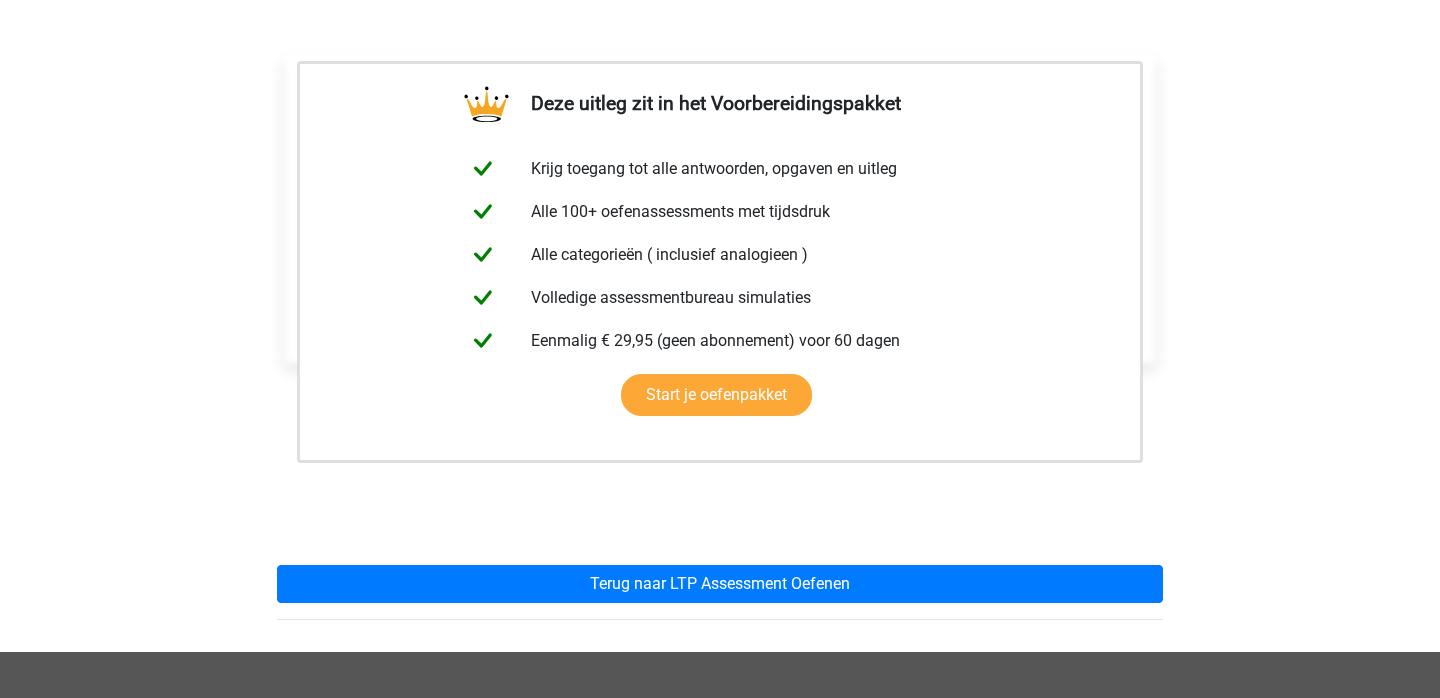 scroll, scrollTop: 309, scrollLeft: 0, axis: vertical 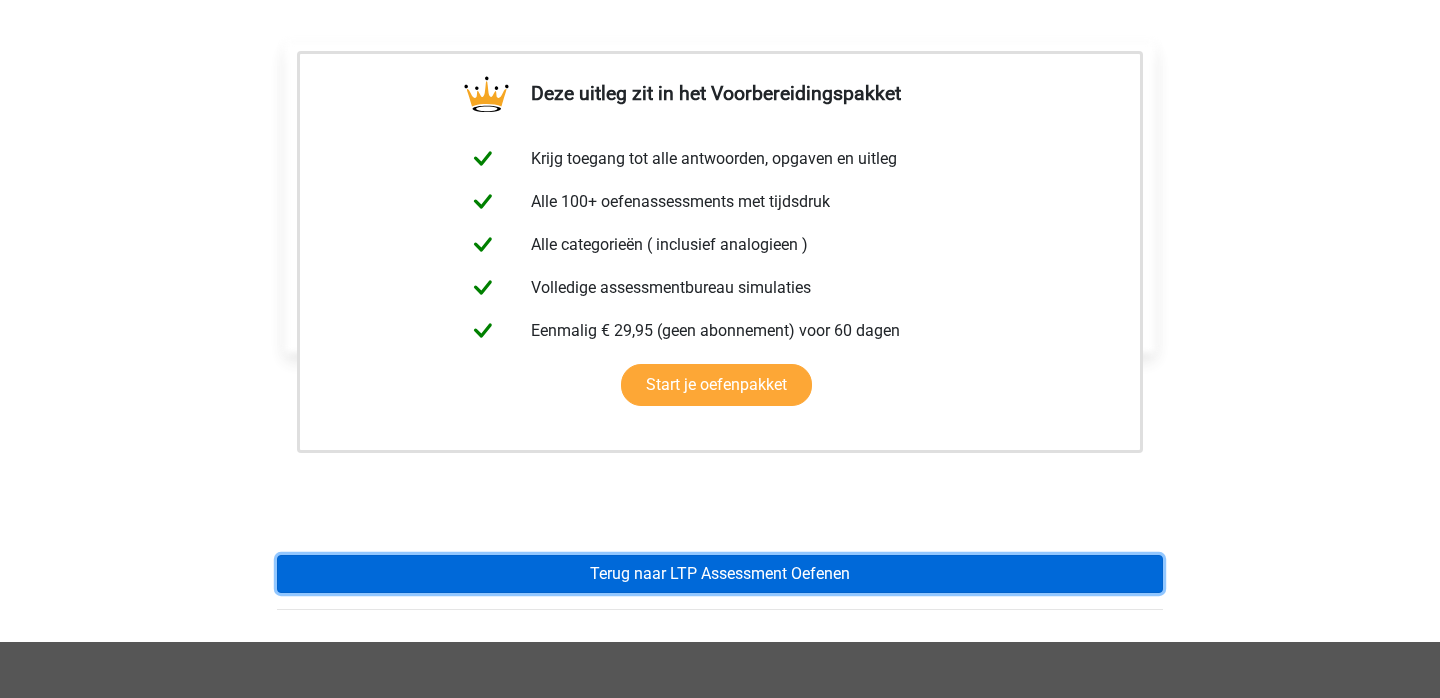 click on "Terug naar LTP Assessment Oefenen" at bounding box center [720, 574] 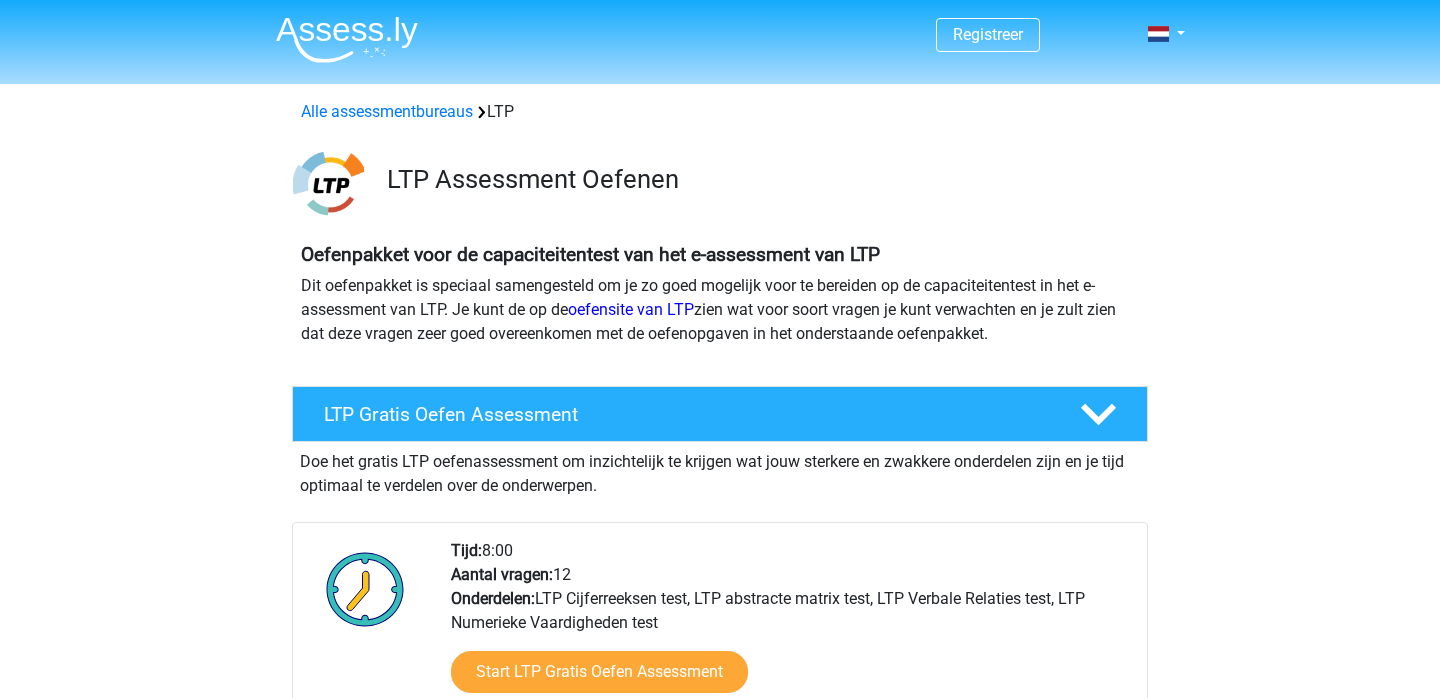 scroll, scrollTop: 0, scrollLeft: 0, axis: both 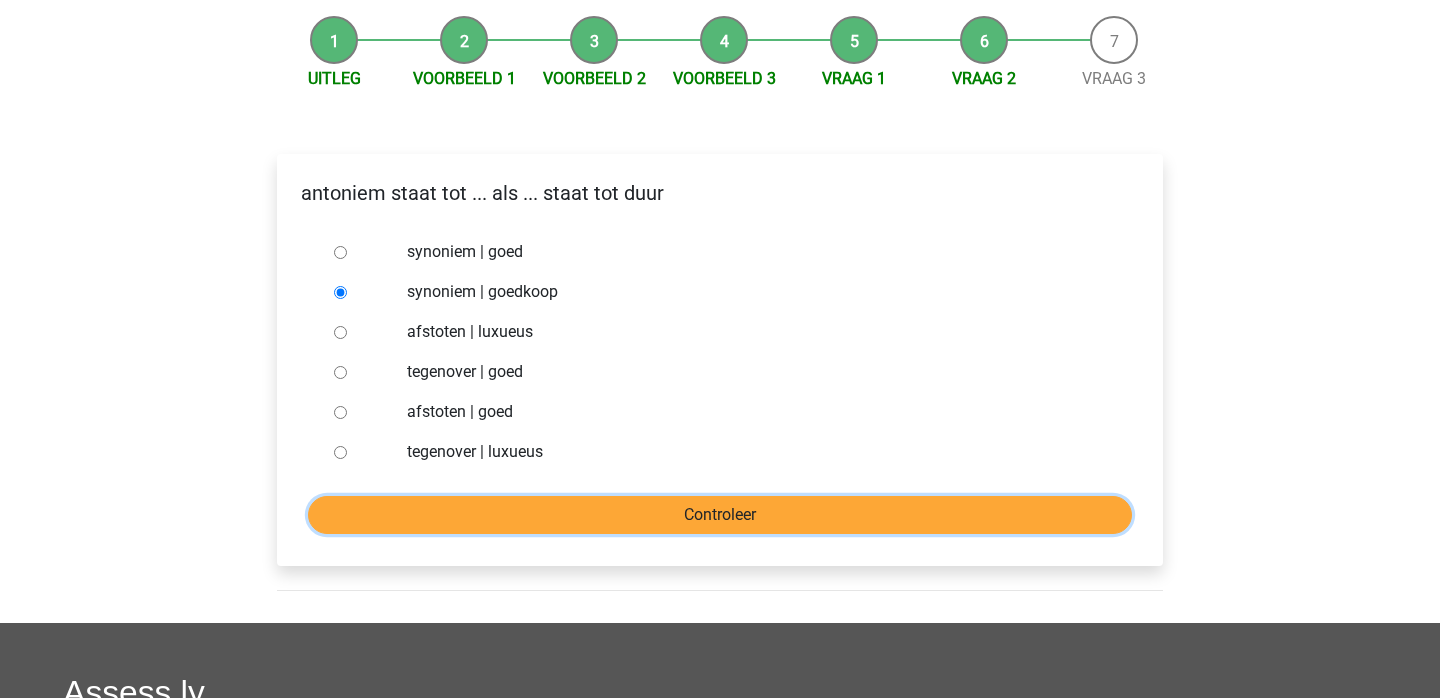 click on "Controleer" at bounding box center (720, 515) 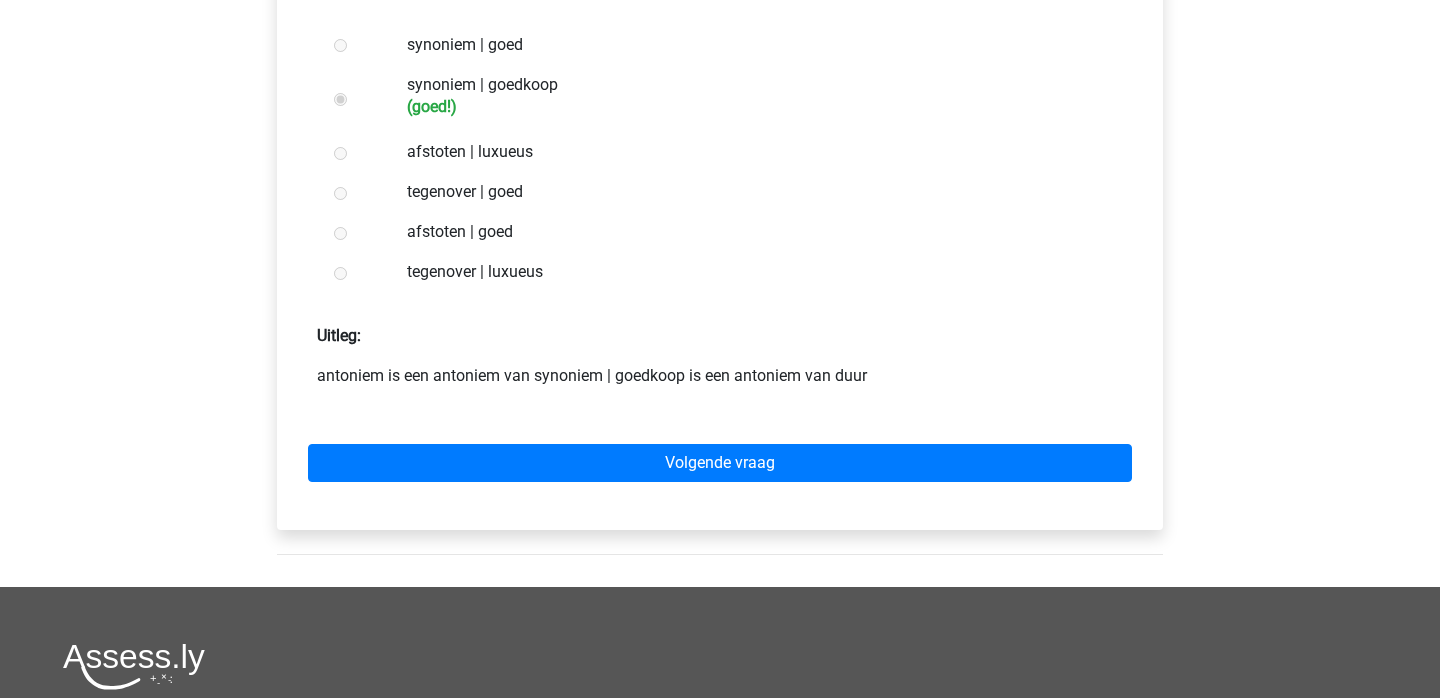 scroll, scrollTop: 429, scrollLeft: 0, axis: vertical 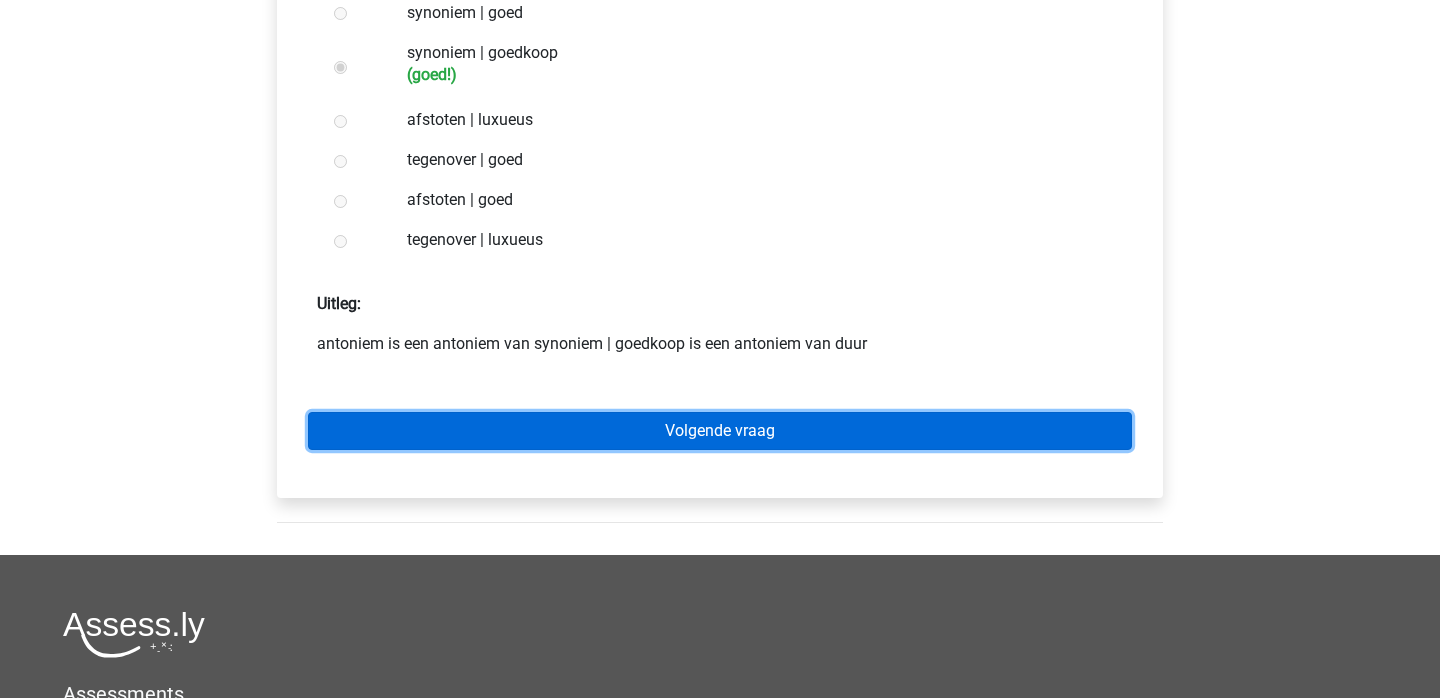 click on "Volgende vraag" at bounding box center (720, 431) 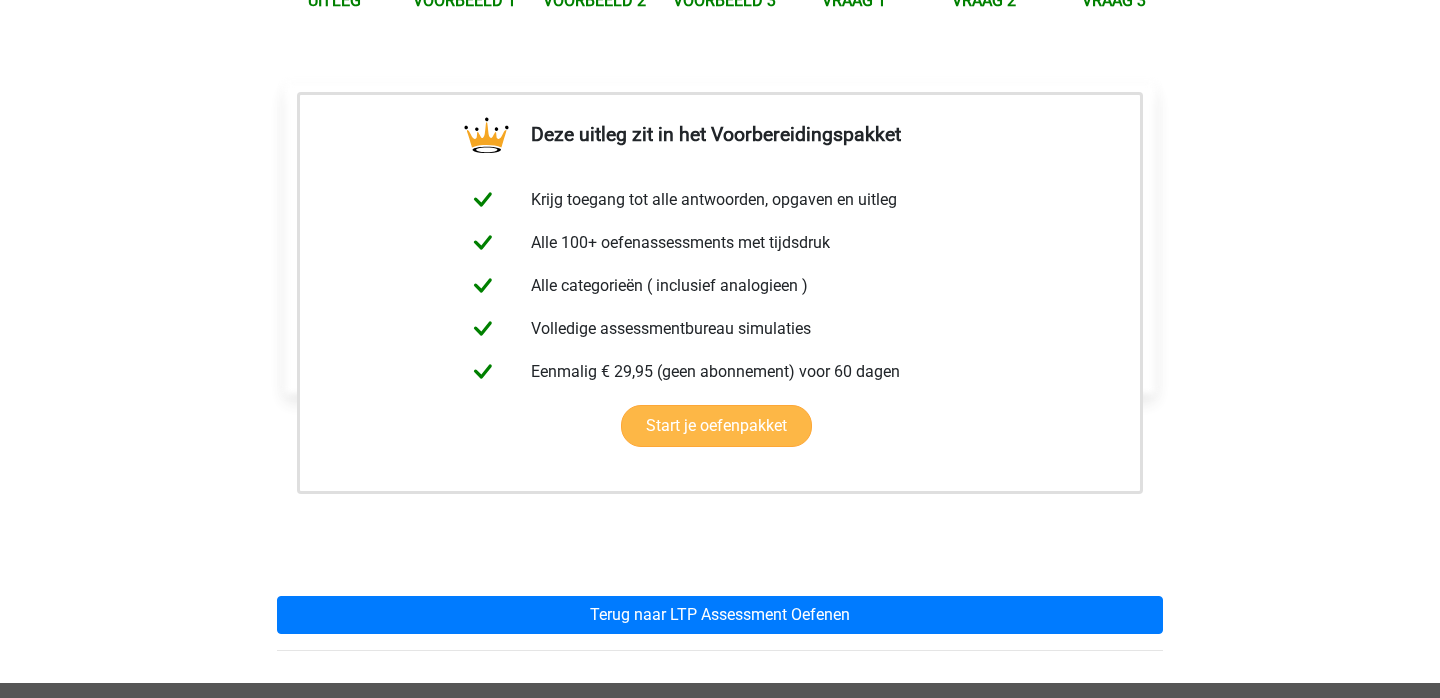 scroll, scrollTop: 444, scrollLeft: 0, axis: vertical 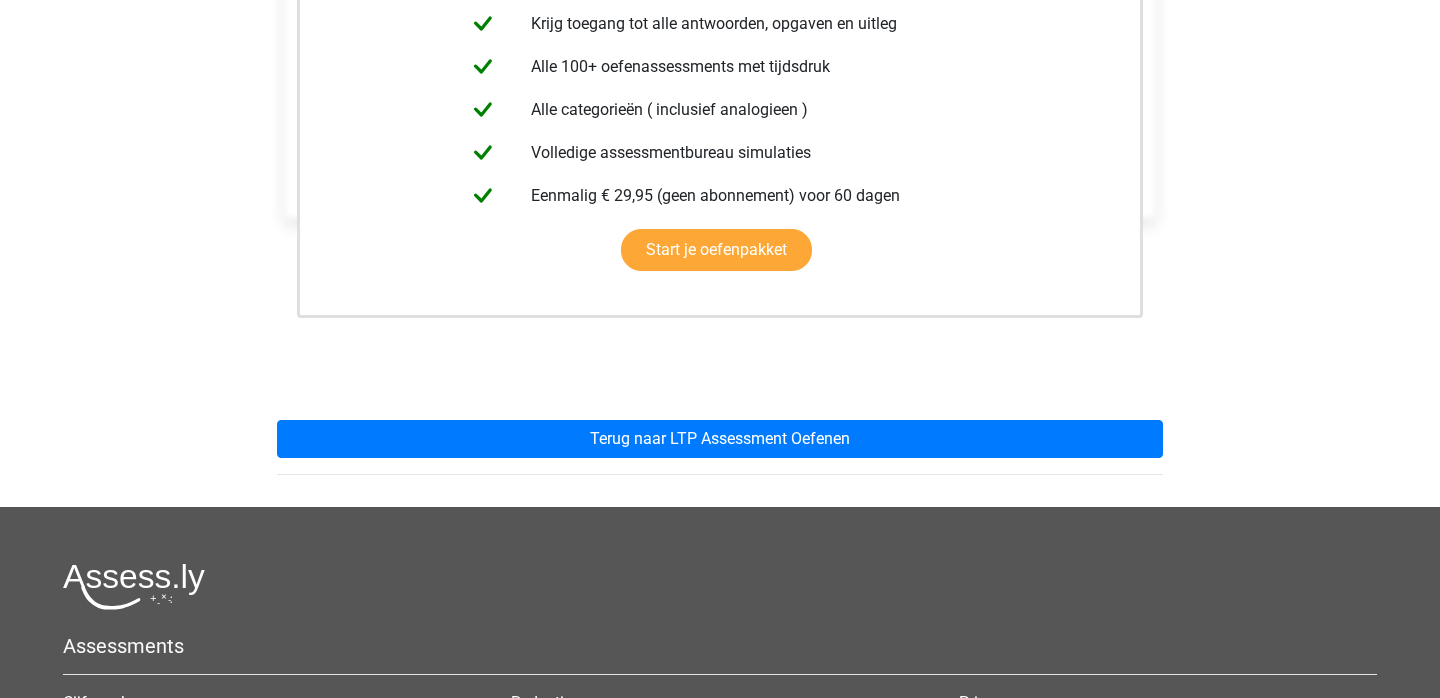 click on "Deze uitleg zit in het Voorbereidingspakket
Krijg toegang tot alle antwoorden, opgaven en uitleg
Alle 100+ oefenassessments met tijdsdruk
Alle categorieën ( inclusief analogieen )
Volledige assessmentbureau simulaties
Eenmalig € 29,95 (geen abonnement) voor 60 dagen" at bounding box center [720, 183] 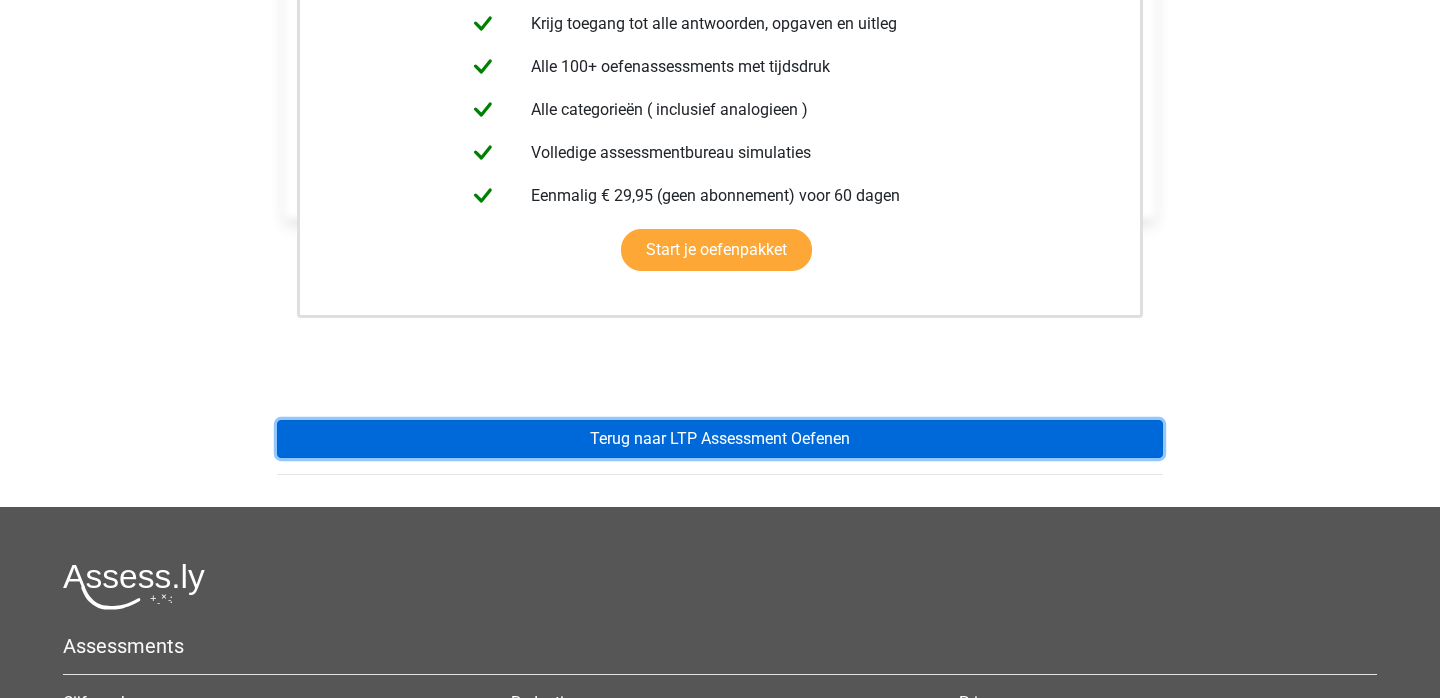 click on "Terug naar LTP Assessment Oefenen" at bounding box center (720, 439) 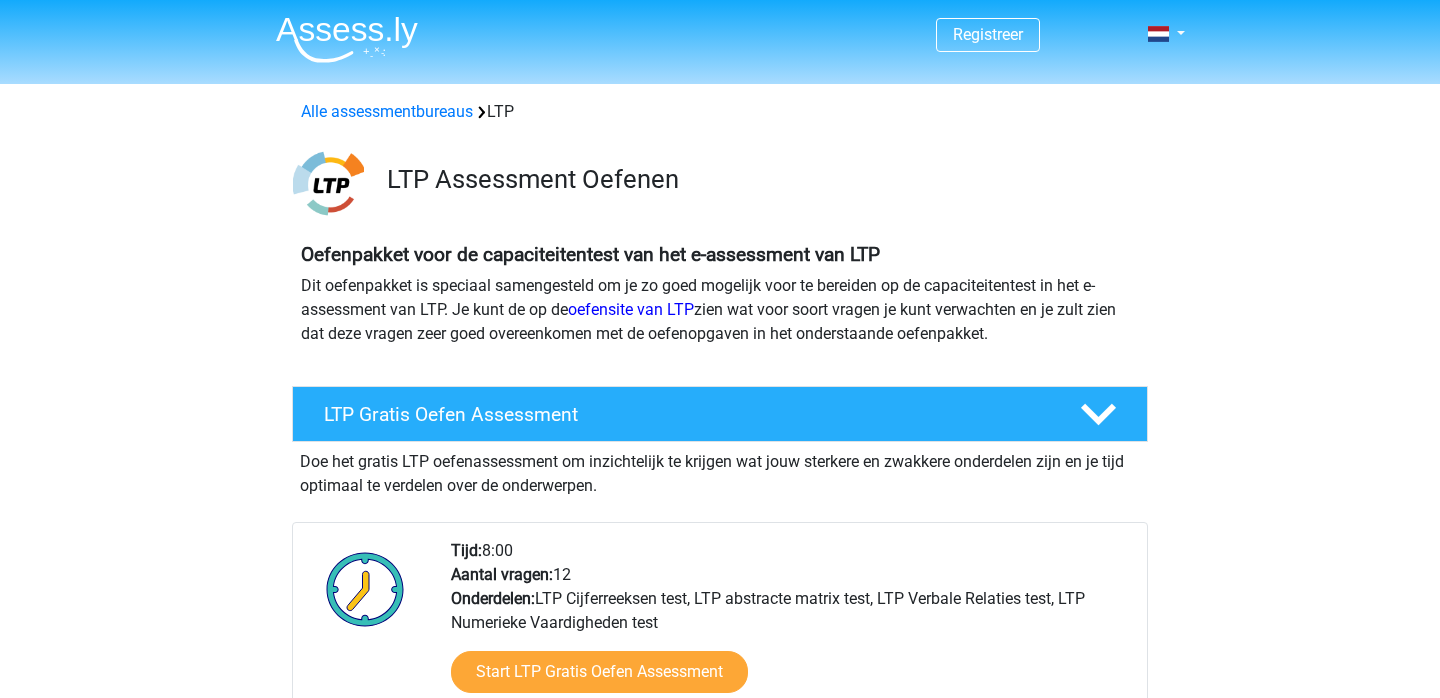 scroll, scrollTop: 0, scrollLeft: 0, axis: both 